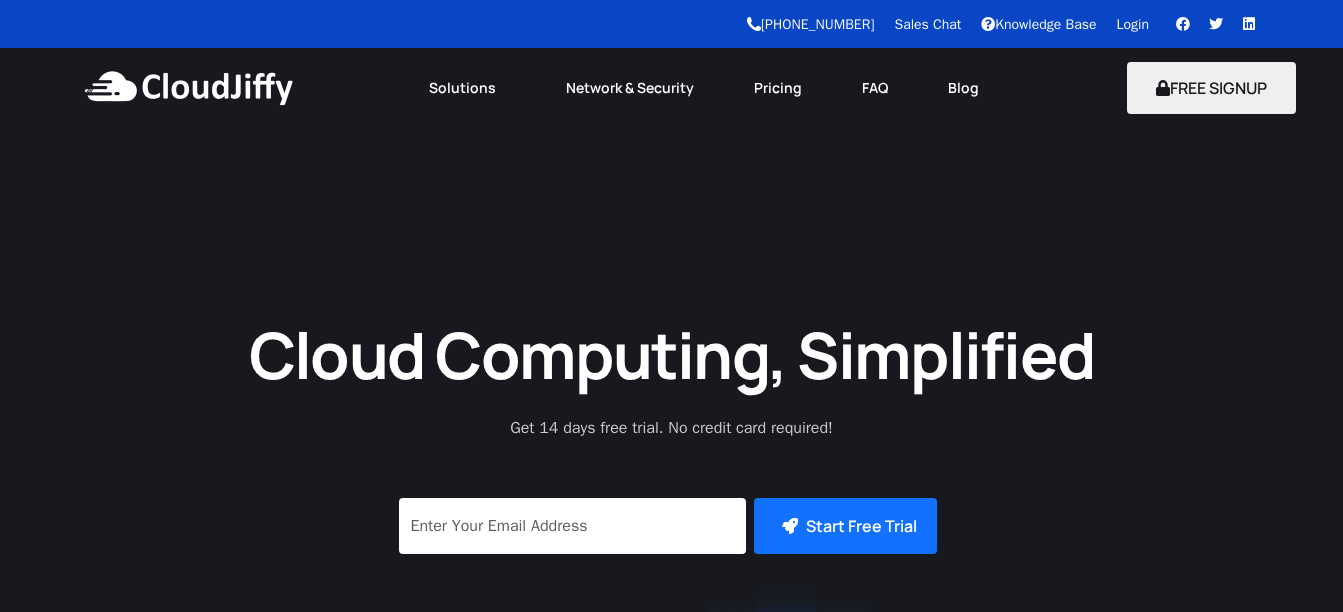 scroll, scrollTop: 0, scrollLeft: 0, axis: both 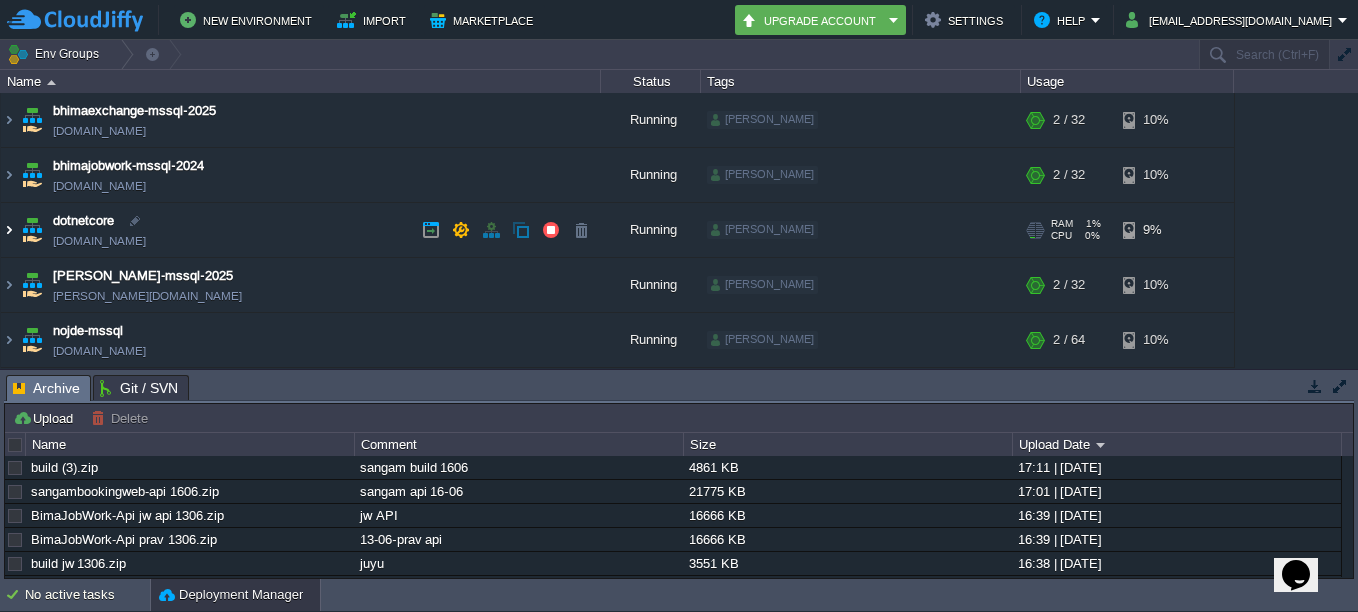 drag, startPoint x: 6, startPoint y: 228, endPoint x: 108, endPoint y: 254, distance: 105.26158 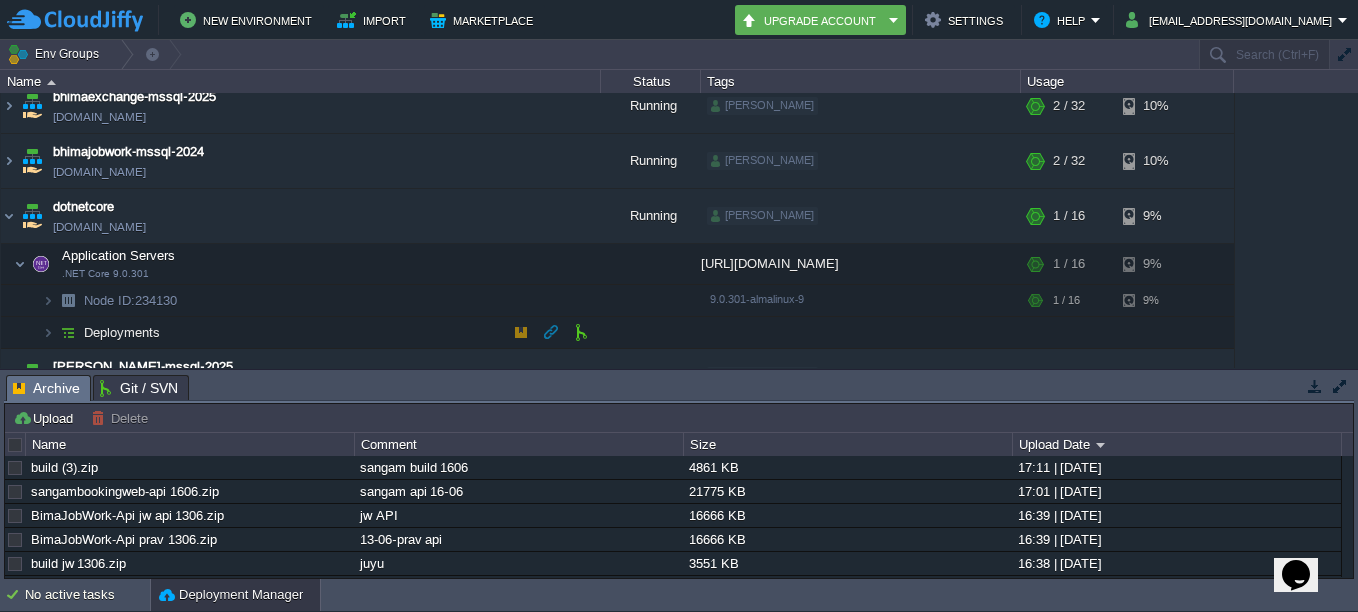 scroll, scrollTop: 0, scrollLeft: 0, axis: both 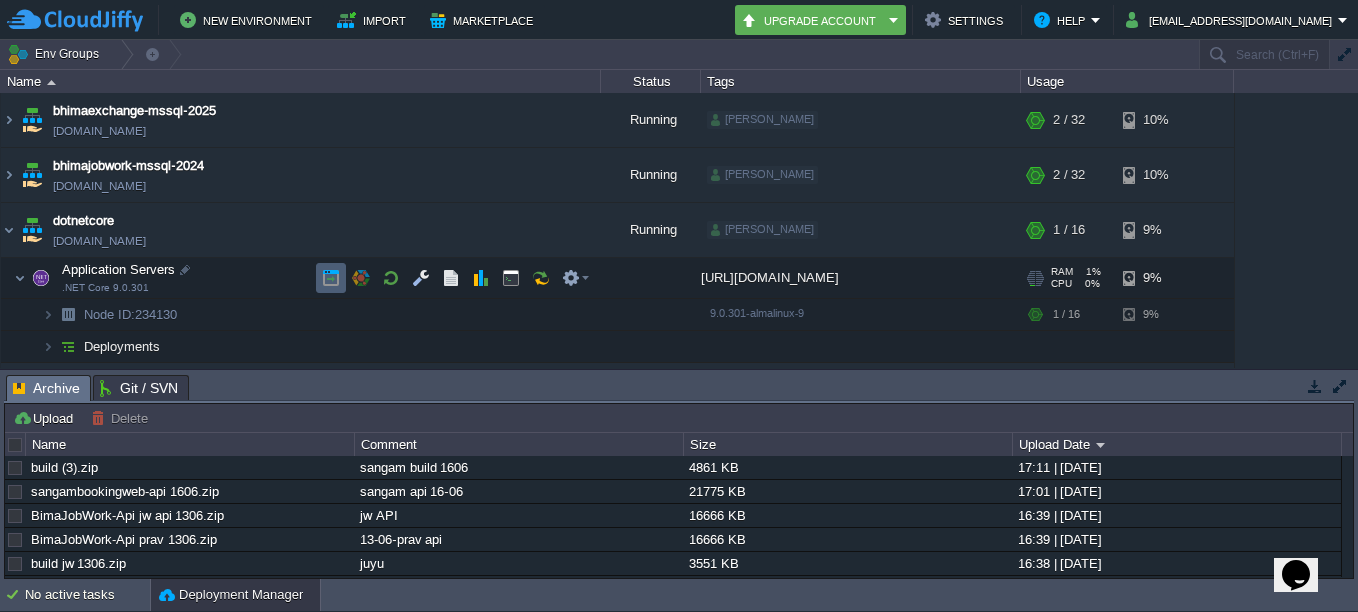 click at bounding box center [331, 278] 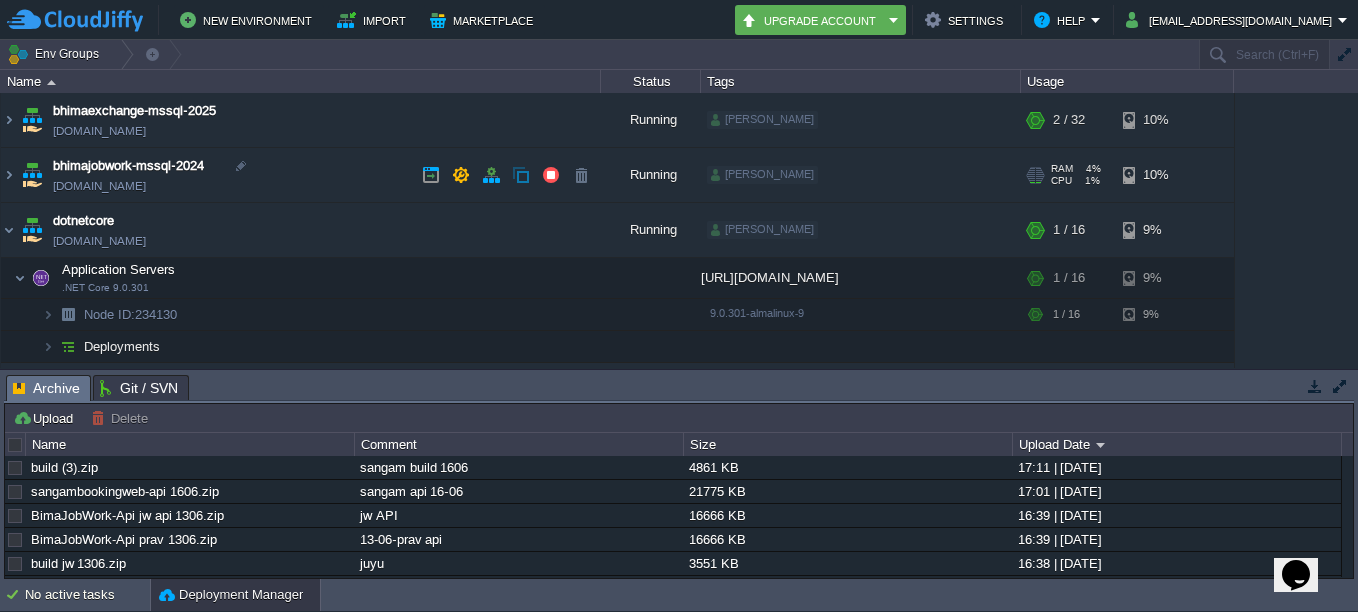 click on "Running" at bounding box center [651, 230] 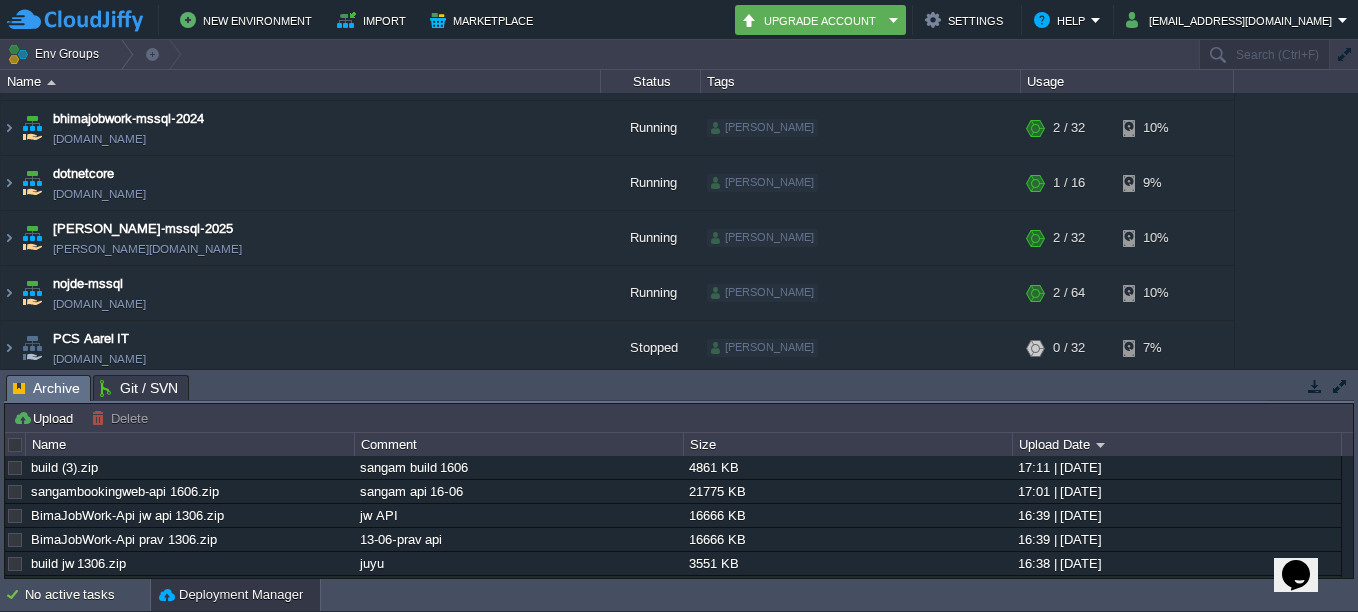 scroll, scrollTop: 0, scrollLeft: 0, axis: both 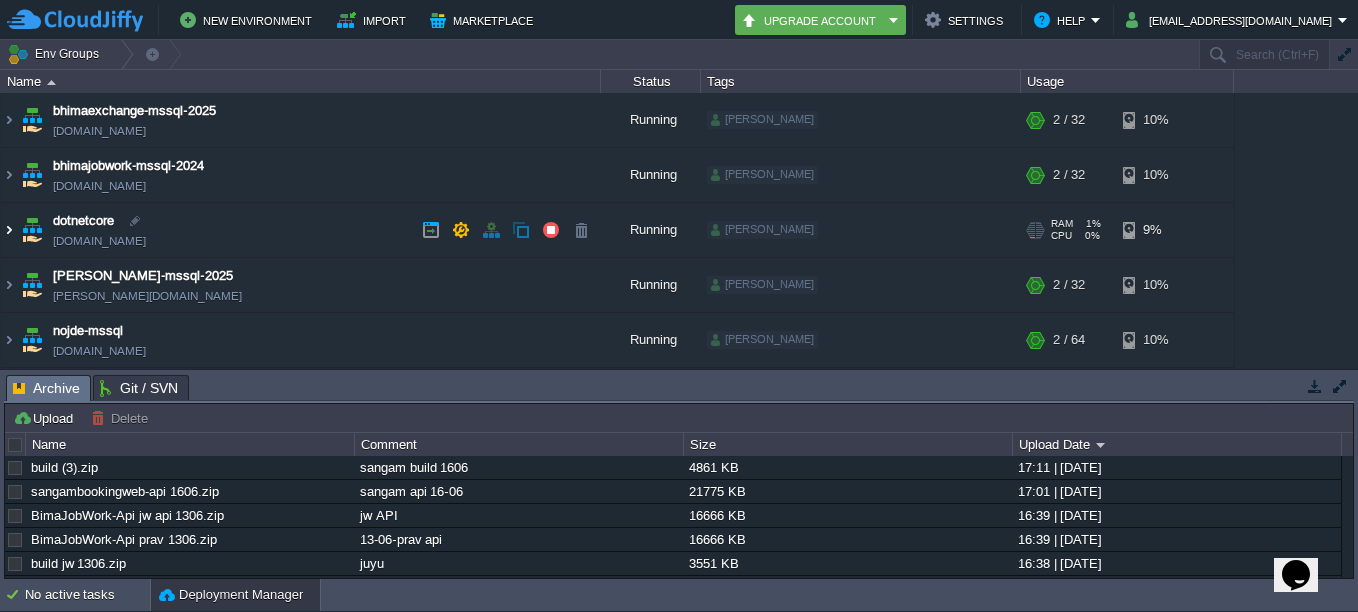 drag, startPoint x: 2, startPoint y: 222, endPoint x: 13, endPoint y: 228, distance: 12.529964 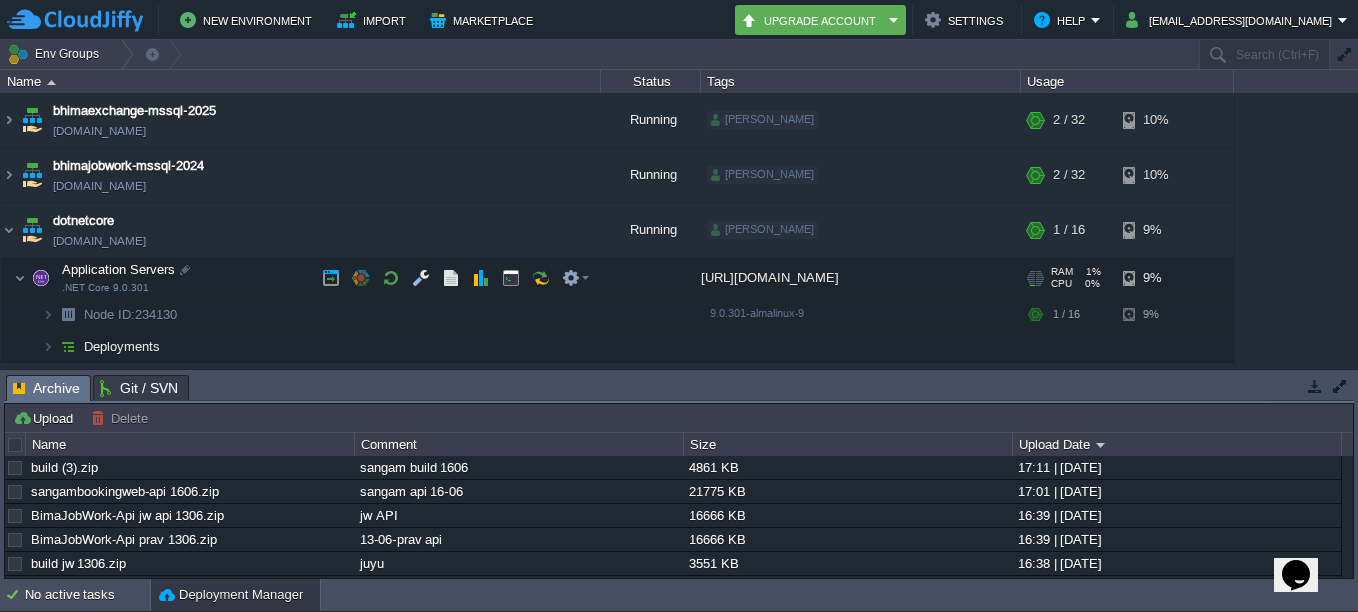 drag, startPoint x: 699, startPoint y: 272, endPoint x: 993, endPoint y: 265, distance: 294.0833 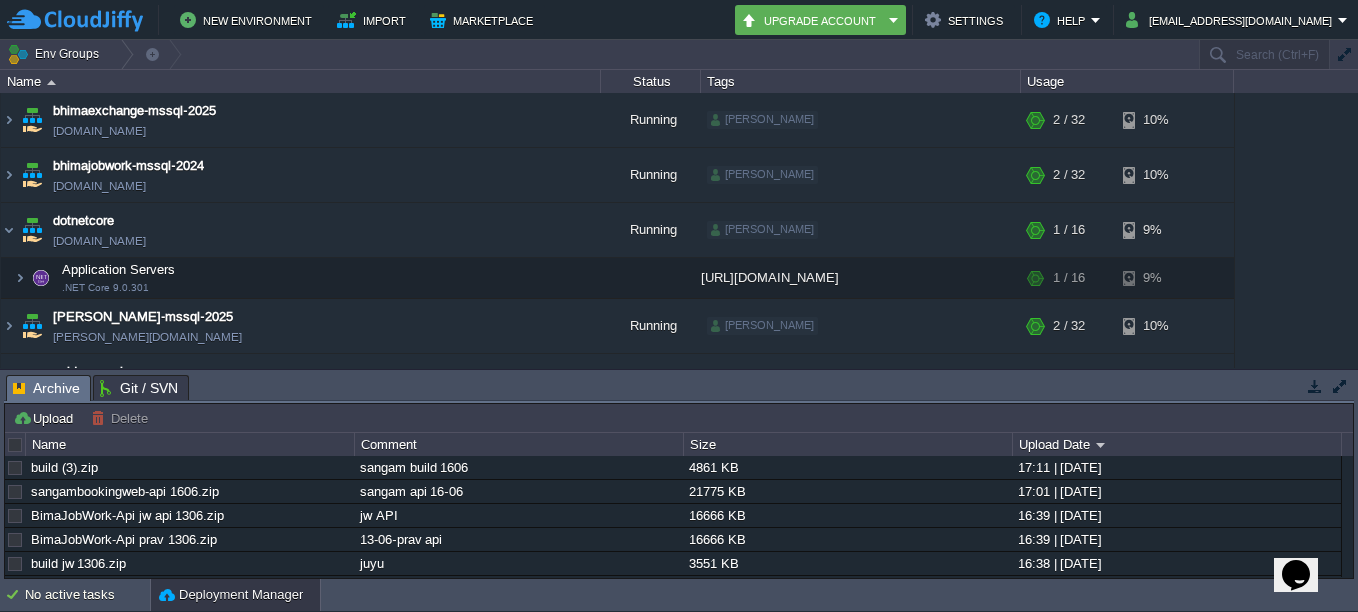 copy on "https://github.com/saravanan1974/TestWebApi.git" 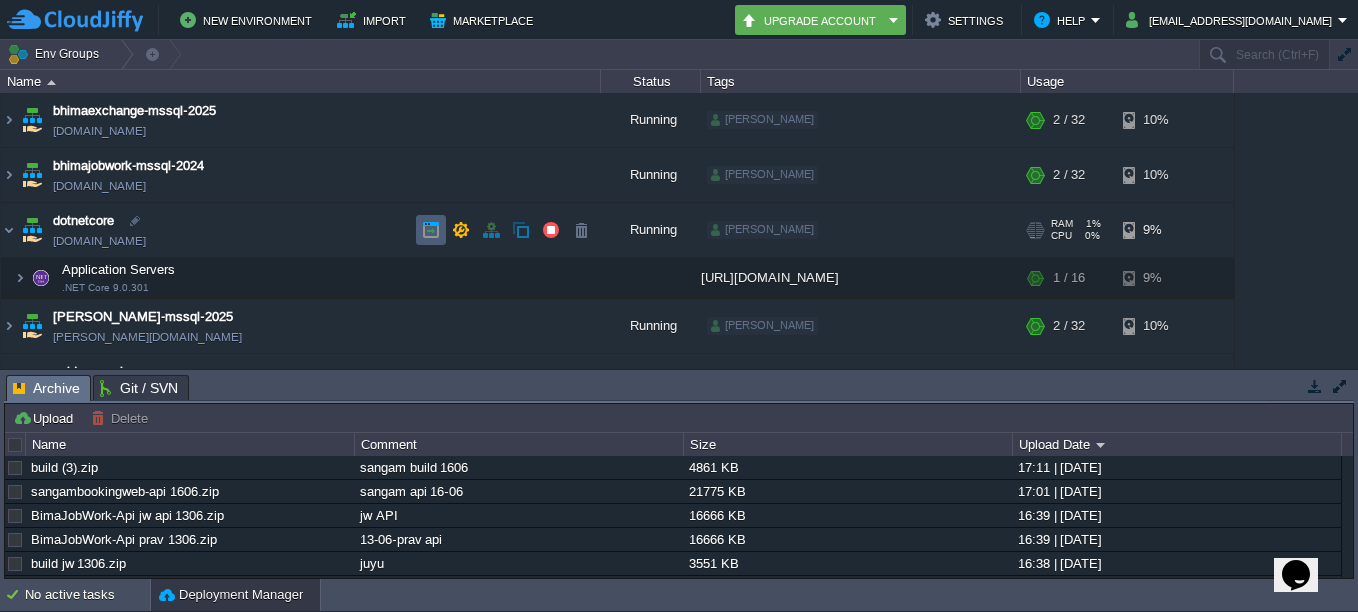 click at bounding box center [431, 230] 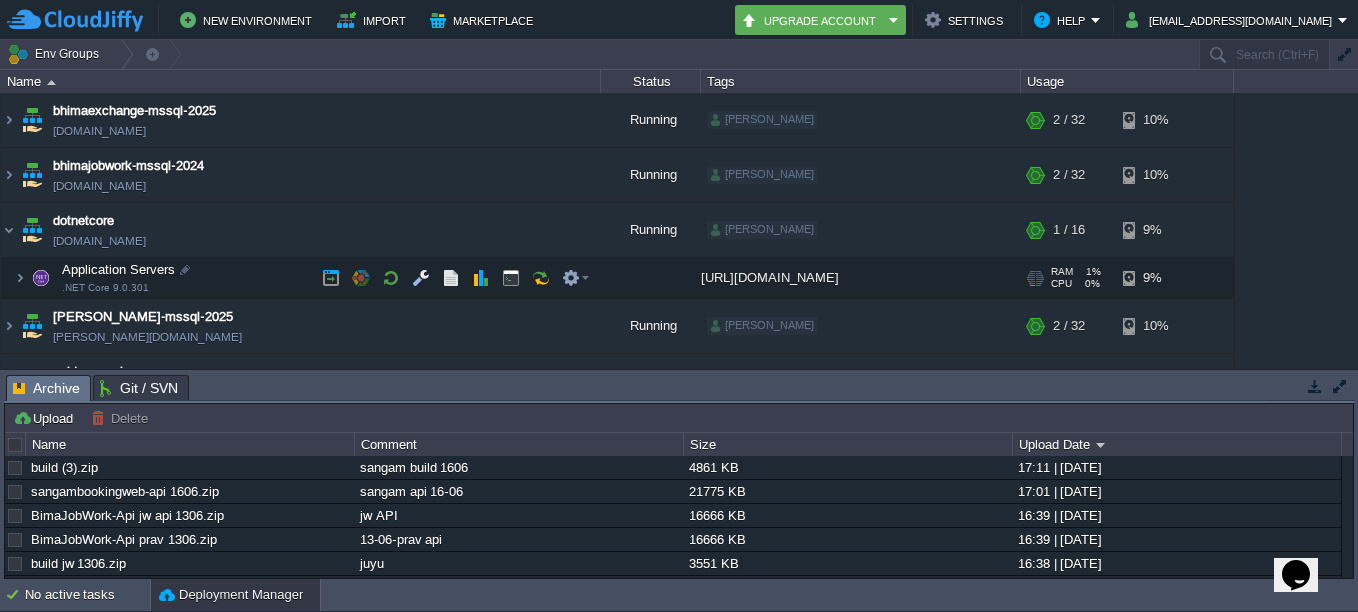 click at bounding box center (7, 277) 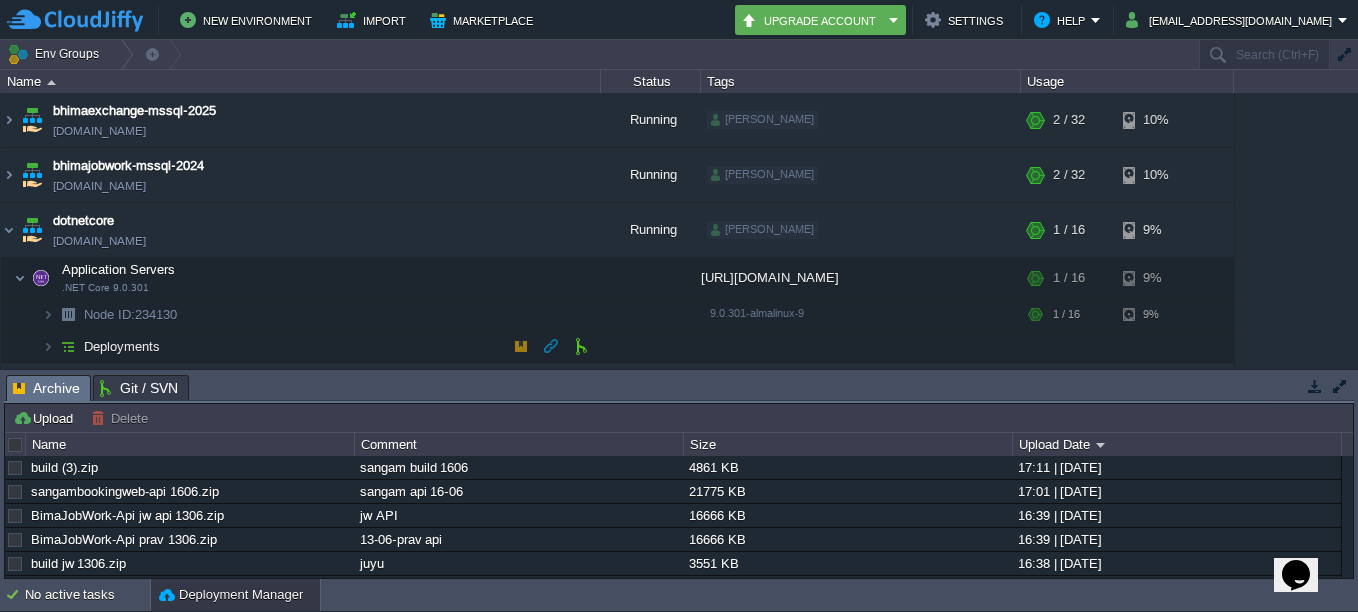 scroll, scrollTop: 100, scrollLeft: 0, axis: vertical 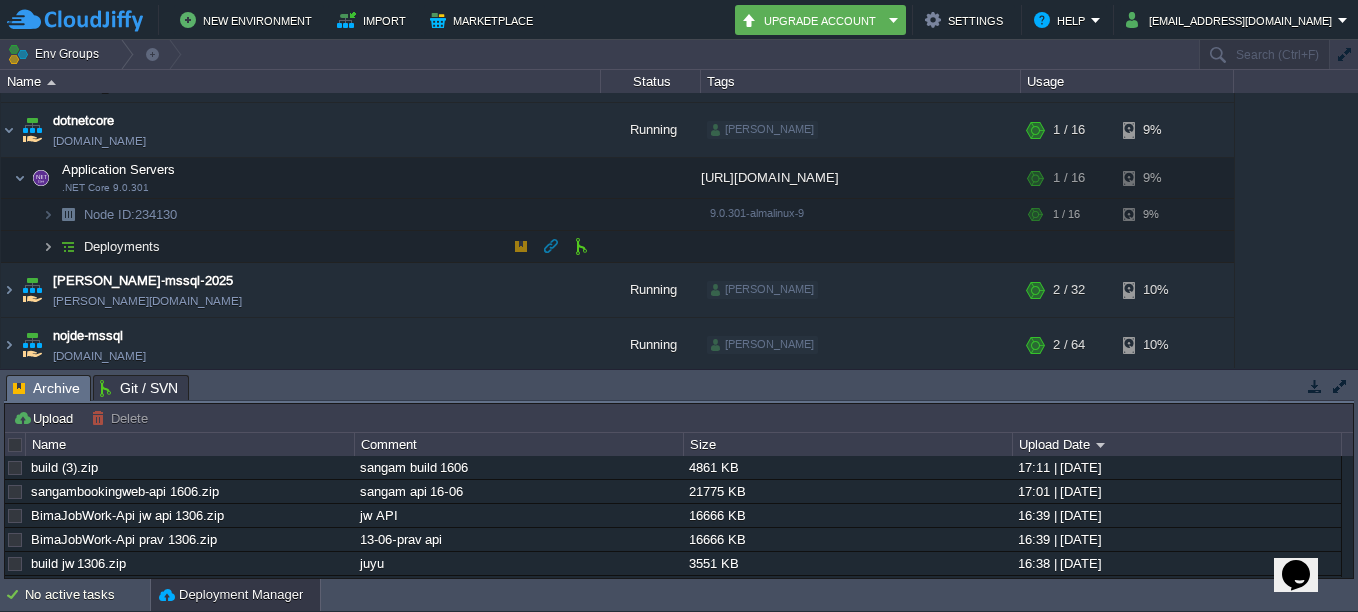 click at bounding box center (48, 246) 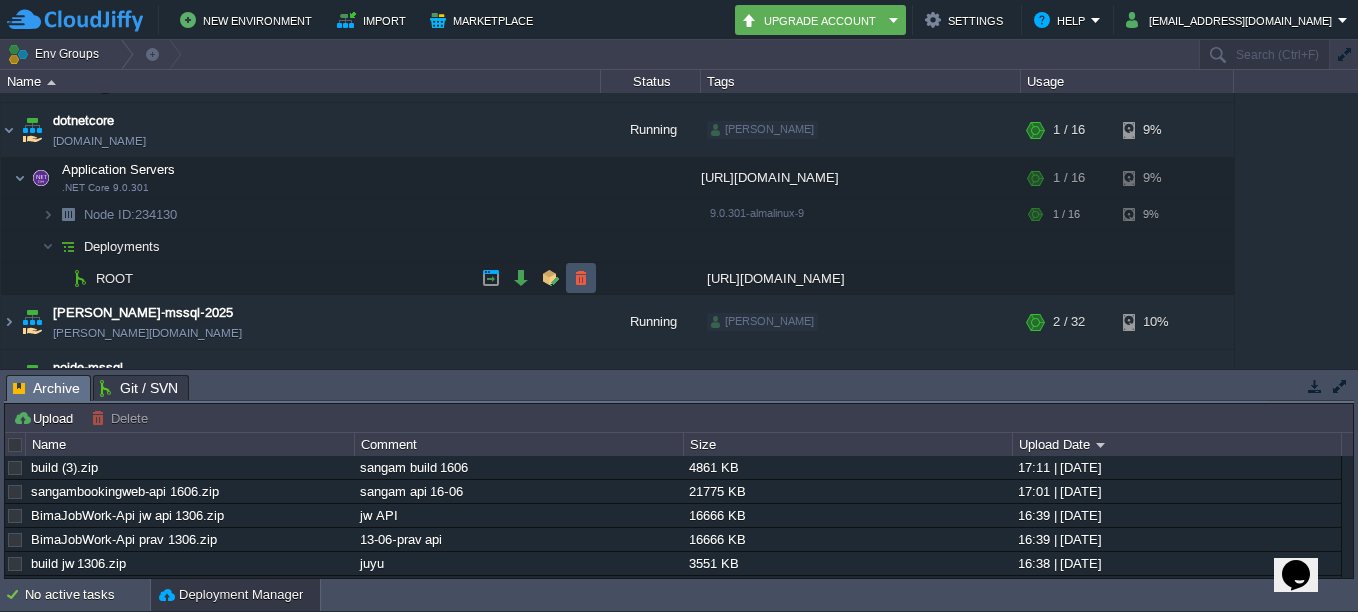 click at bounding box center [581, 278] 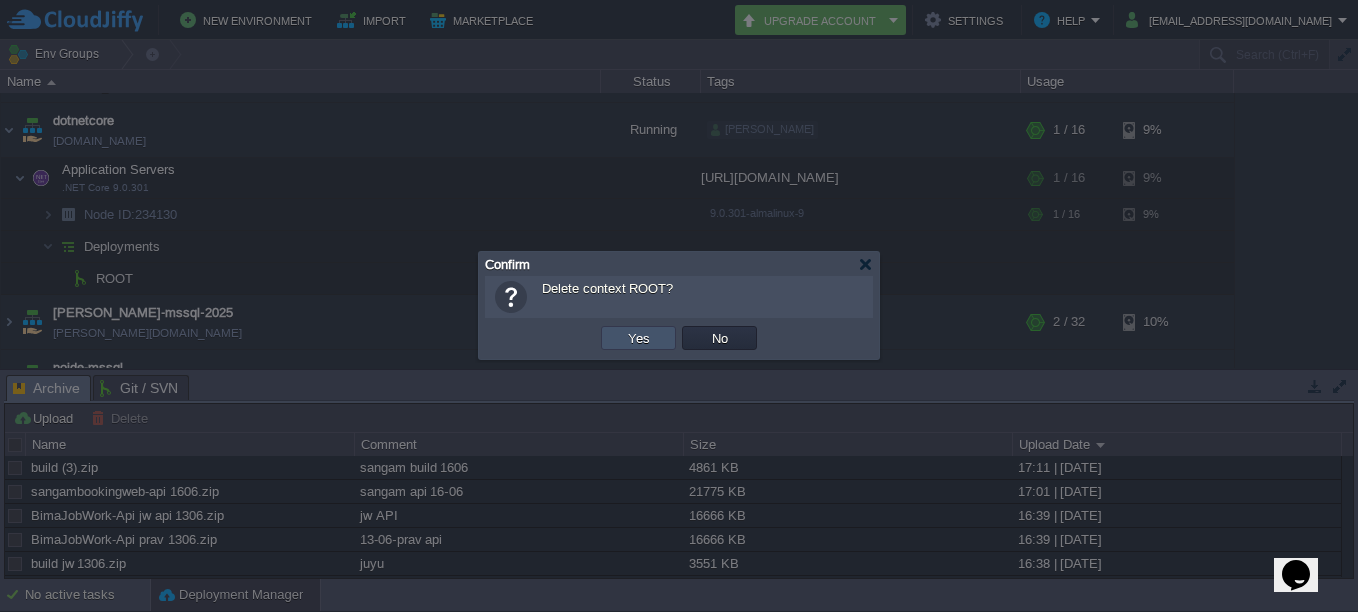 click on "Yes" at bounding box center (639, 338) 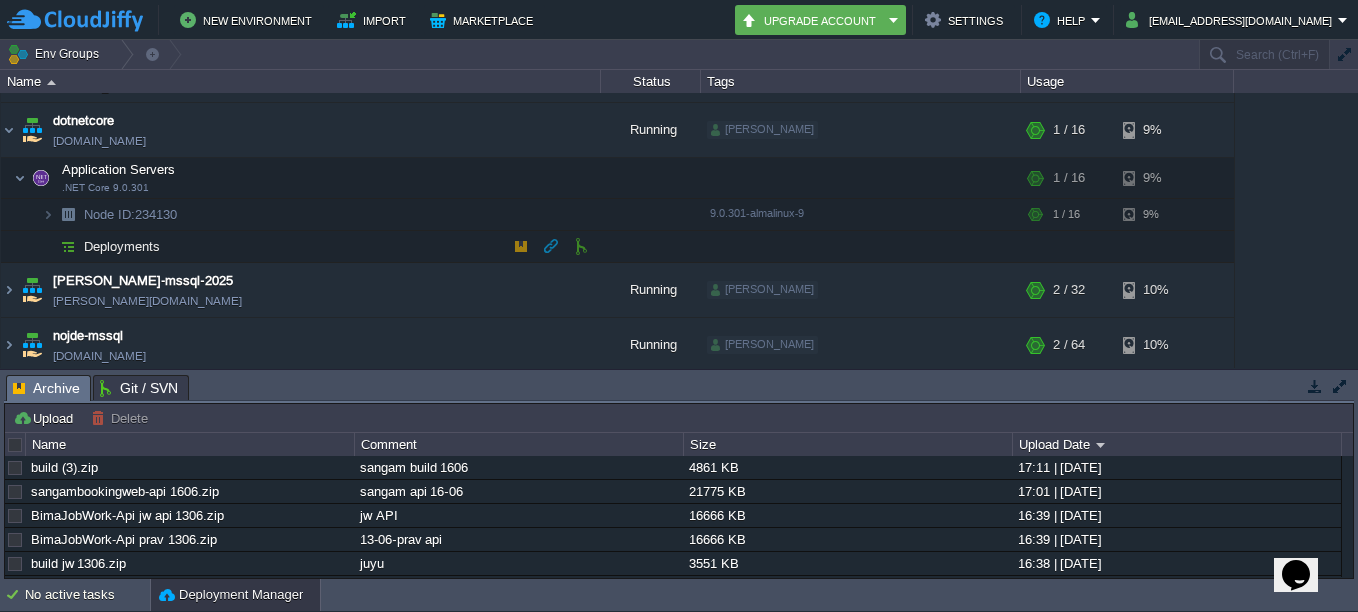 click at bounding box center [581, 246] 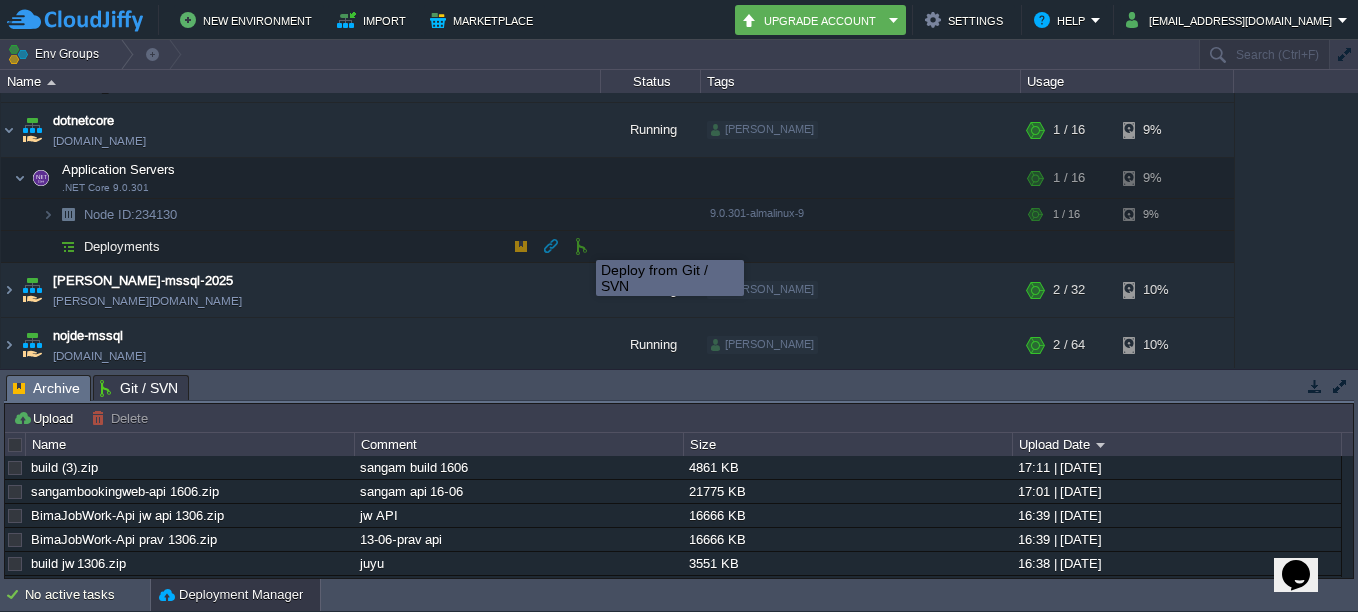 click at bounding box center [581, 246] 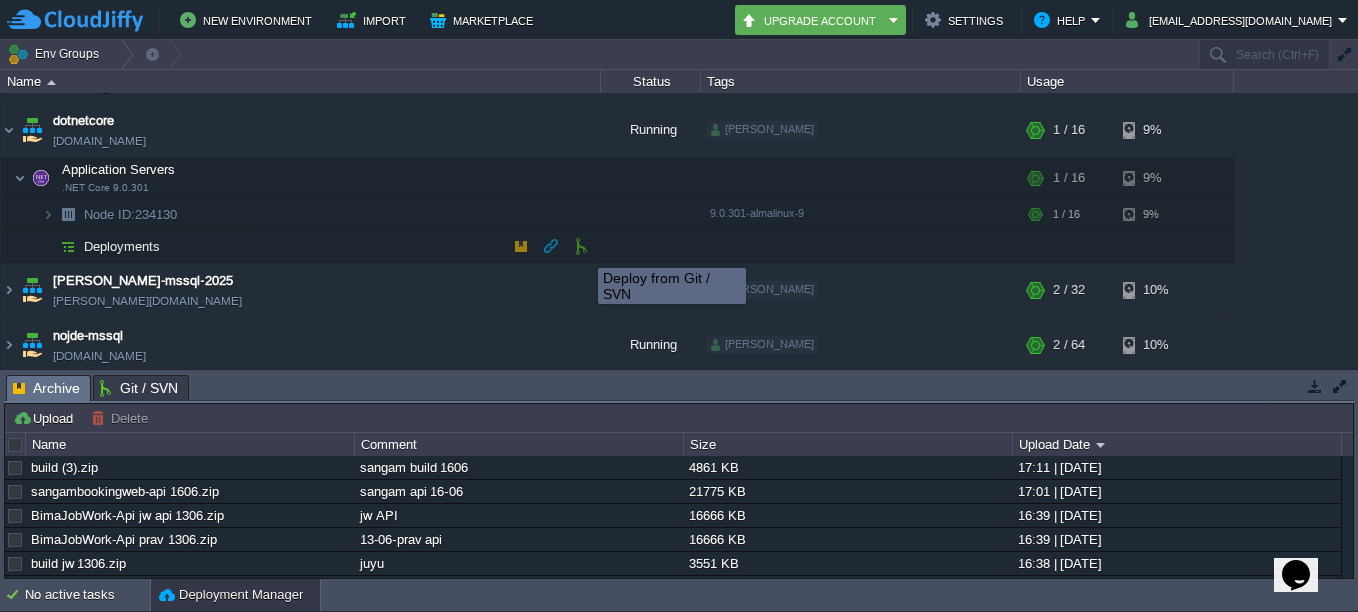 click at bounding box center [581, 246] 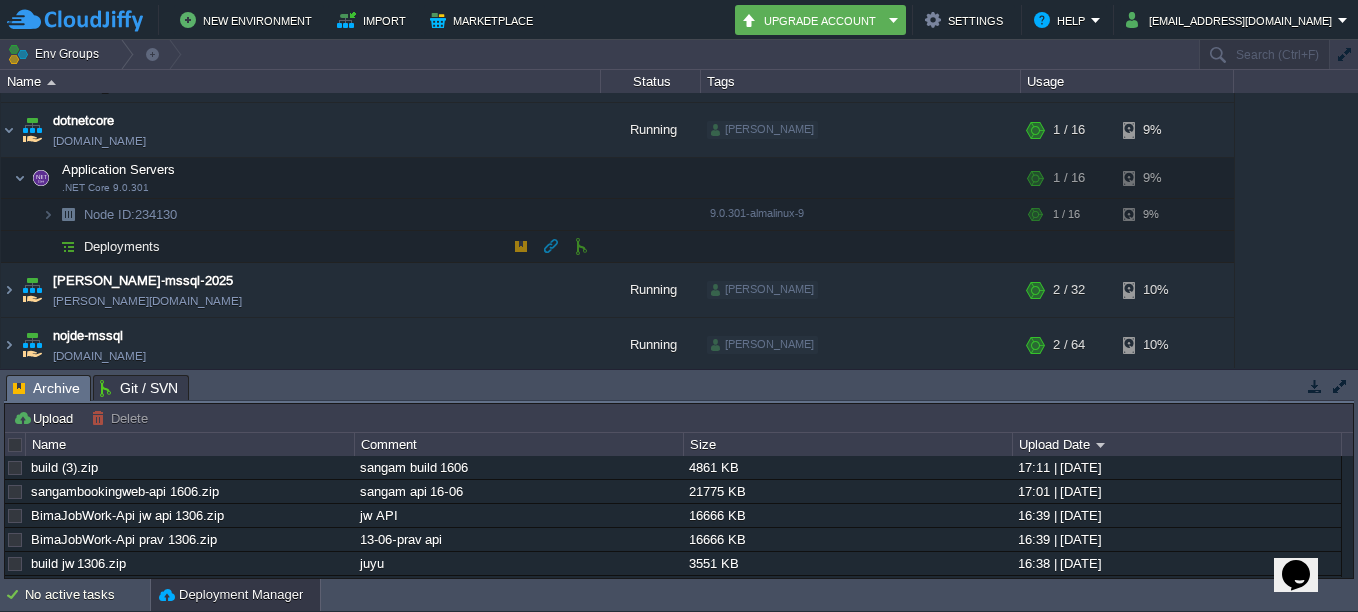 click at bounding box center [581, 246] 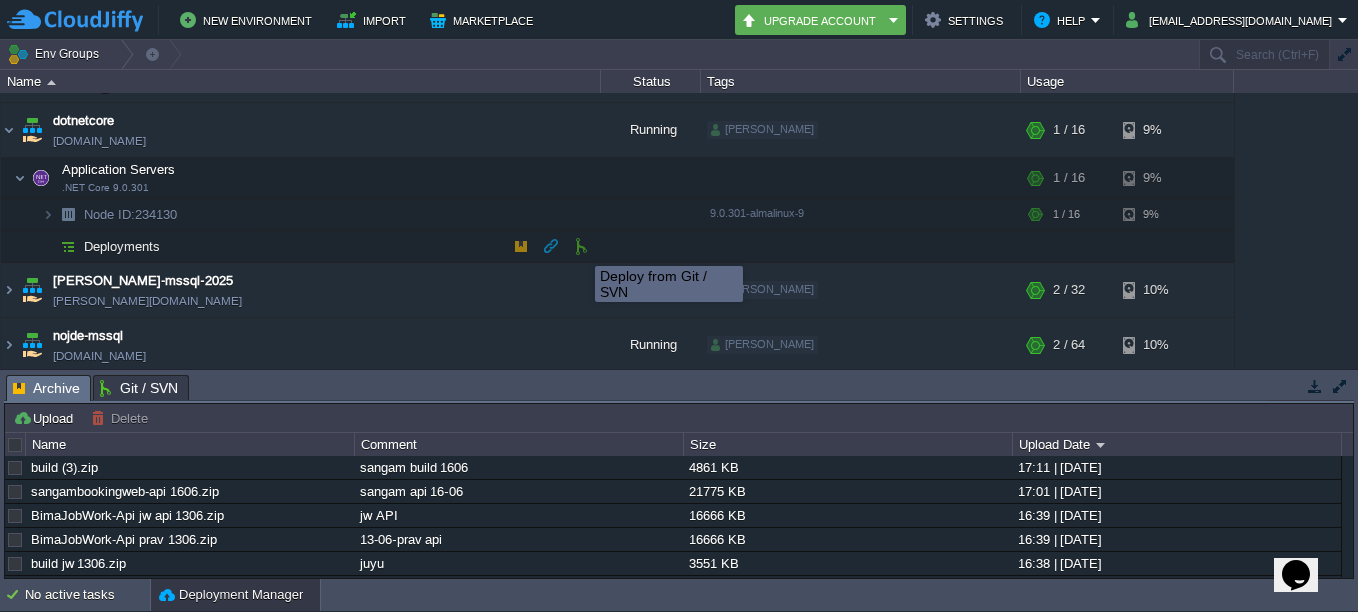click at bounding box center [581, 246] 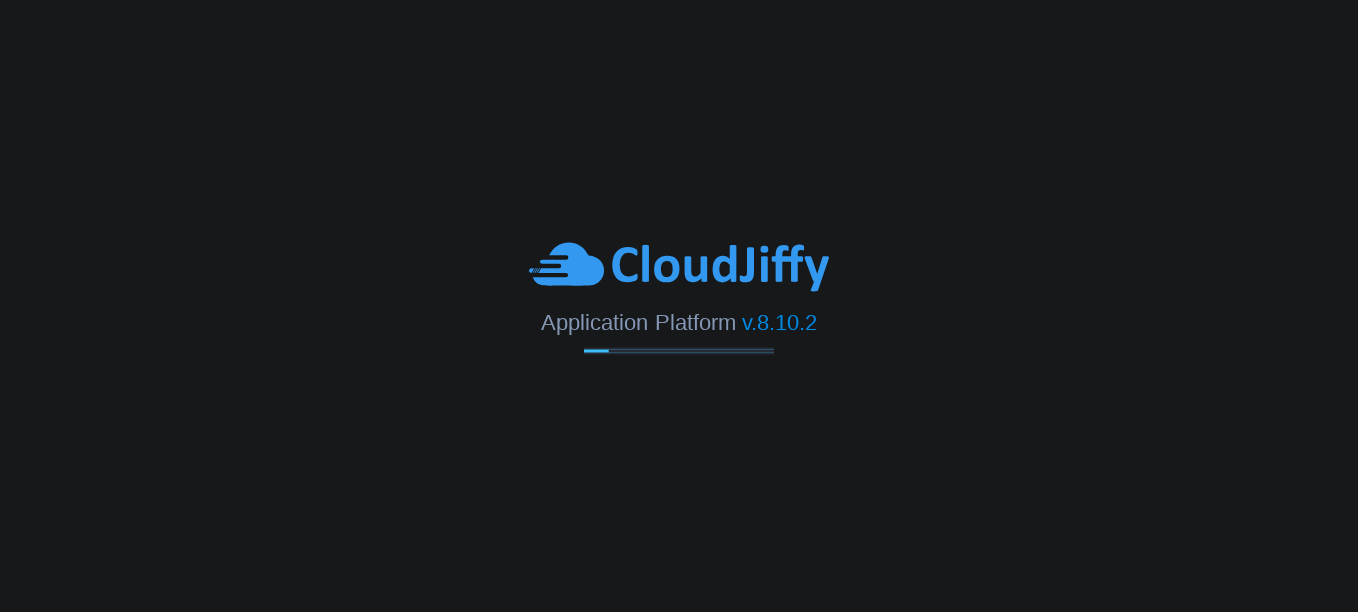 scroll, scrollTop: 0, scrollLeft: 0, axis: both 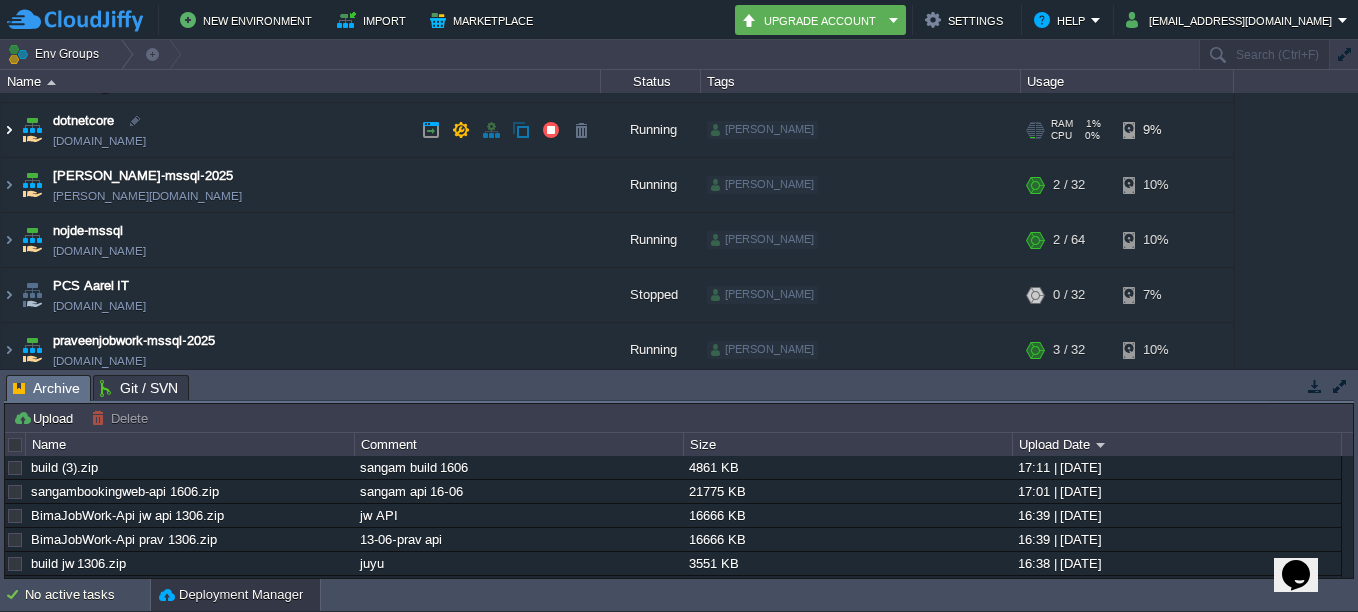 click at bounding box center [9, 130] 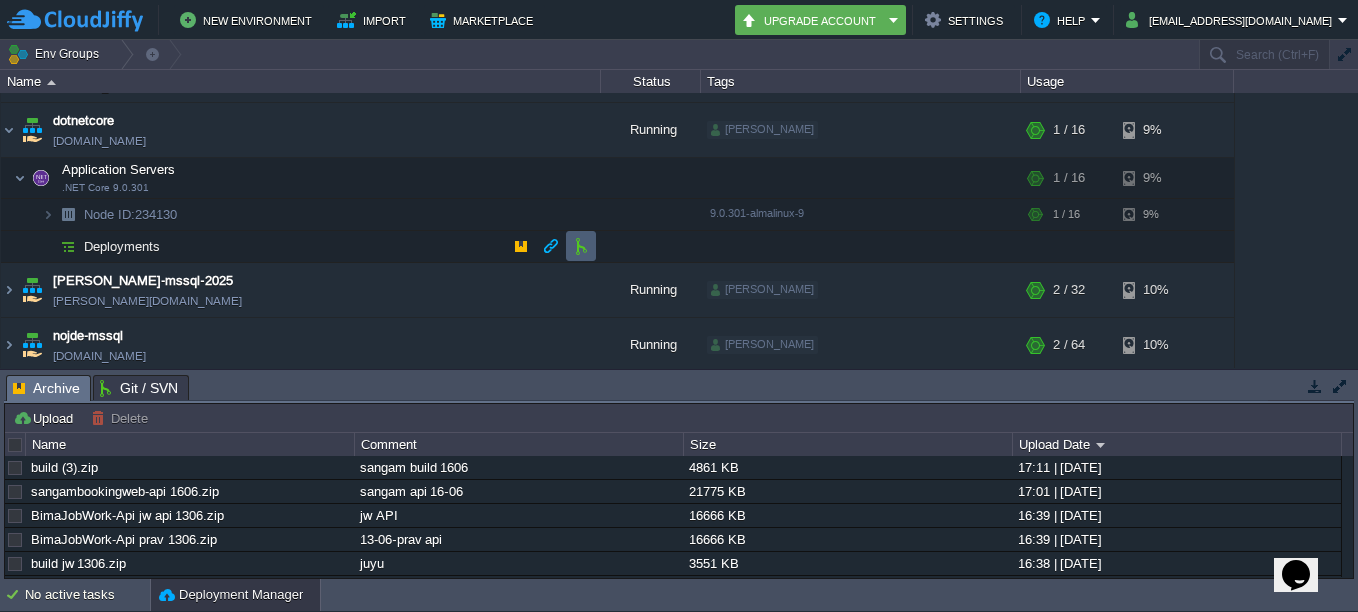 click at bounding box center (581, 246) 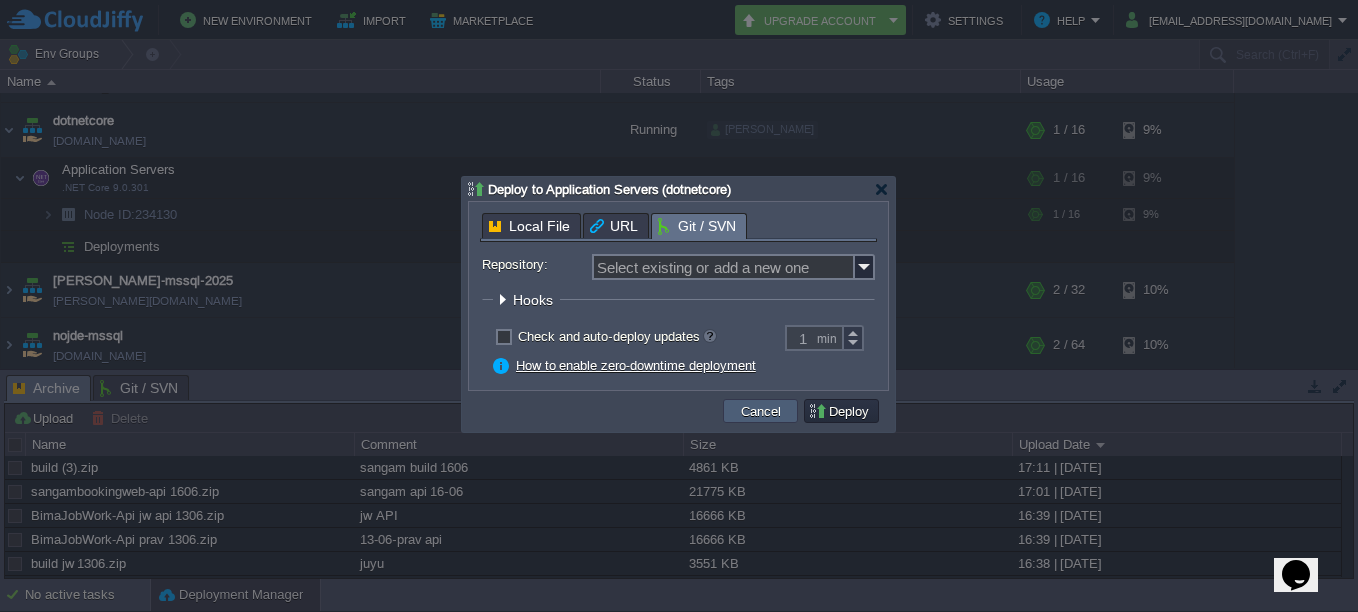click on "Cancel" at bounding box center [761, 411] 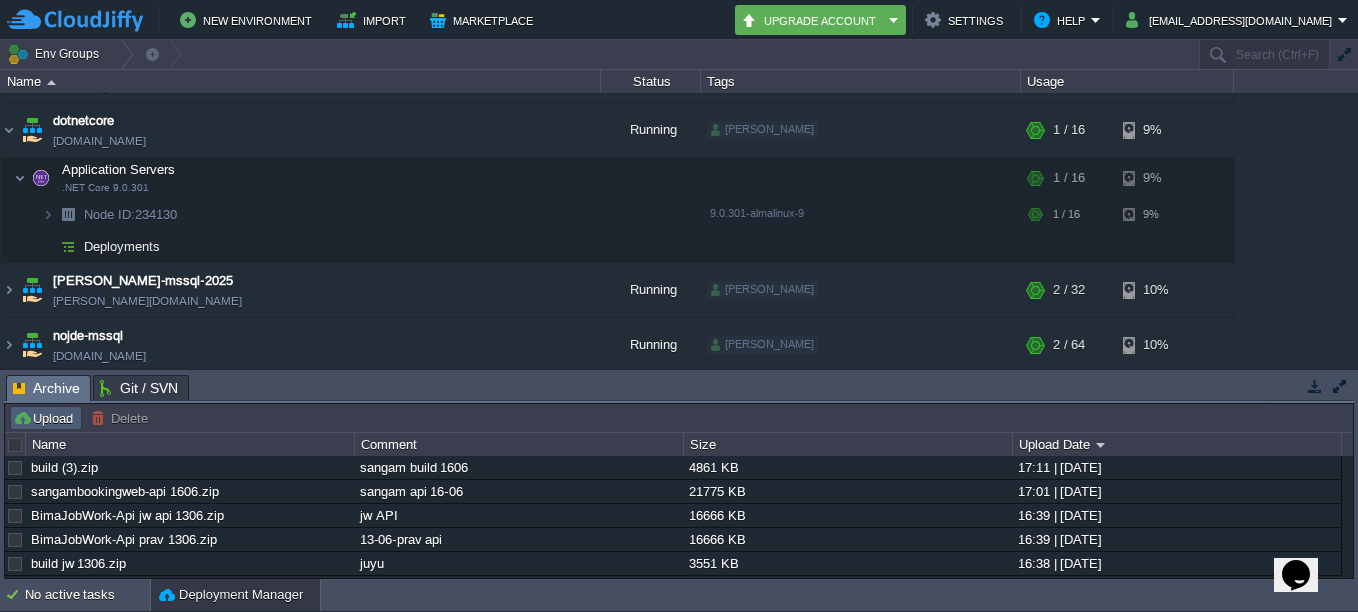 click on "Upload" at bounding box center [46, 418] 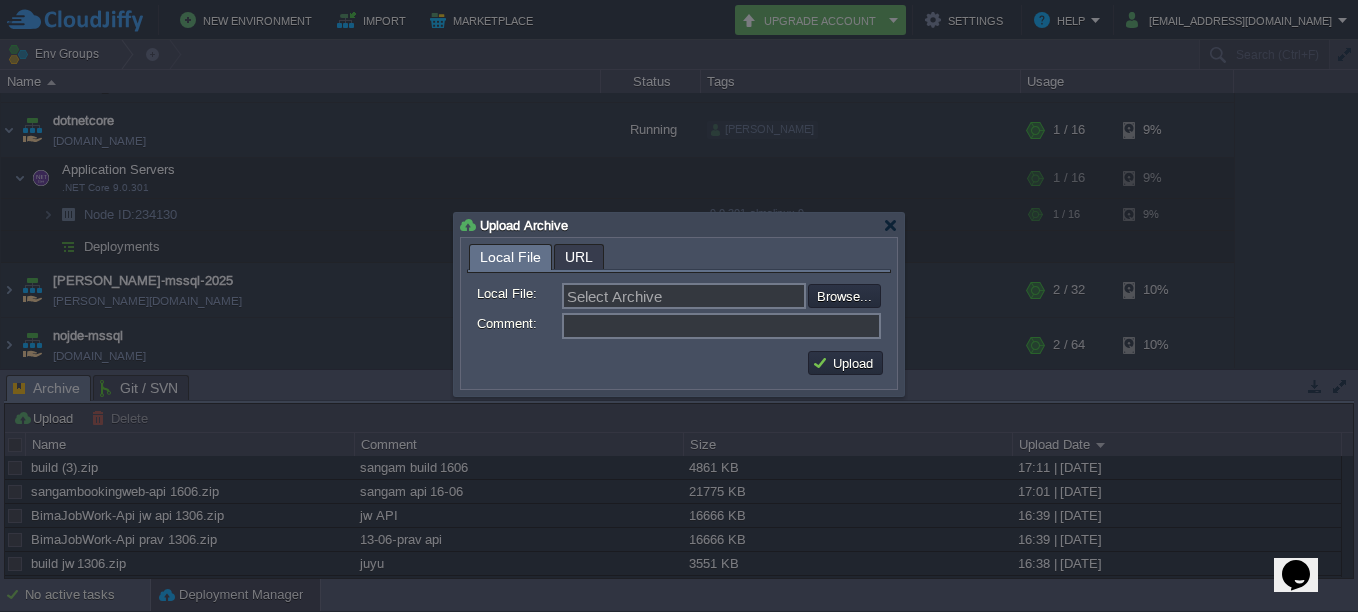 click on "Local File: Select Archive Browse... Comment:" at bounding box center (679, 308) 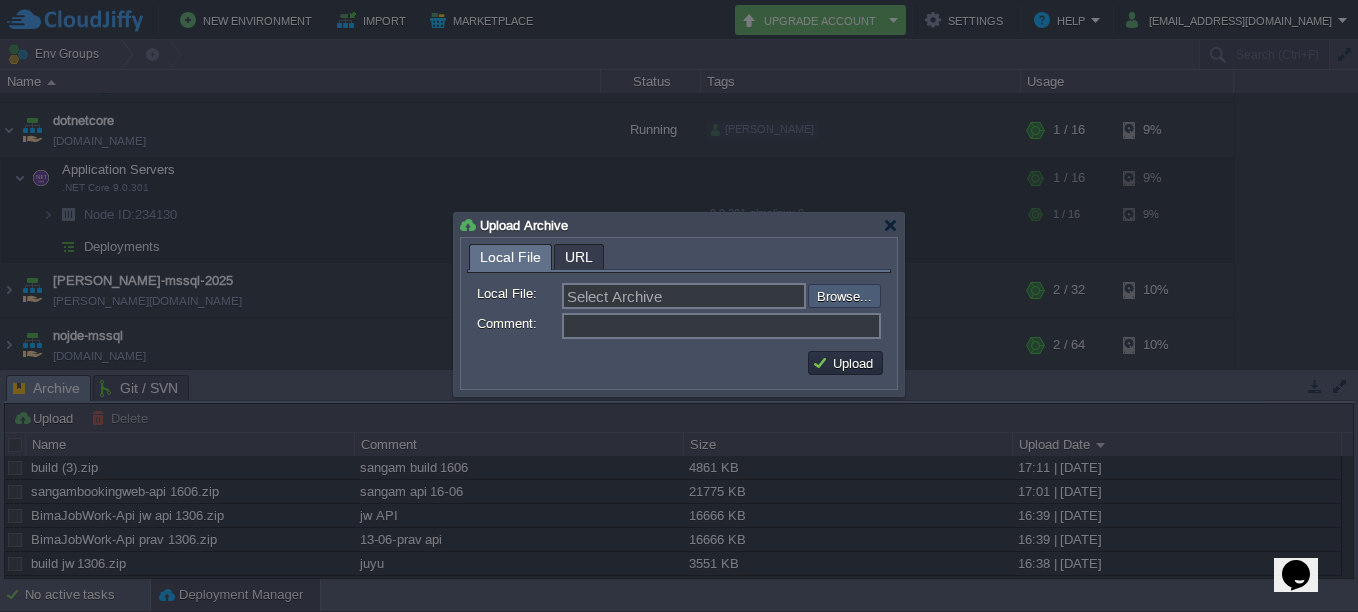 click at bounding box center [754, 296] 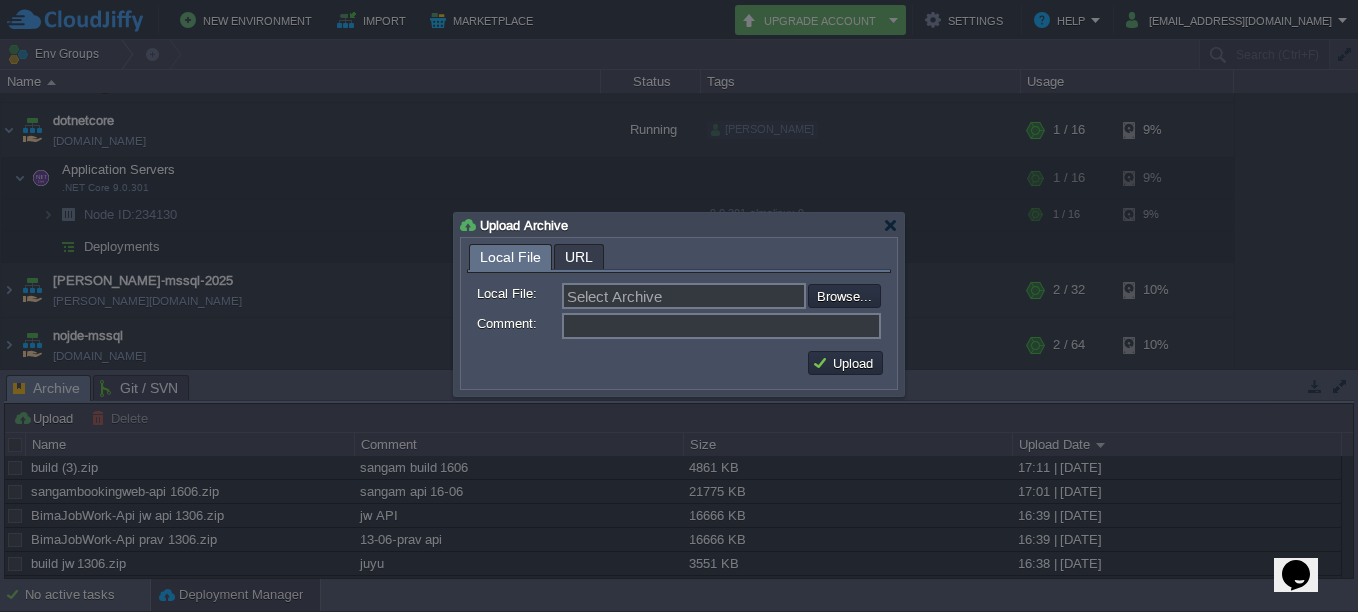 type on "C:\fakepath\MyWebApi.zip" 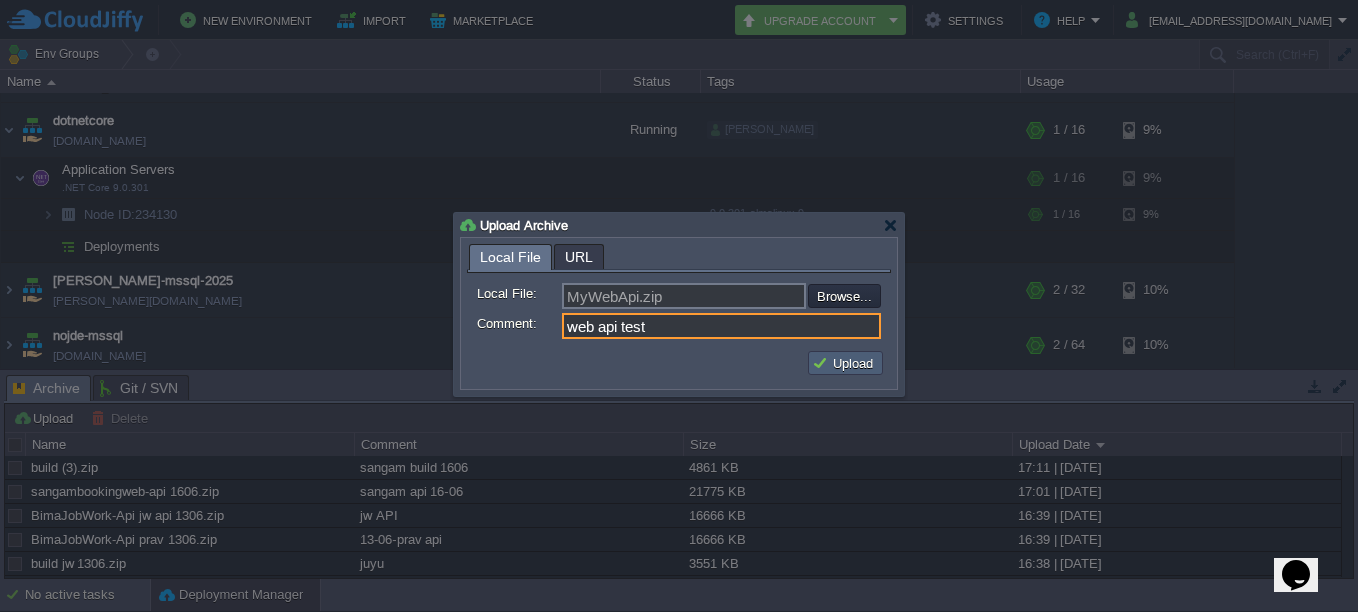 type on "web api test" 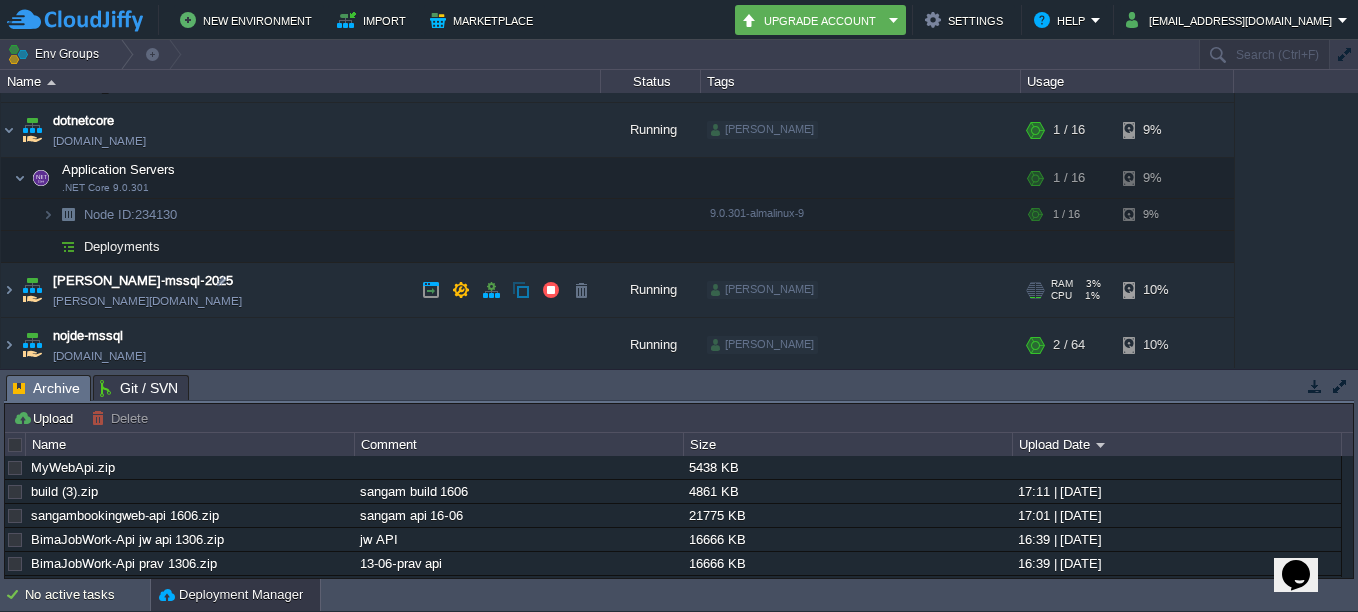 scroll, scrollTop: 0, scrollLeft: 0, axis: both 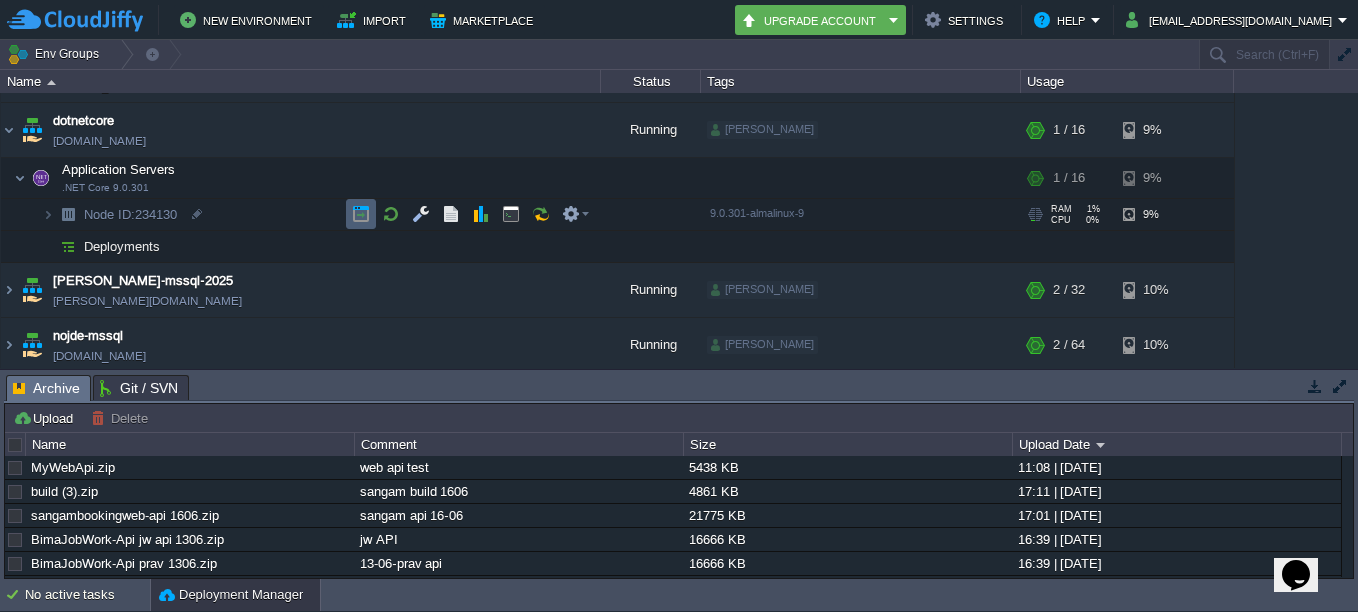 click at bounding box center [361, 214] 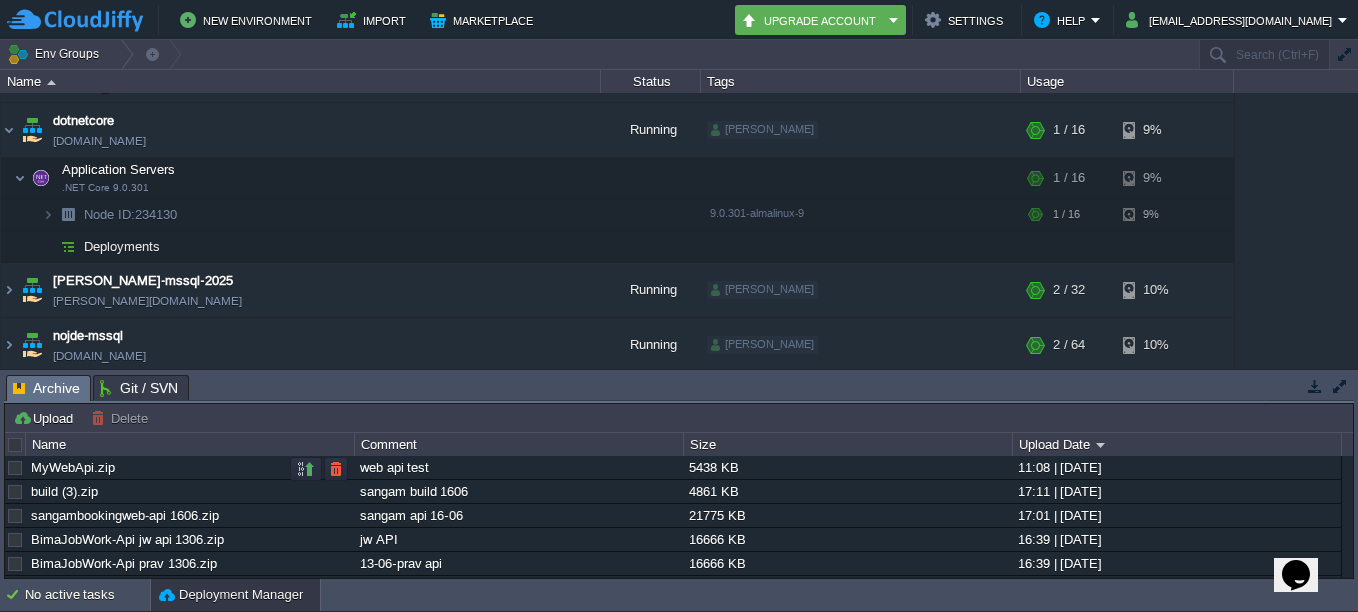 click at bounding box center [15, 467] 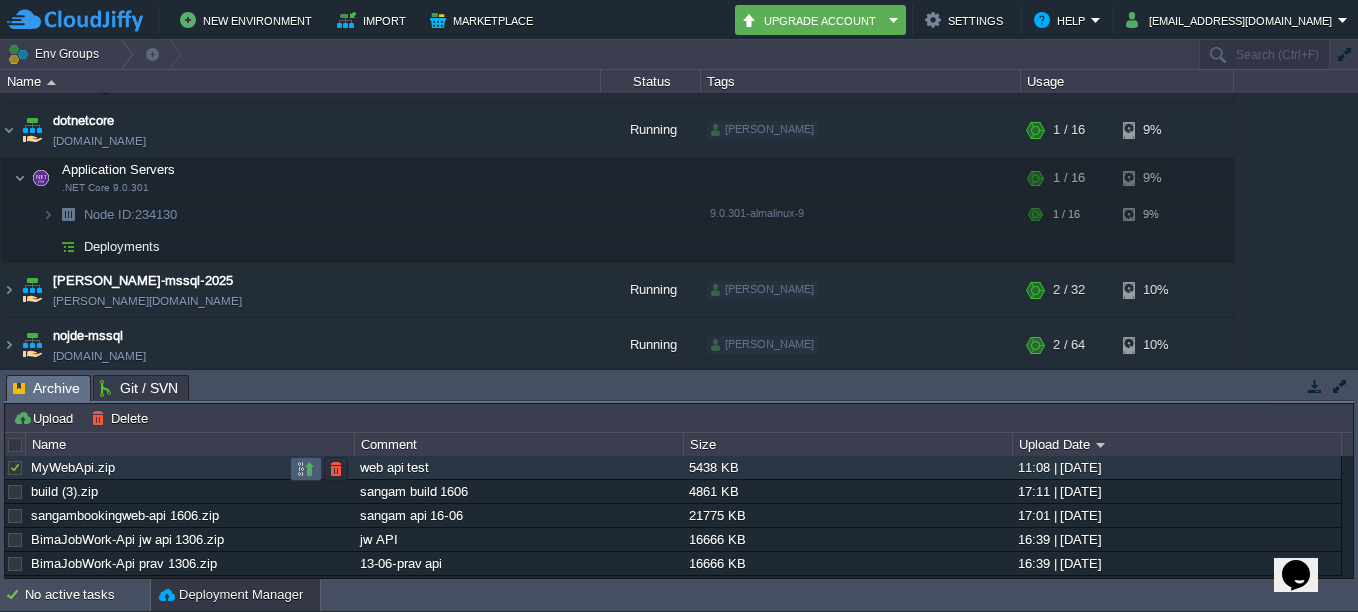 click at bounding box center (306, 469) 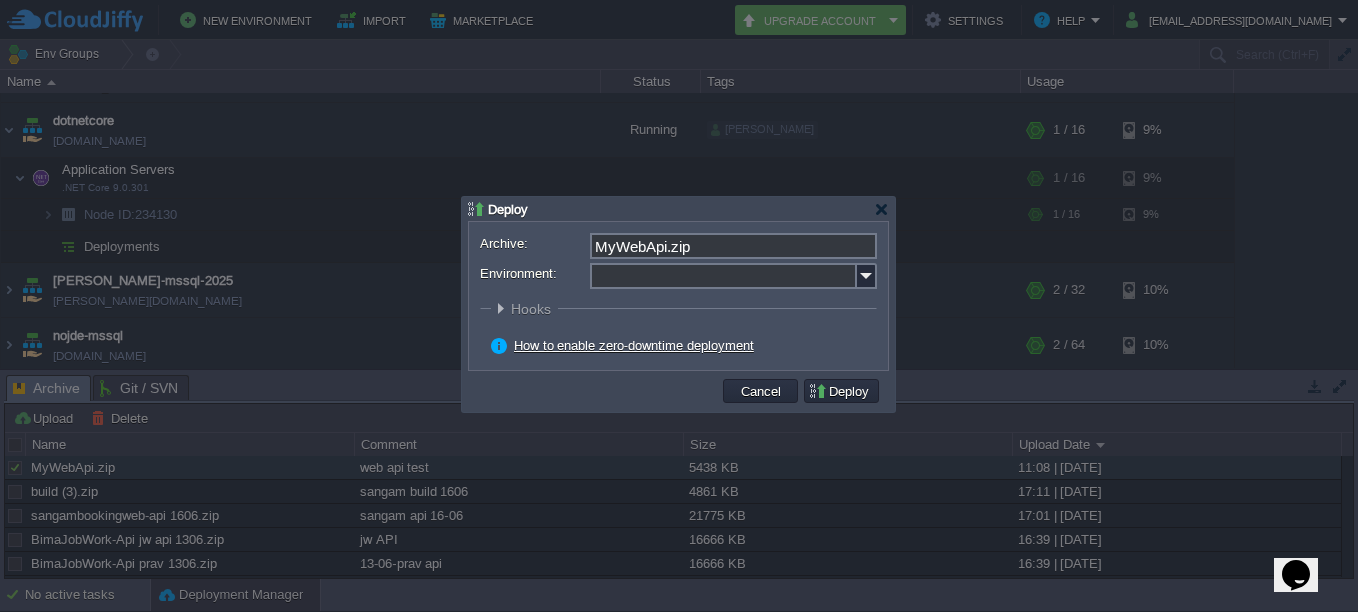 click on "Environment:" at bounding box center (723, 276) 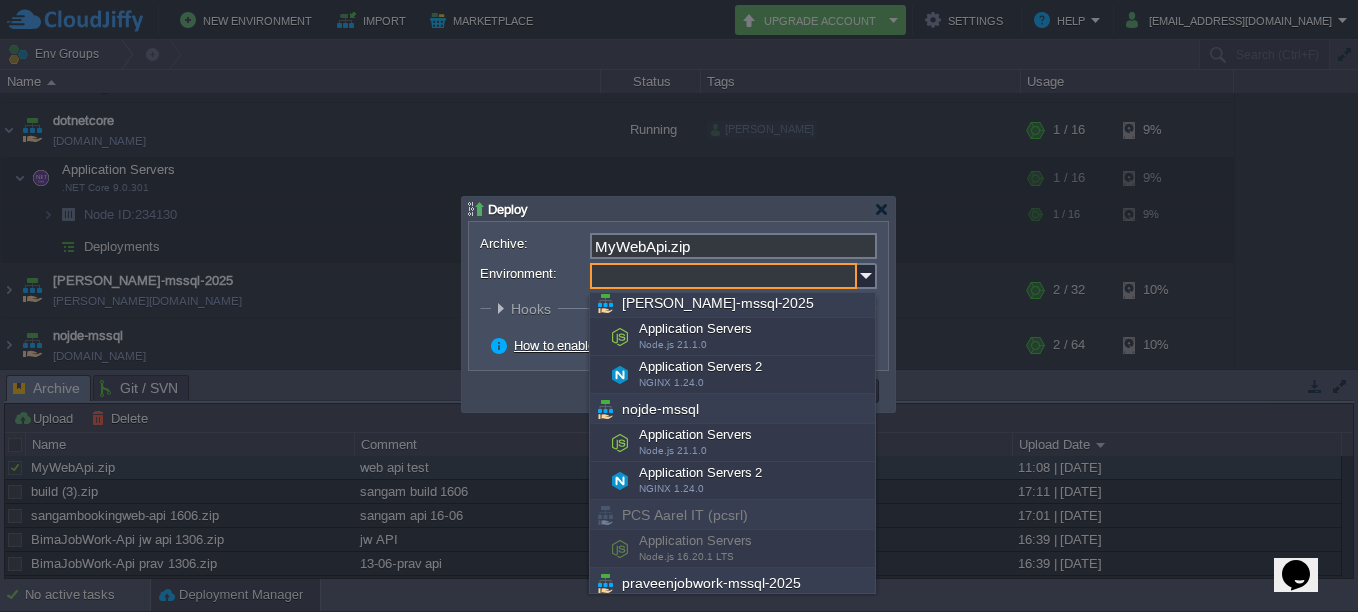 scroll, scrollTop: 200, scrollLeft: 0, axis: vertical 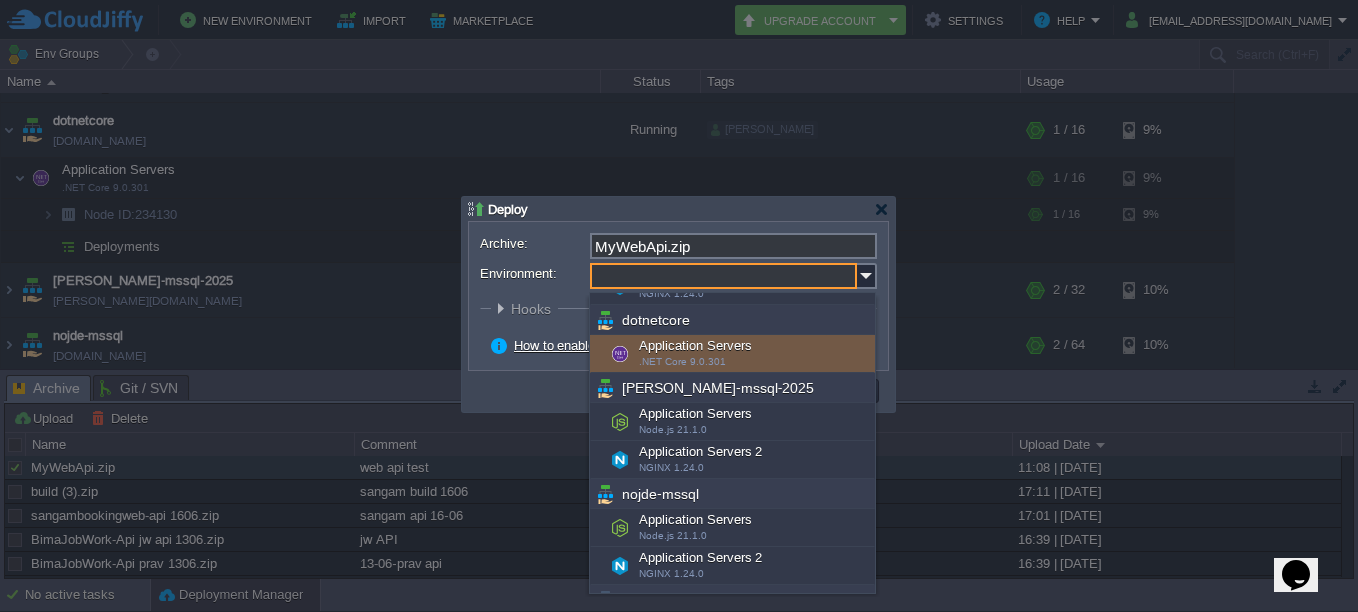 click on "Application Servers .NET Core 9.0.301" at bounding box center (732, 354) 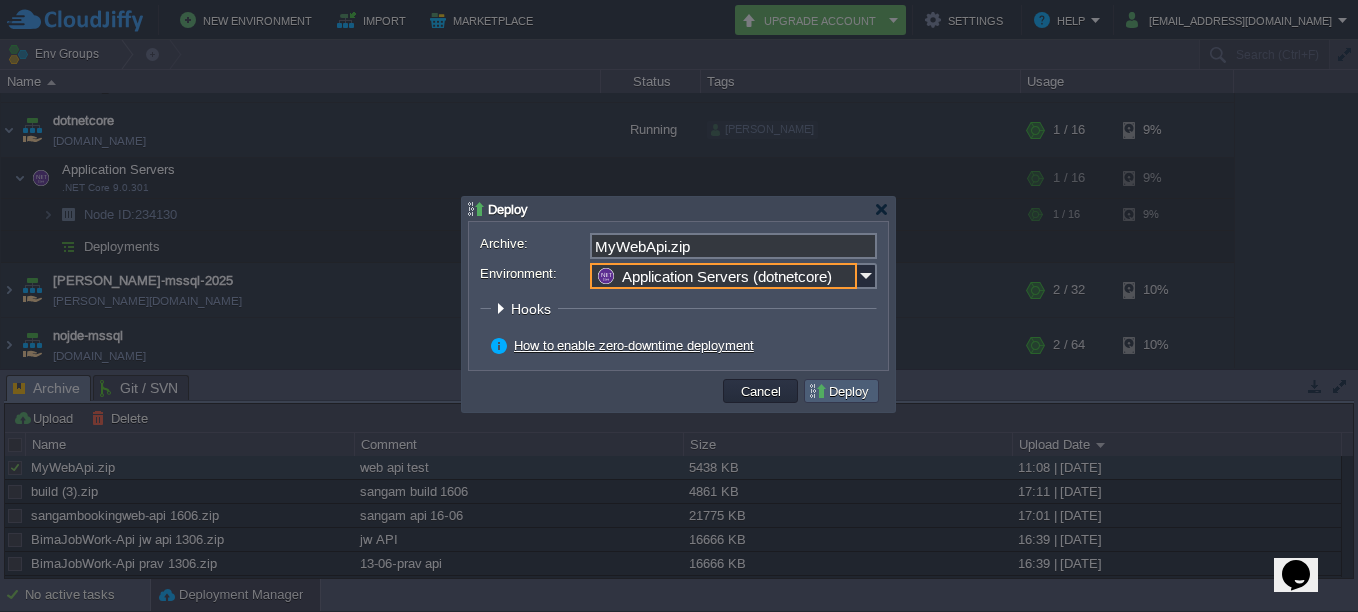 click on "Deploy" at bounding box center (841, 391) 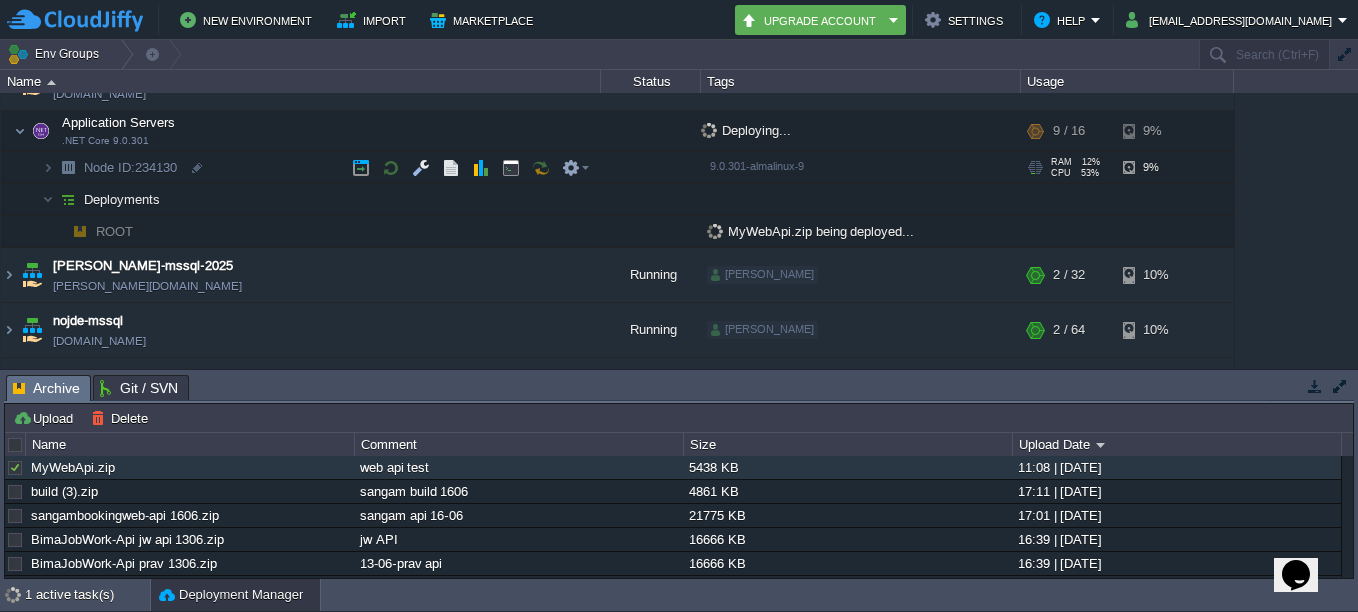 scroll, scrollTop: 100, scrollLeft: 0, axis: vertical 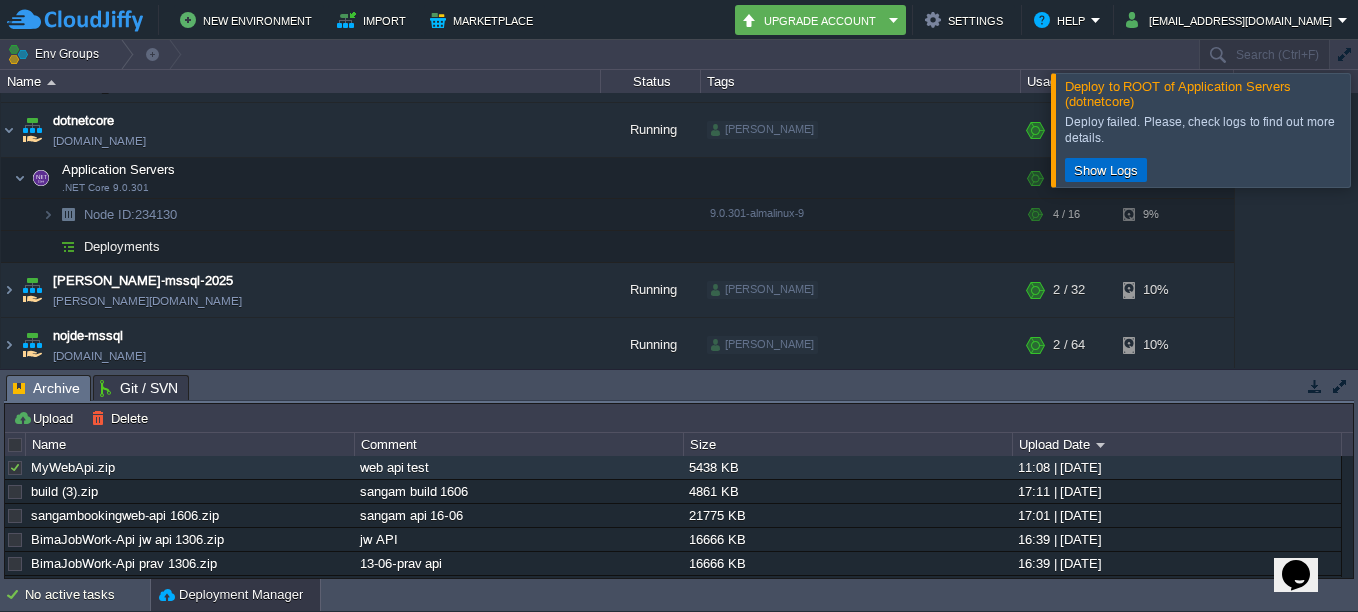 click on "Show Logs" at bounding box center [1106, 170] 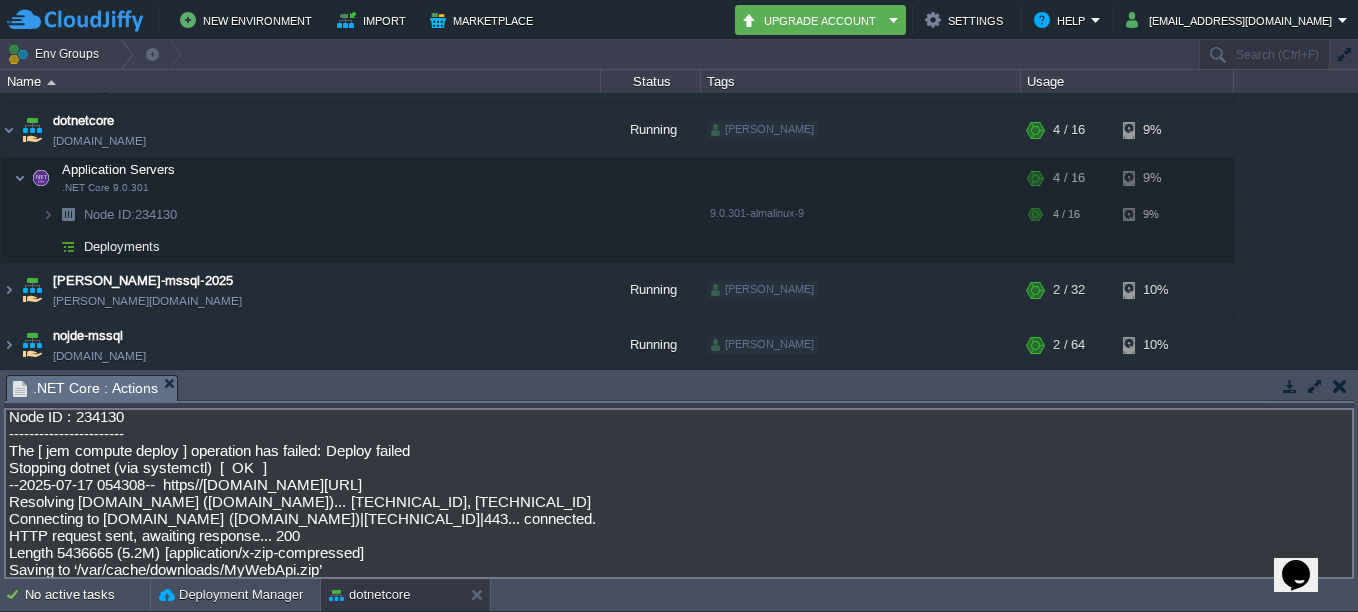 scroll, scrollTop: 0, scrollLeft: 0, axis: both 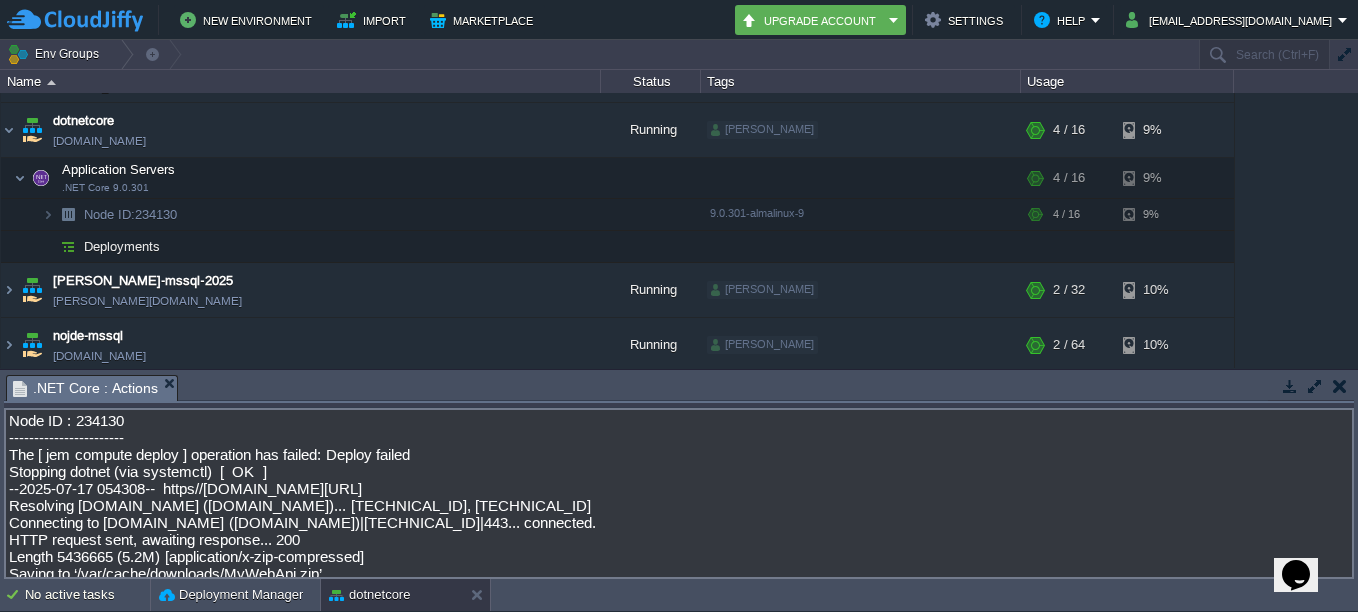 click on "Node ID : 234130
-----------------------
The [ jem compute deploy ] operation has failed: Deploy failed
Stopping dotnet (via systemctl)  [  OK  ]
--2025-07-17 054308--  https//app.cloudjiffy.com/xssu/rest/download/QjYYHFc3DQcIA1tBZFc4FxRCW0AHTExGW0BsSS91JgZLFkBVDwYAQmNTTEBI
Resolving app.cloudjiffy.com (app.cloudjiffy.com)... 10.101.1.113, 10.101.1.112
Connecting to app.cloudjiffy.com (app.cloudjiffy.com)|10.101.1.113|443... connected.
HTTP request sent, awaiting response... 200
Length 5436665 (5.2M) [application/x-zip-compressed]
Saving to ‘/var/cache/downloads/MyWebApi.zip’
2025-07-17 054310 (4.57 MB/s) - ‘/var/cache/downloads/MyWebApi.zip’ saved [5436665/5436665]
Application deployed successfully!
Starting dotnet (via systemctl)  Job for dotnet.service failed because the control process exited with error code.
See systemctl status dotnet.service and journalctl -xeu dotnet.service for details.
[FAILED]" at bounding box center (679, 493) 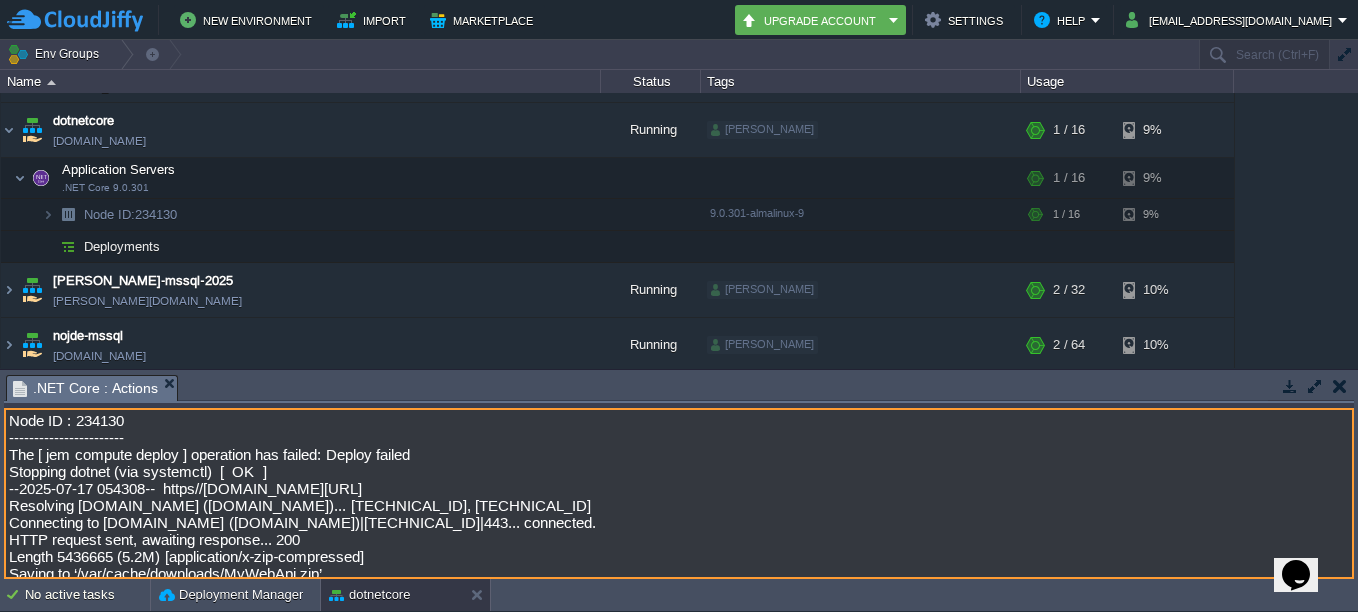 click 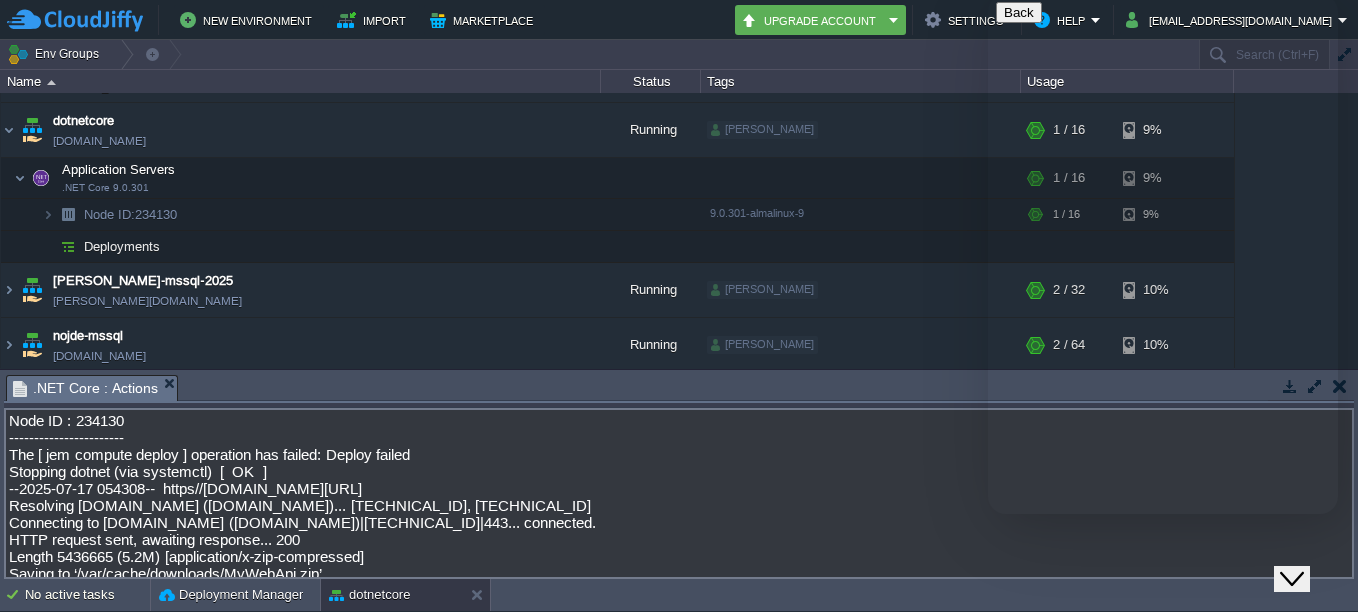 click on "New Conversation" at bounding box center (1163, 620) 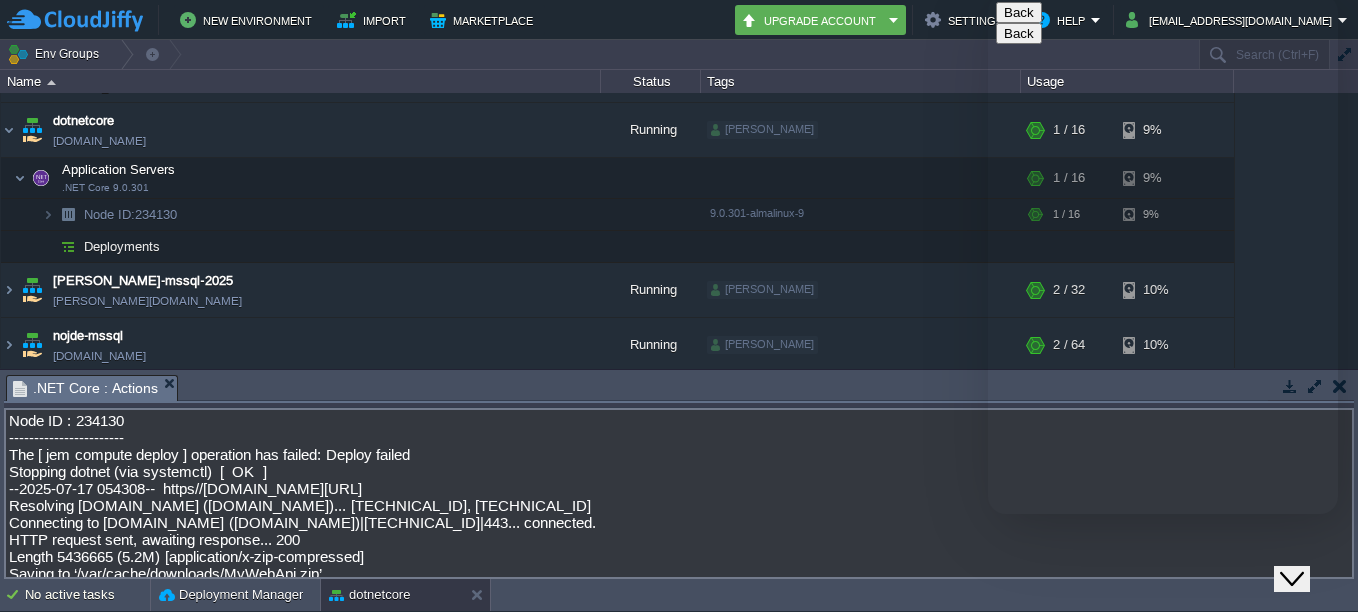 click on "Start Chat" at bounding box center [1034, 858] 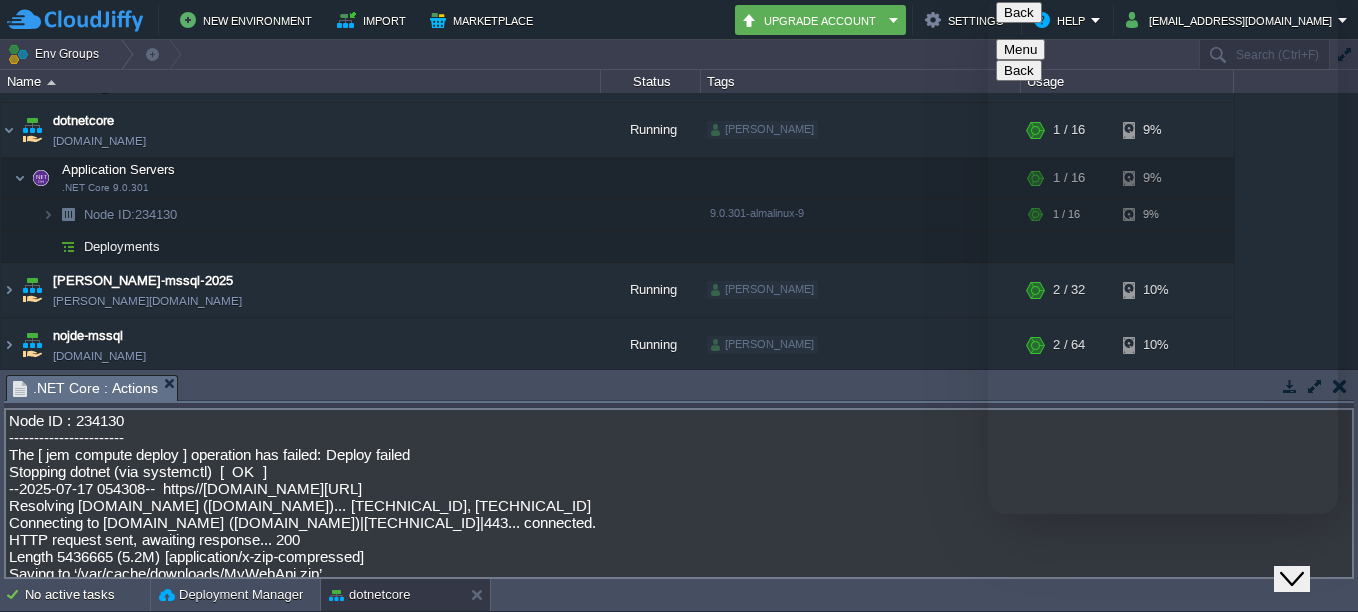 click at bounding box center (988, -6) 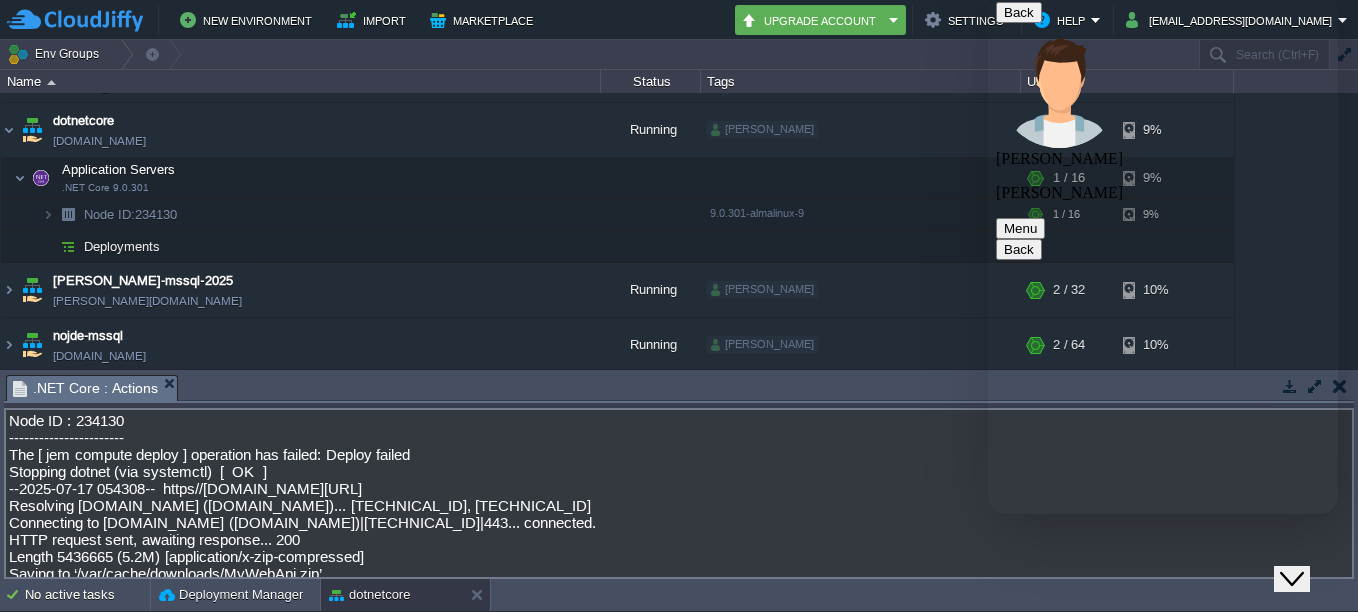 scroll, scrollTop: 787, scrollLeft: 0, axis: vertical 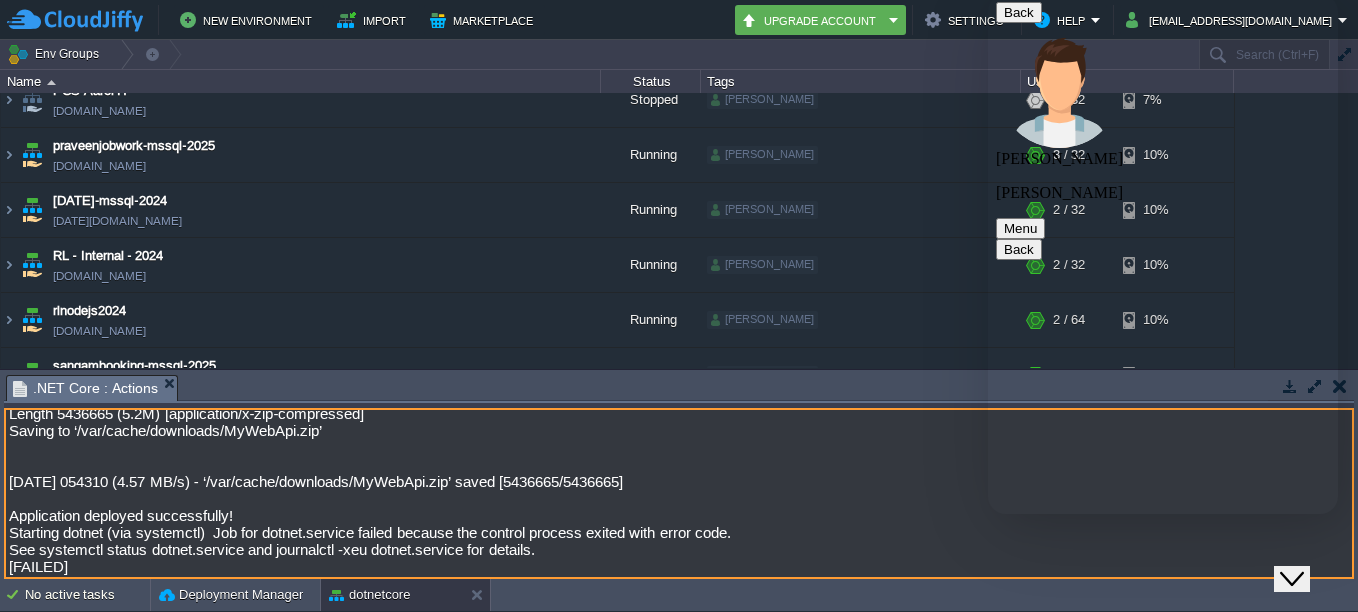 click on "Rate this chat Upload File Insert emoji" at bounding box center (988, -6) 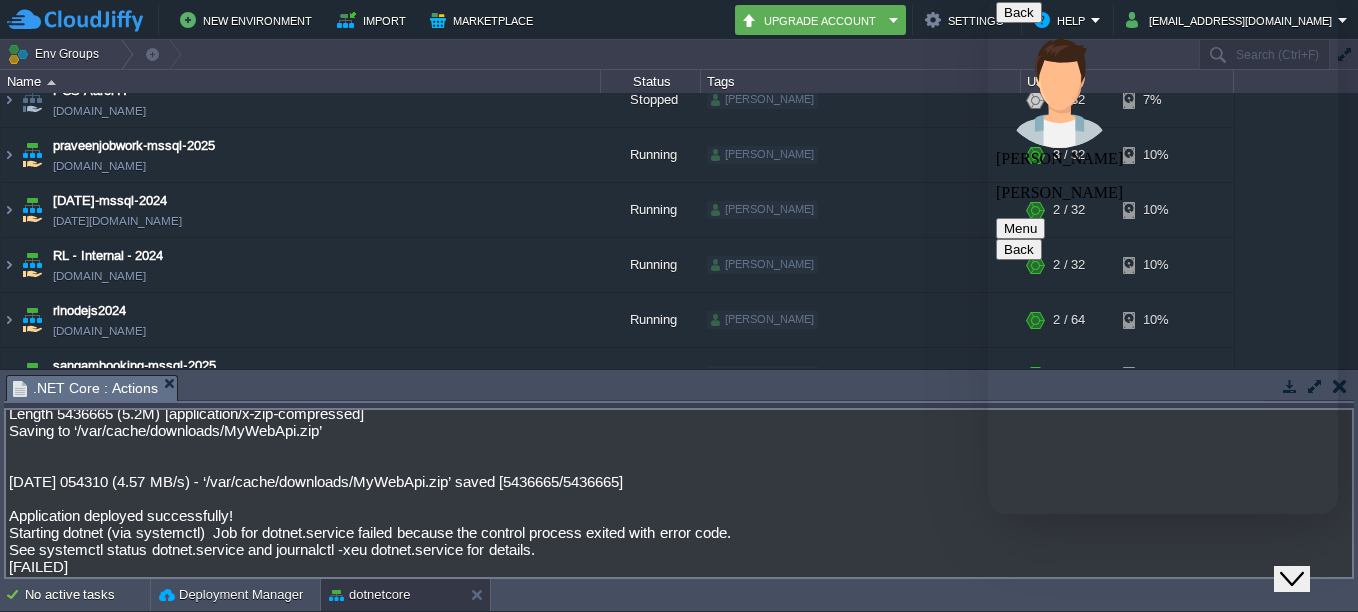 click at bounding box center [988, -6] 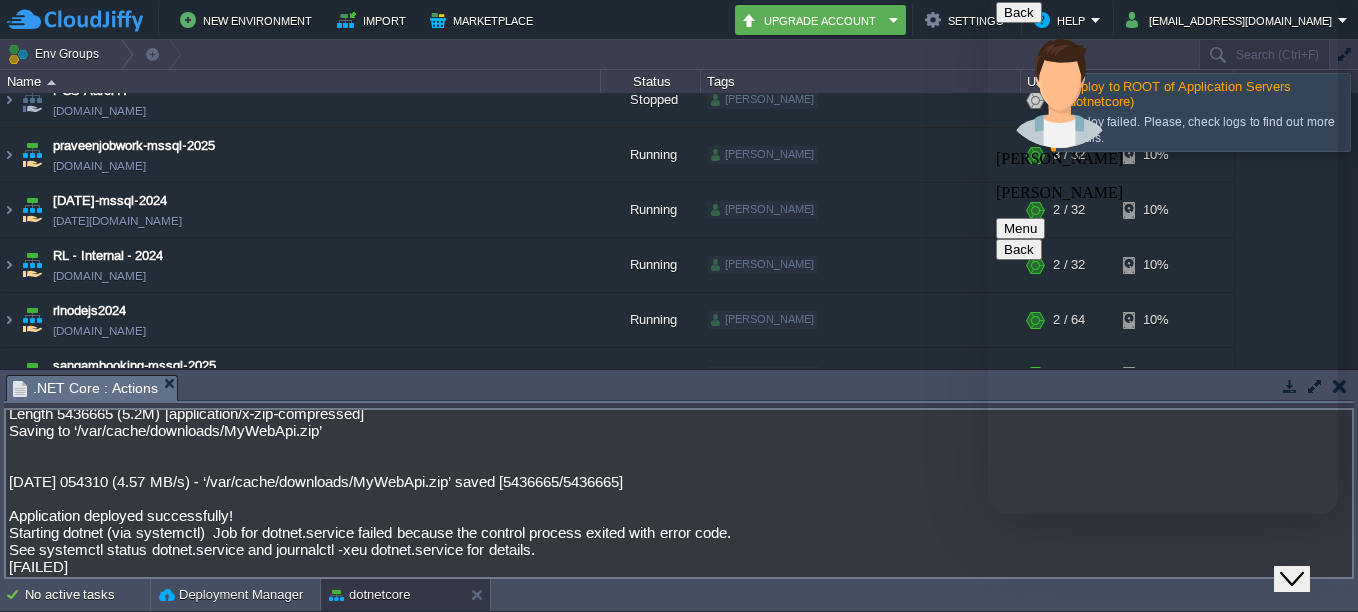 scroll, scrollTop: 169, scrollLeft: 0, axis: vertical 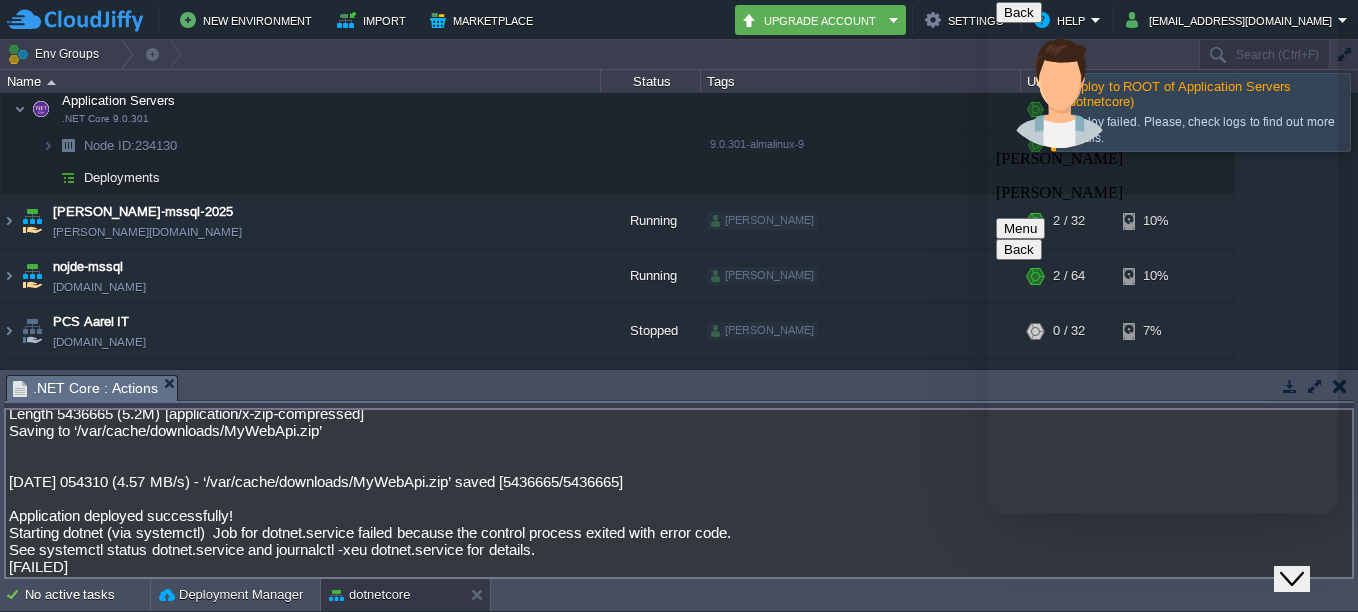 click on "Node ID : 234130
-----------------------
The [ jem compute deploy ] operation has failed: Deploy failed
Stopping dotnet (via systemctl)  [  OK  ]
--2025-07-17 054308--  https//app.cloudjiffy.com/xssu/rest/download/QjYYHFc3DQcIA1tBZFc4FxRCW0AHTExGW0BsSS91JgZLFkBVDwYAQmNTTEBI
Resolving app.cloudjiffy.com (app.cloudjiffy.com)... 10.101.1.113, 10.101.1.112
Connecting to app.cloudjiffy.com (app.cloudjiffy.com)|10.101.1.113|443... connected.
HTTP request sent, awaiting response... 200
Length 5436665 (5.2M) [application/x-zip-compressed]
Saving to ‘/var/cache/downloads/MyWebApi.zip’
2025-07-17 054310 (4.57 MB/s) - ‘/var/cache/downloads/MyWebApi.zip’ saved [5436665/5436665]
Application deployed successfully!
Starting dotnet (via systemctl)  Job for dotnet.service failed because the control process exited with error code.
See systemctl status dotnet.service and journalctl -xeu dotnet.service for details.
[FAILED]" at bounding box center (679, 493) 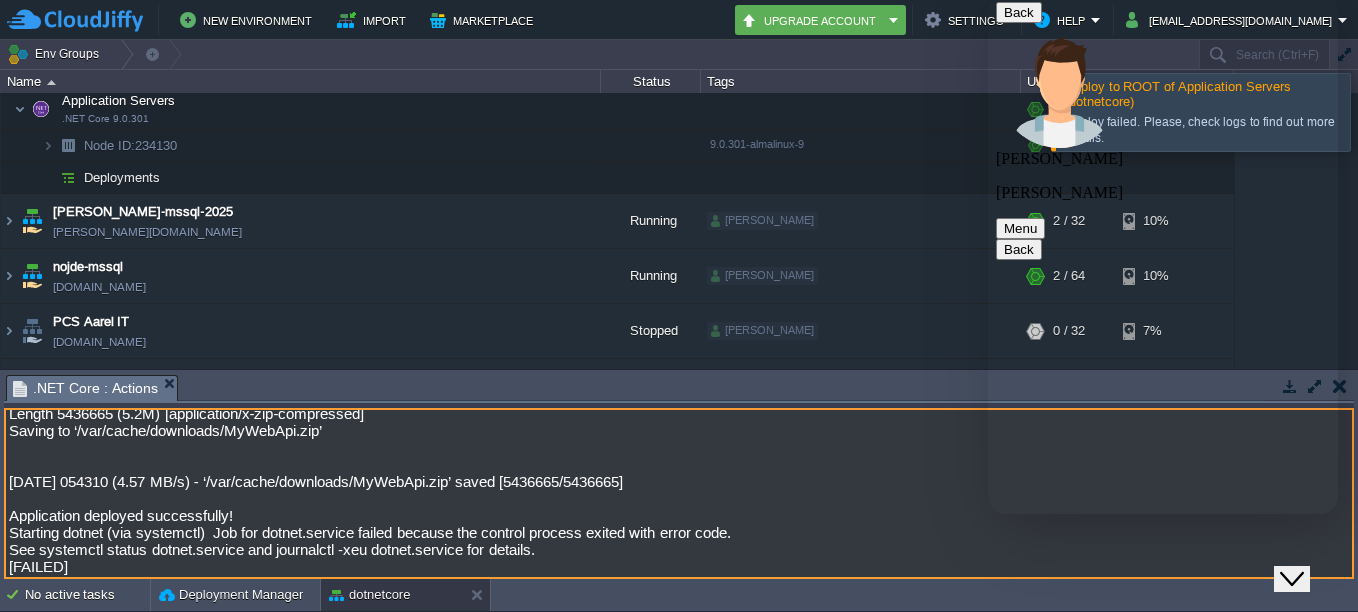 click at bounding box center (988, -6) 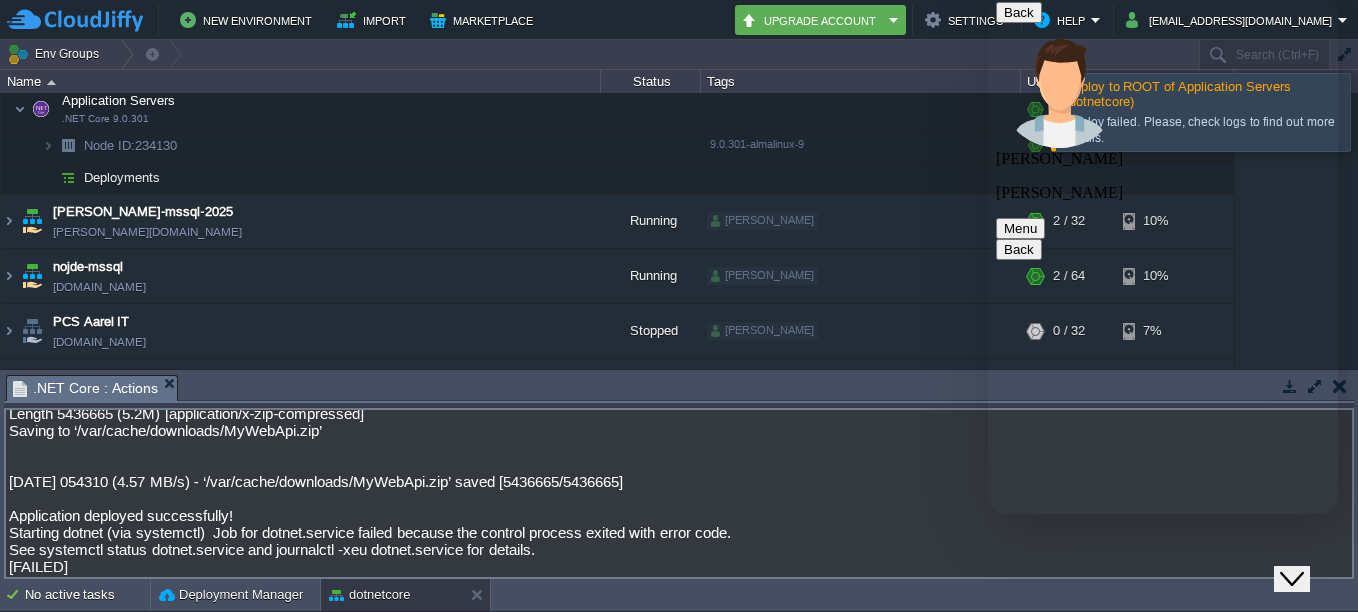 type on "how to check" 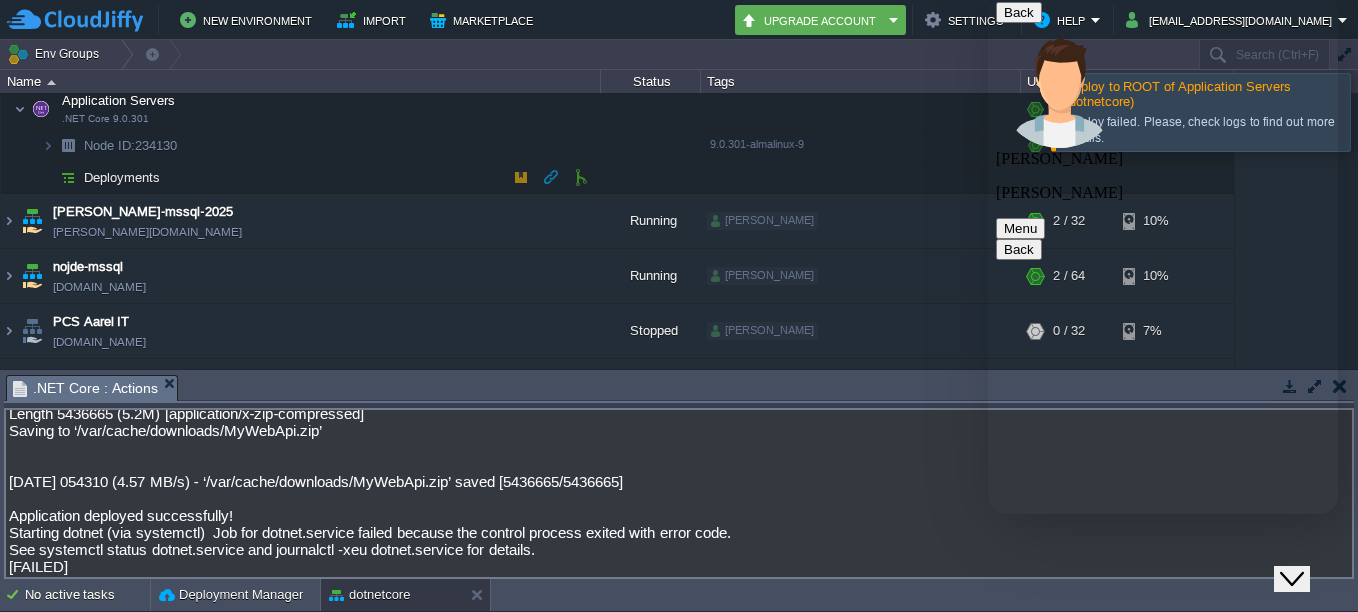 click at bounding box center [68, 177] 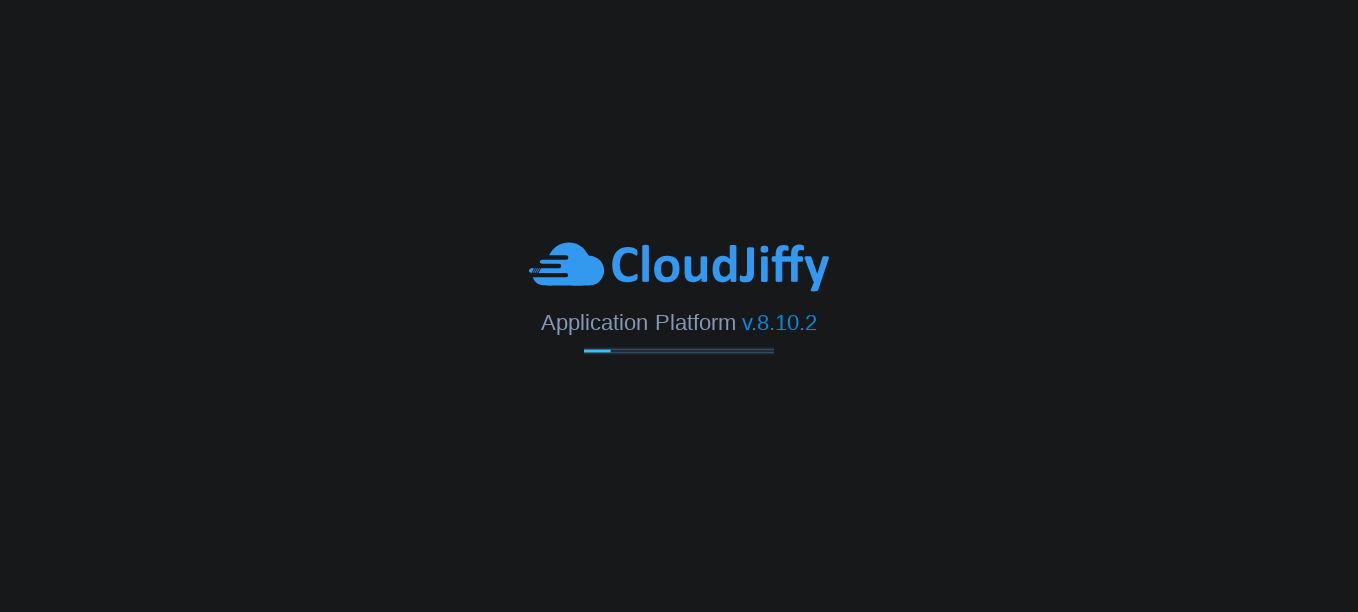 scroll, scrollTop: 0, scrollLeft: 0, axis: both 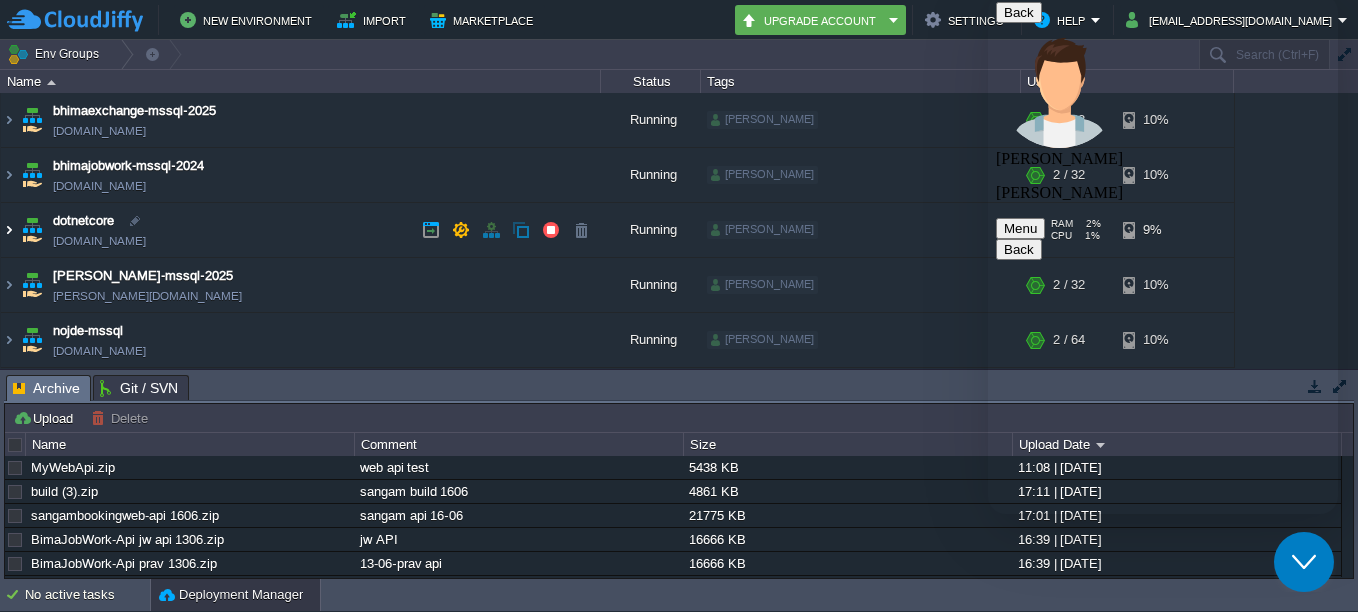 click at bounding box center [9, 230] 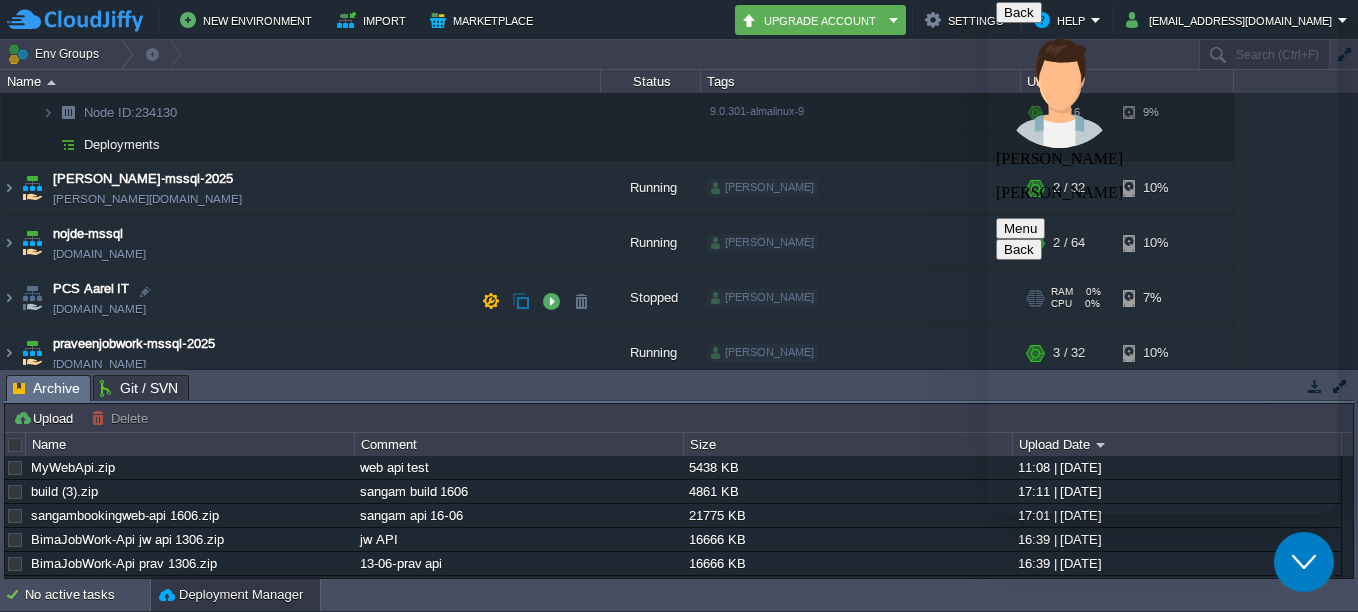 scroll, scrollTop: 200, scrollLeft: 0, axis: vertical 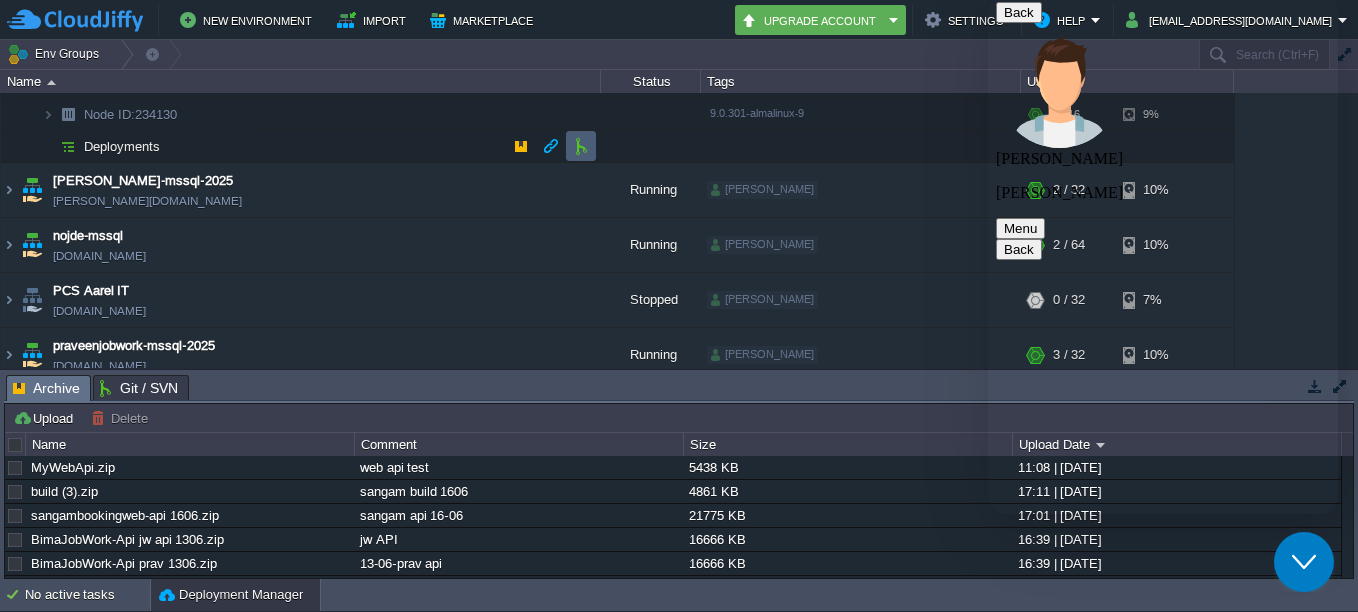 click at bounding box center (581, 146) 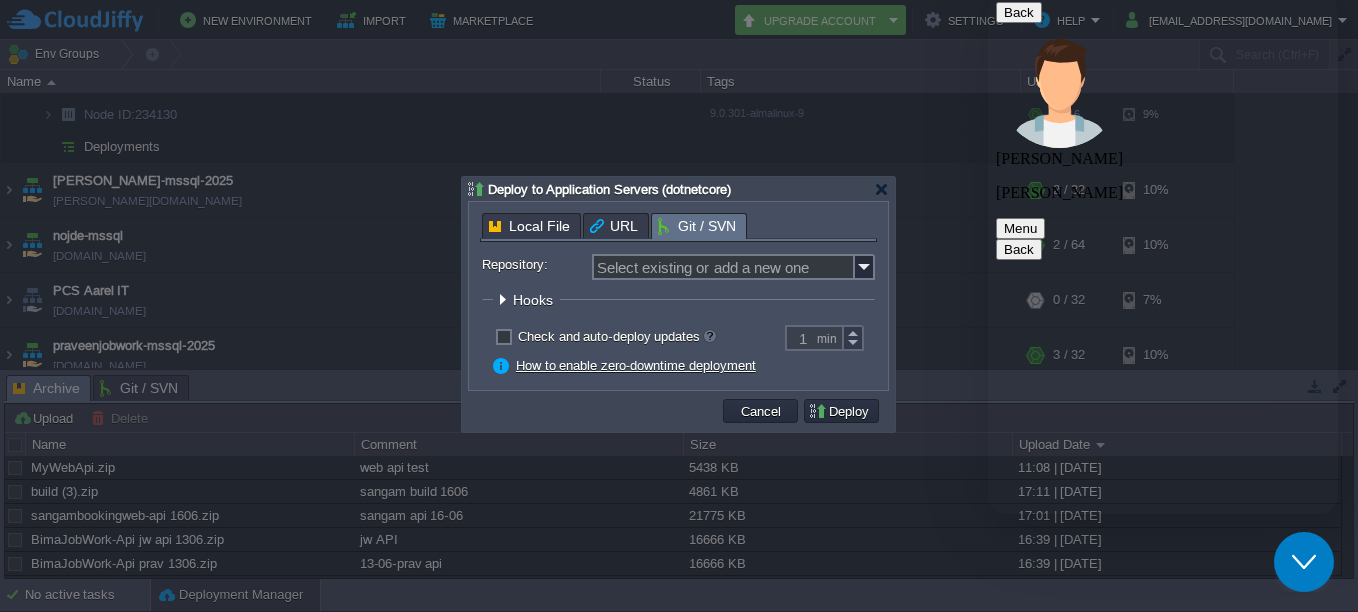 click on "Local File URL Git / SVN   Repository: Select existing or add a new one Branch: main Path: ROOT Build A Maven node is required to build & deploy your project Use the existing node Add a new node   Working Directory:     Hooks  Pre   Build Post   Pre   Deploy Post   Pre   Update Post   Deploy Strategy Simultaneous deployment Sequential deployment with delay   30 sec Check and auto-deploy updates   1 min Auto-resolve conflicts   Enable  zero-downtime deployment How to enable zero-downtime deployment" at bounding box center (678, 296) 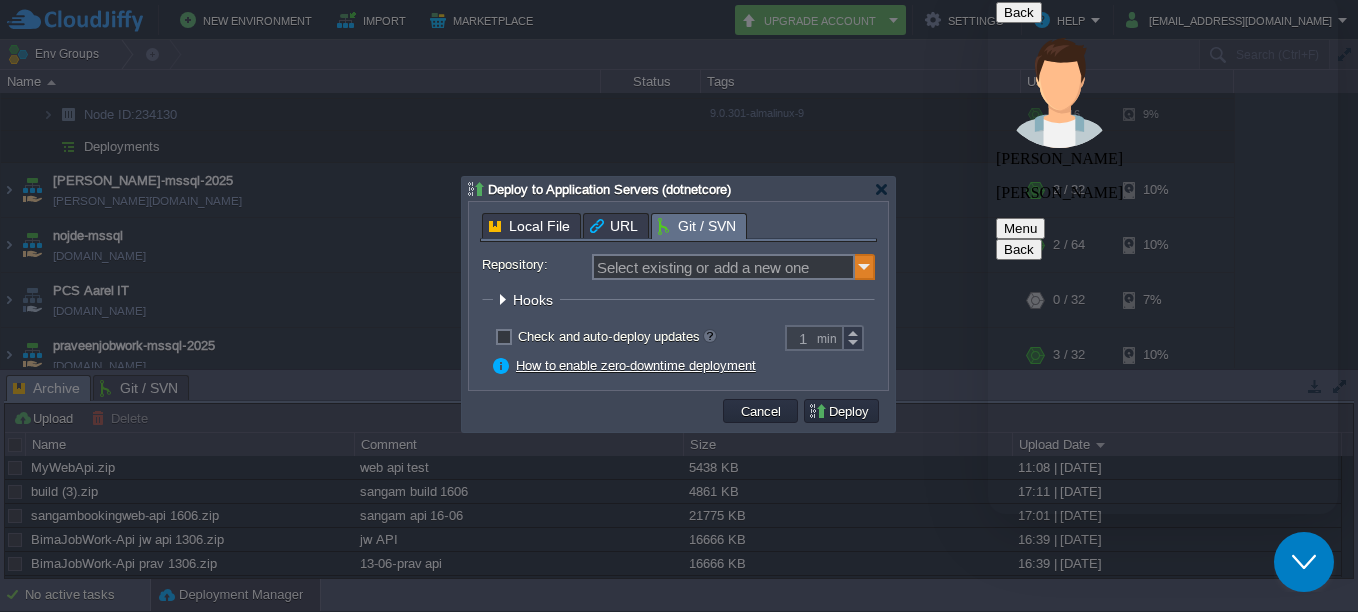 click at bounding box center [865, 267] 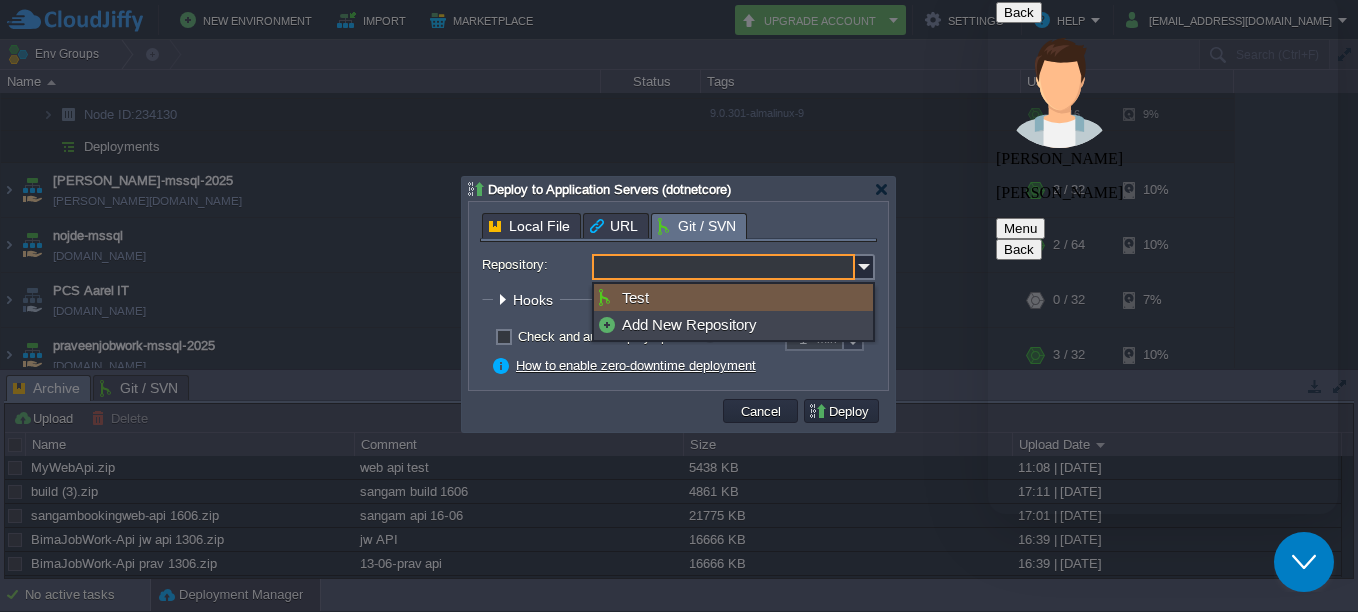 click on "Test" at bounding box center [733, 297] 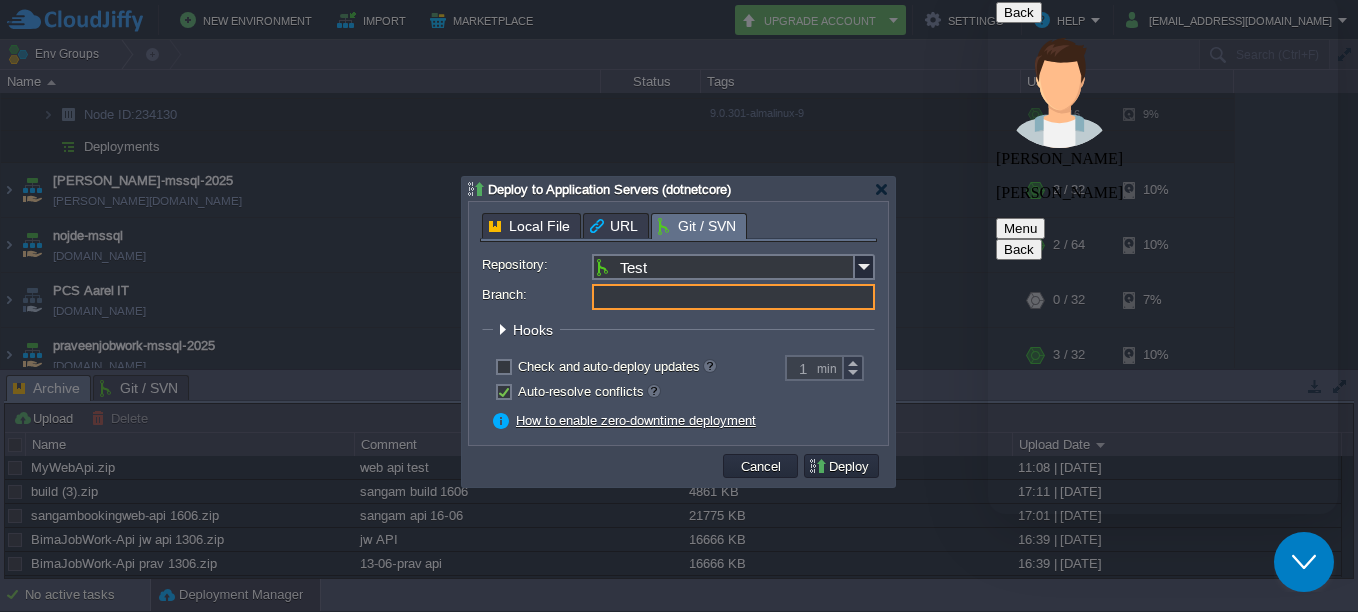 click on "Branch:" at bounding box center (733, 297) 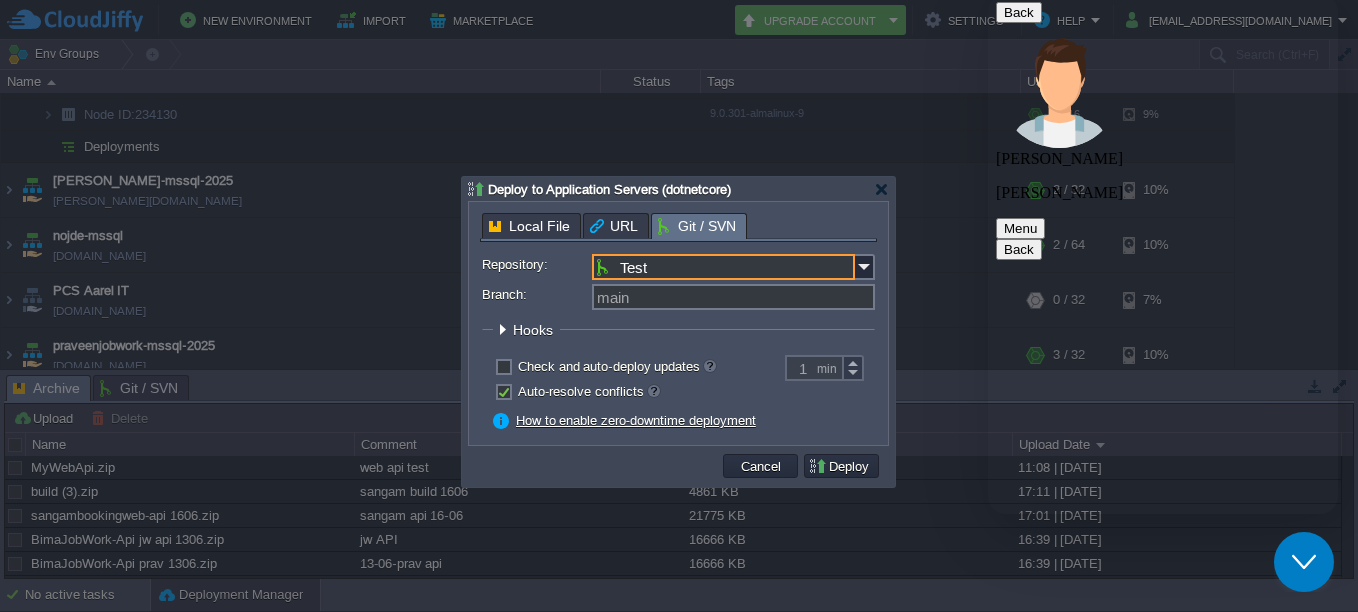 click on "Test" at bounding box center [723, 267] 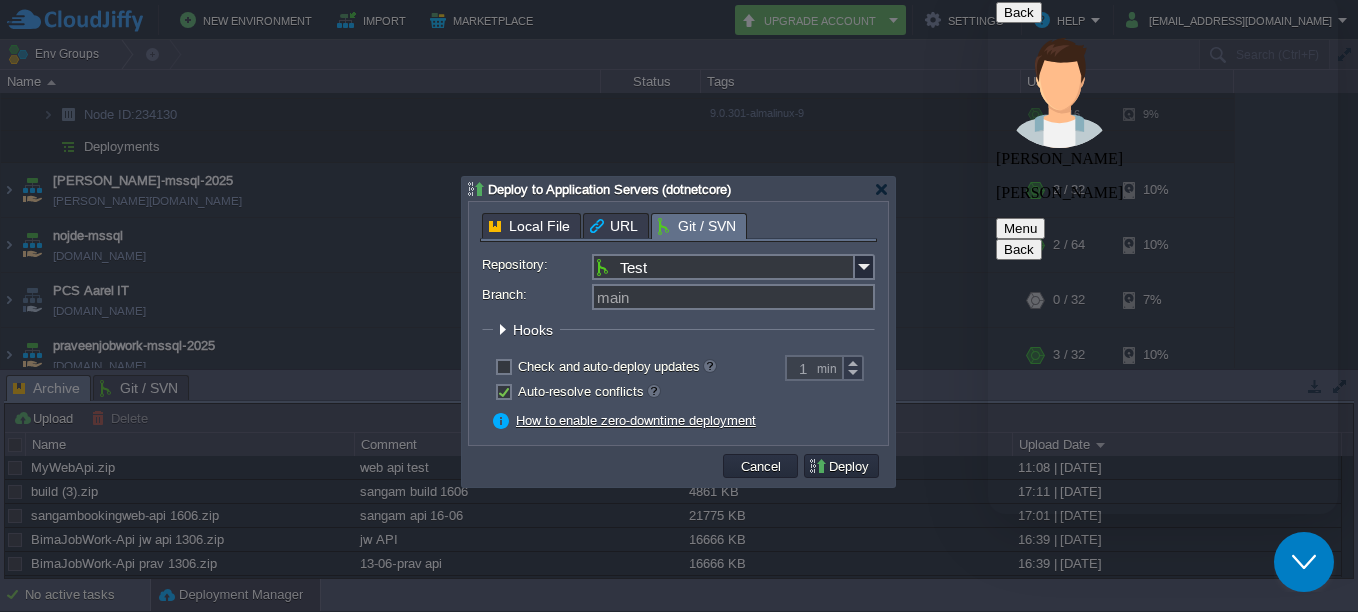 click at bounding box center [678, 240] 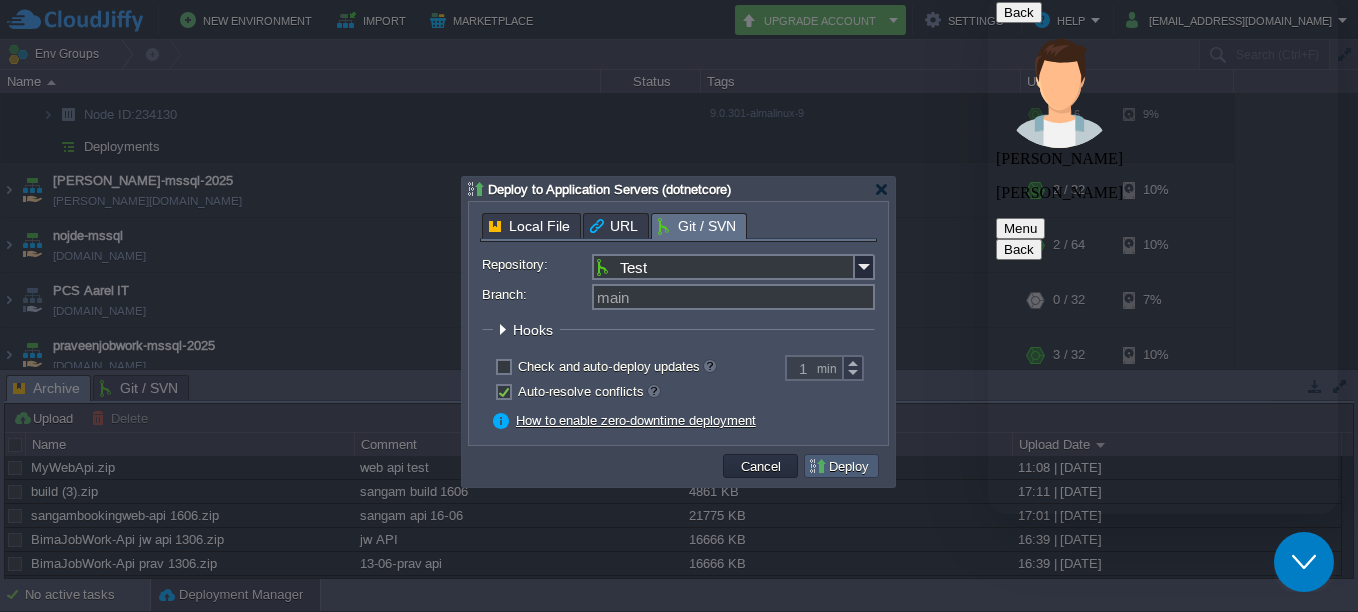click on "Deploy" at bounding box center [841, 466] 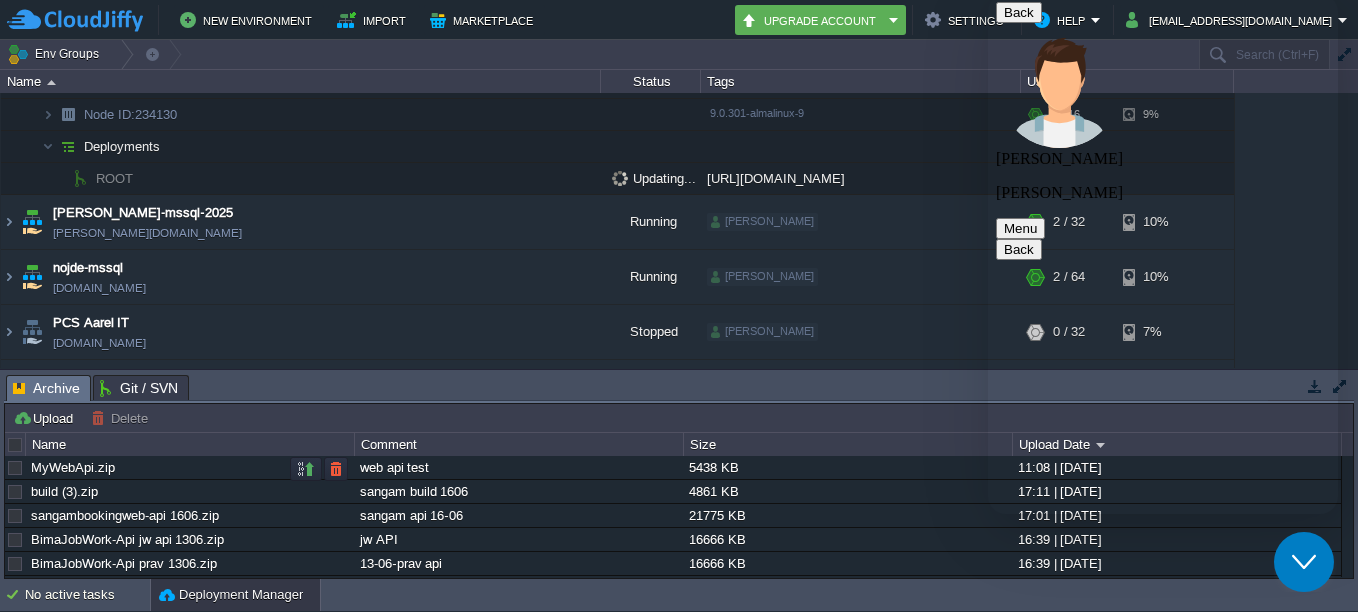 scroll, scrollTop: 169, scrollLeft: 0, axis: vertical 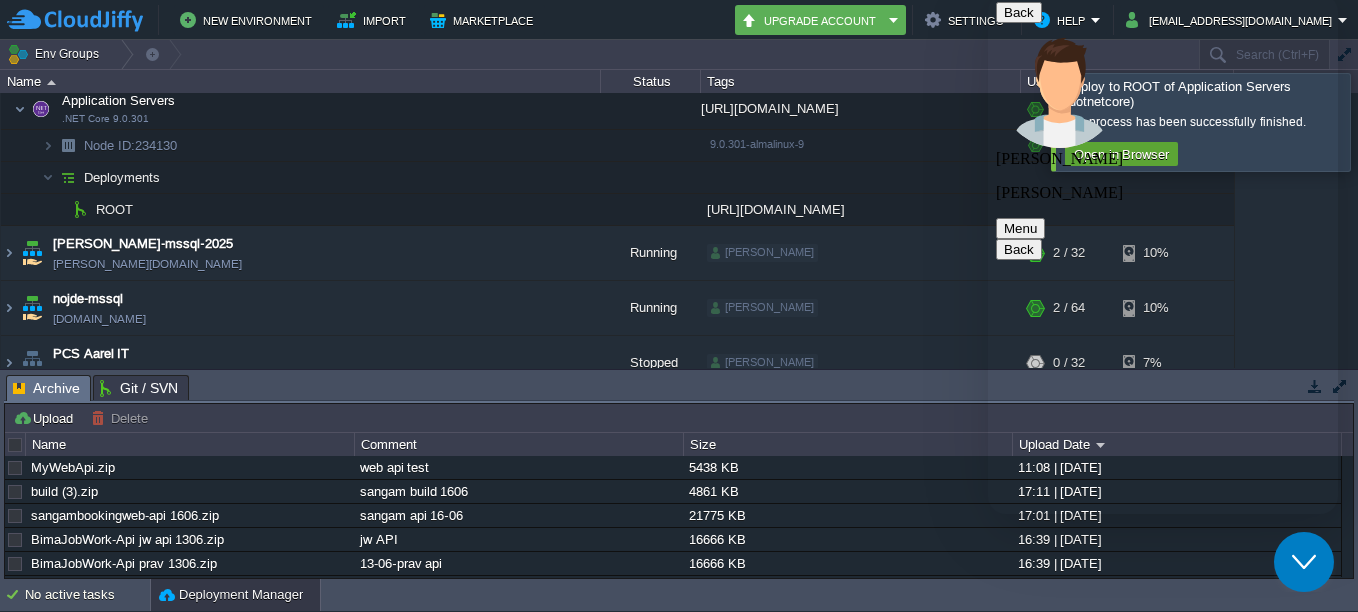 click at bounding box center (1163, 3706) 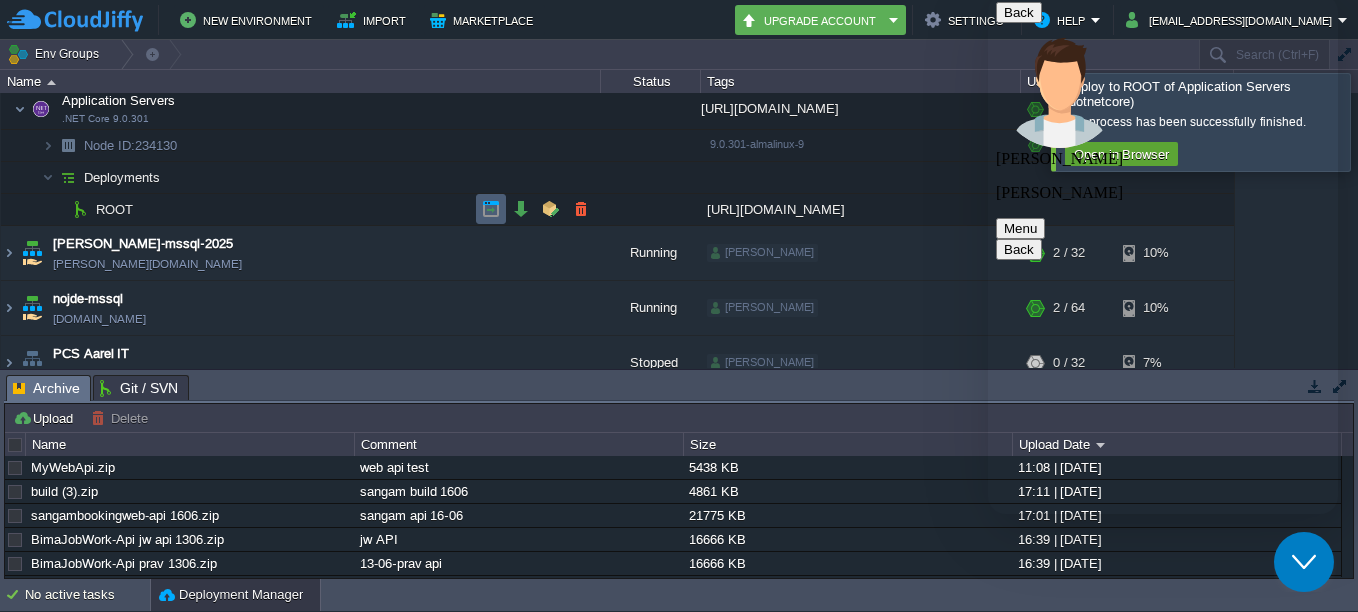 click at bounding box center [491, 209] 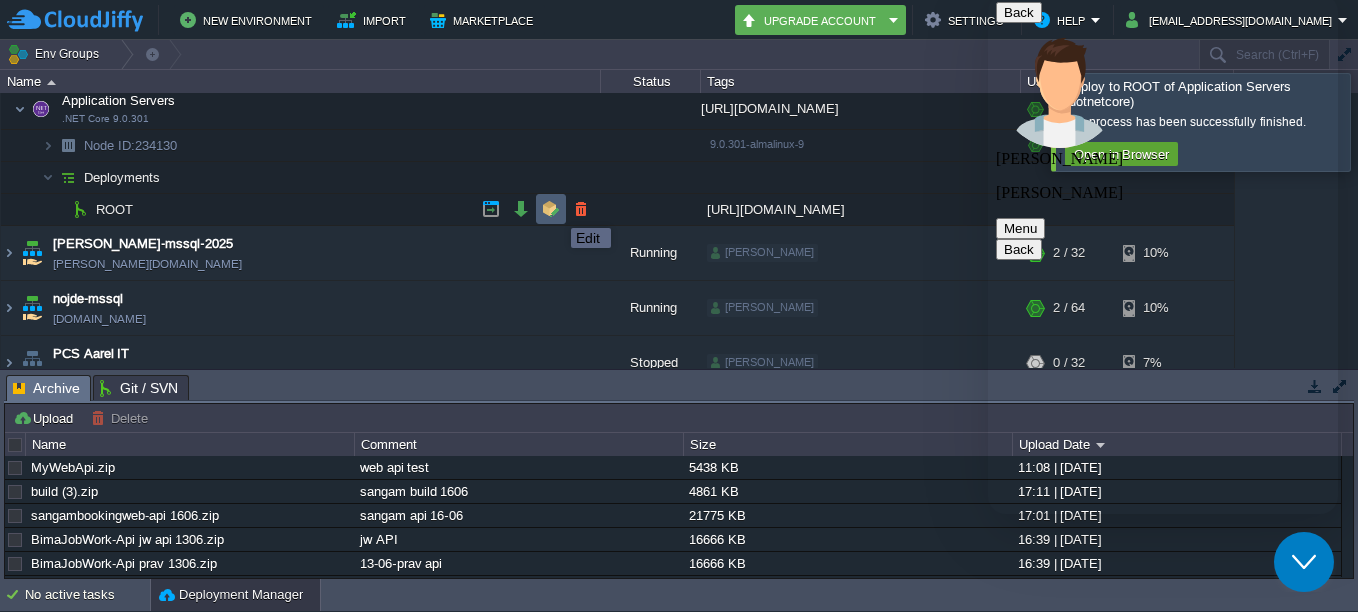 click at bounding box center [551, 209] 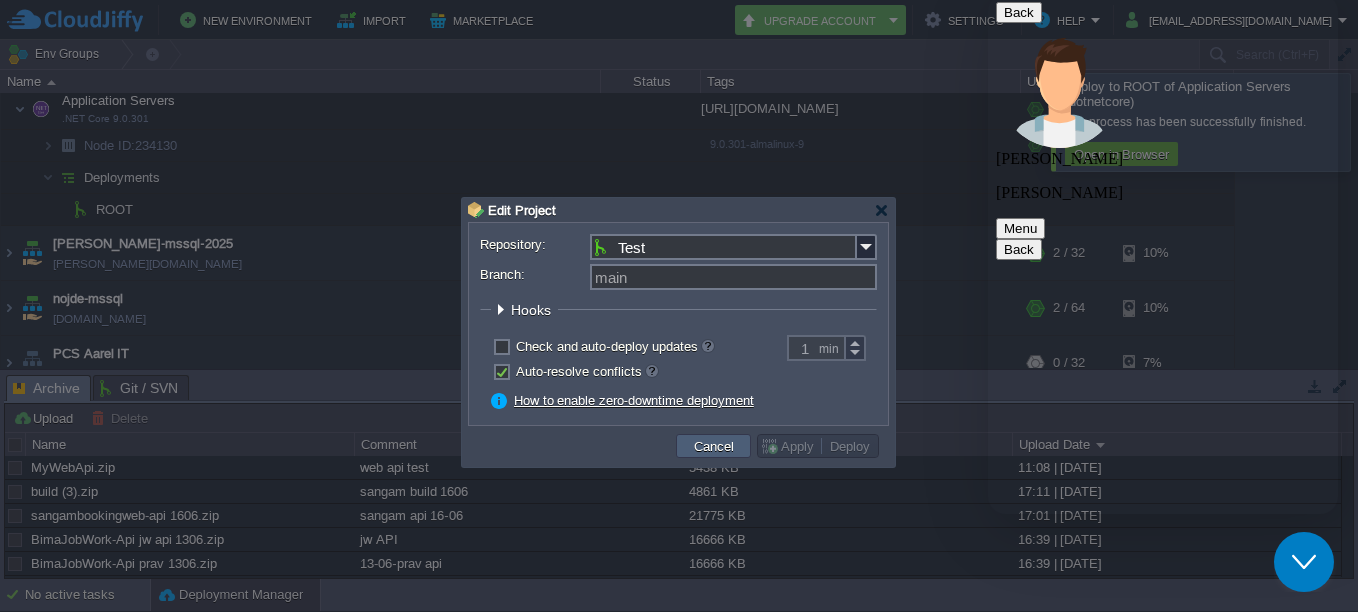 click on "Cancel" at bounding box center (714, 446) 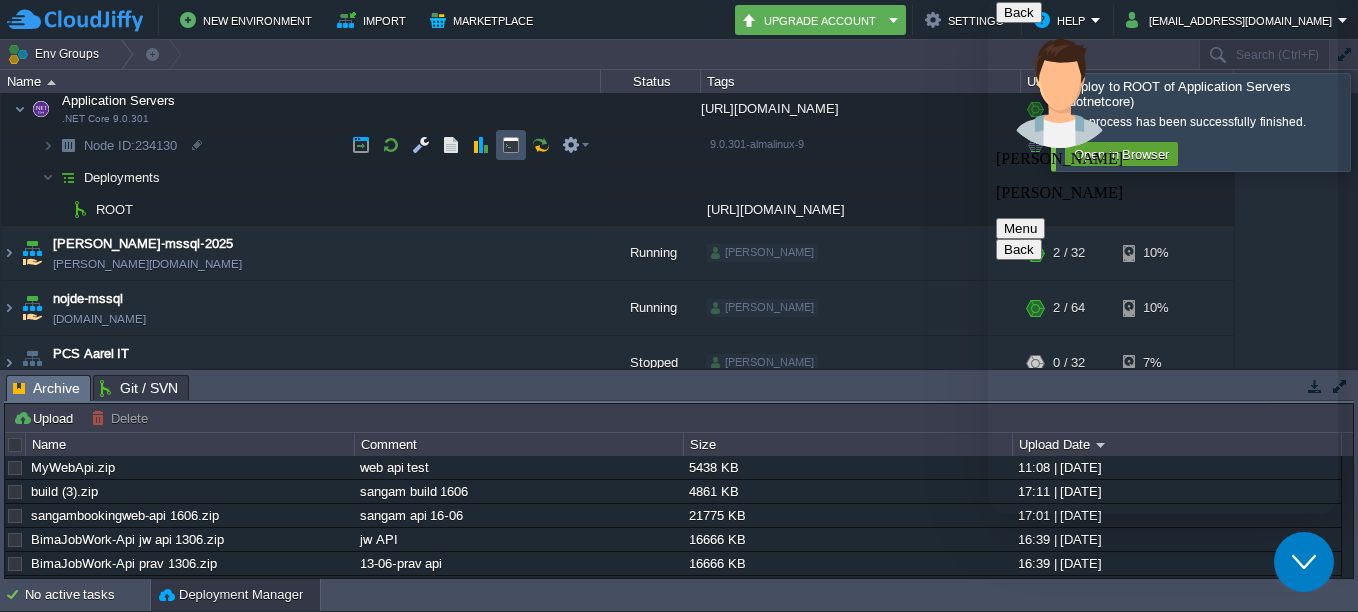 click at bounding box center [511, 145] 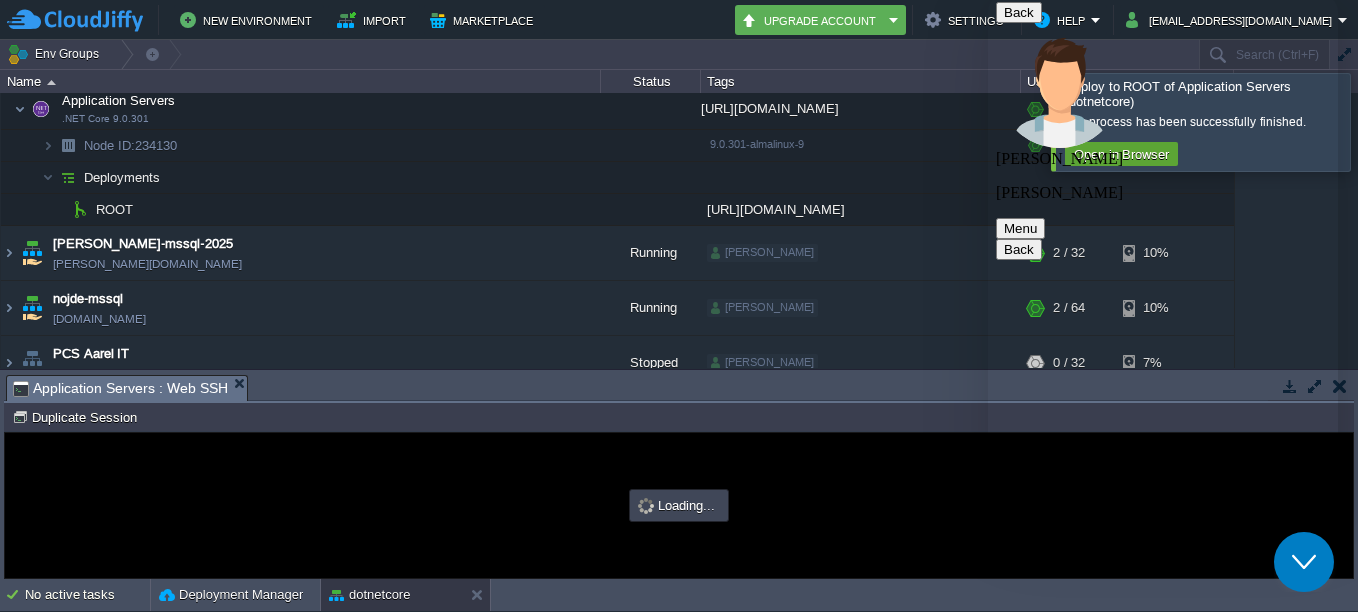scroll, scrollTop: 0, scrollLeft: 0, axis: both 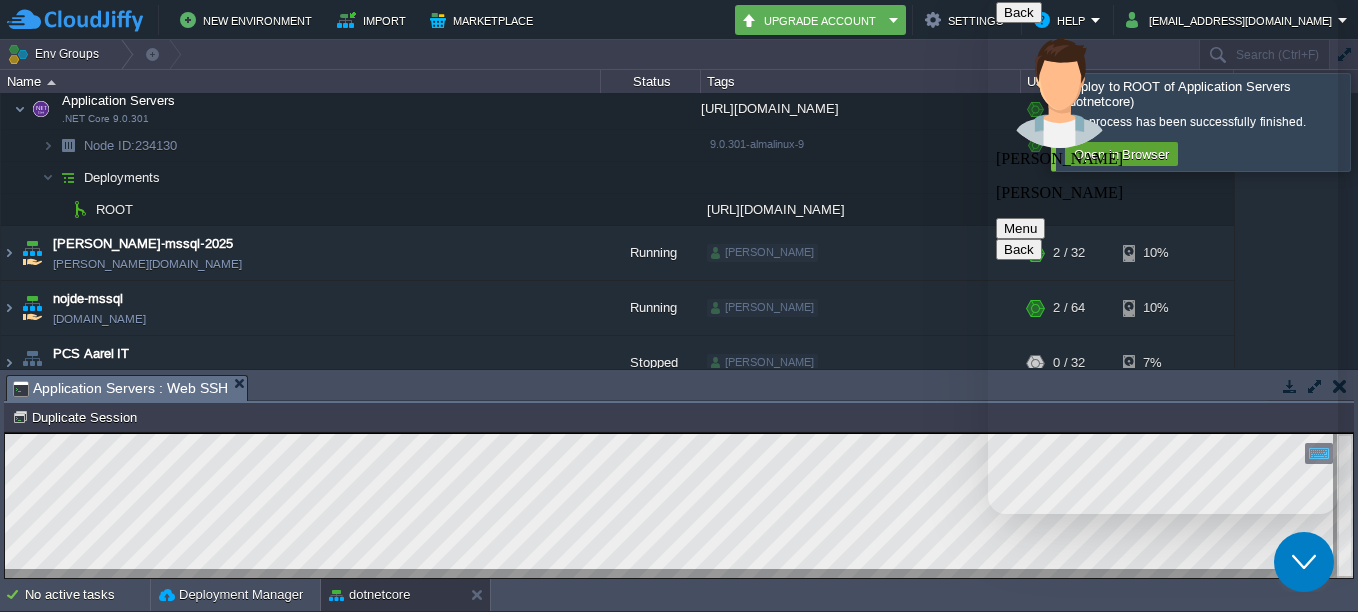 click on "Copy:                  Ctrl + Shift + C                                          Paste:                  Ctrl + V                                         Settings:                  Ctrl + Shift + Alt
0" at bounding box center (679, 433) 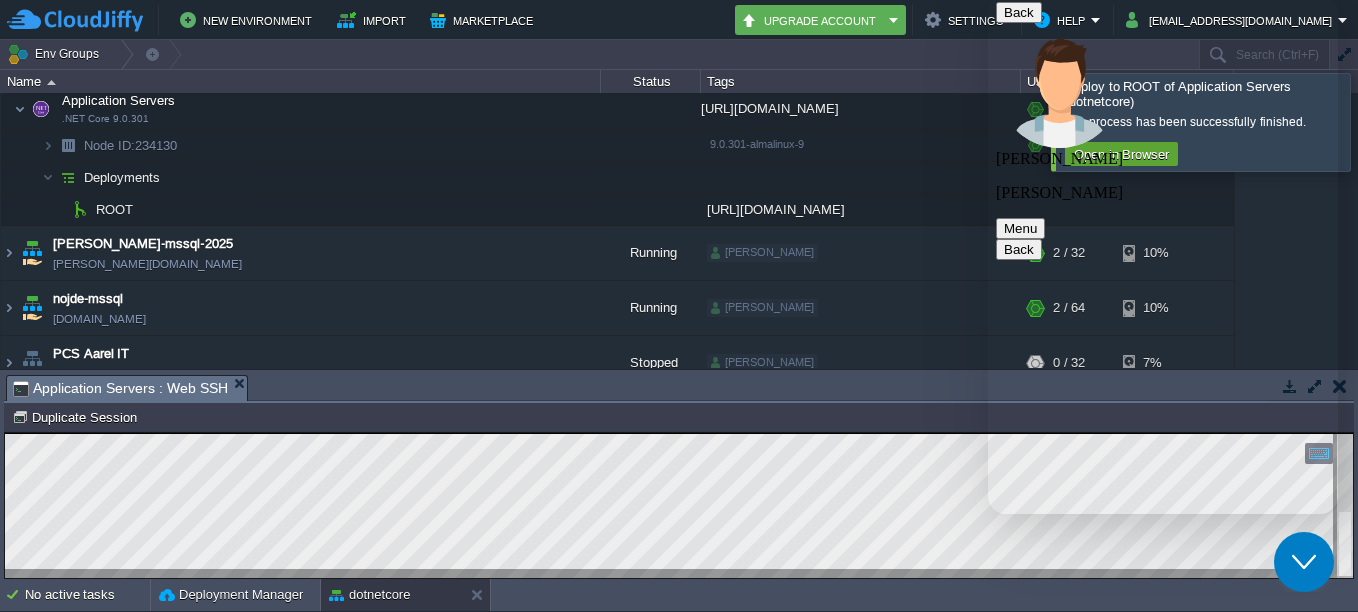 click at bounding box center [1004, 4632] 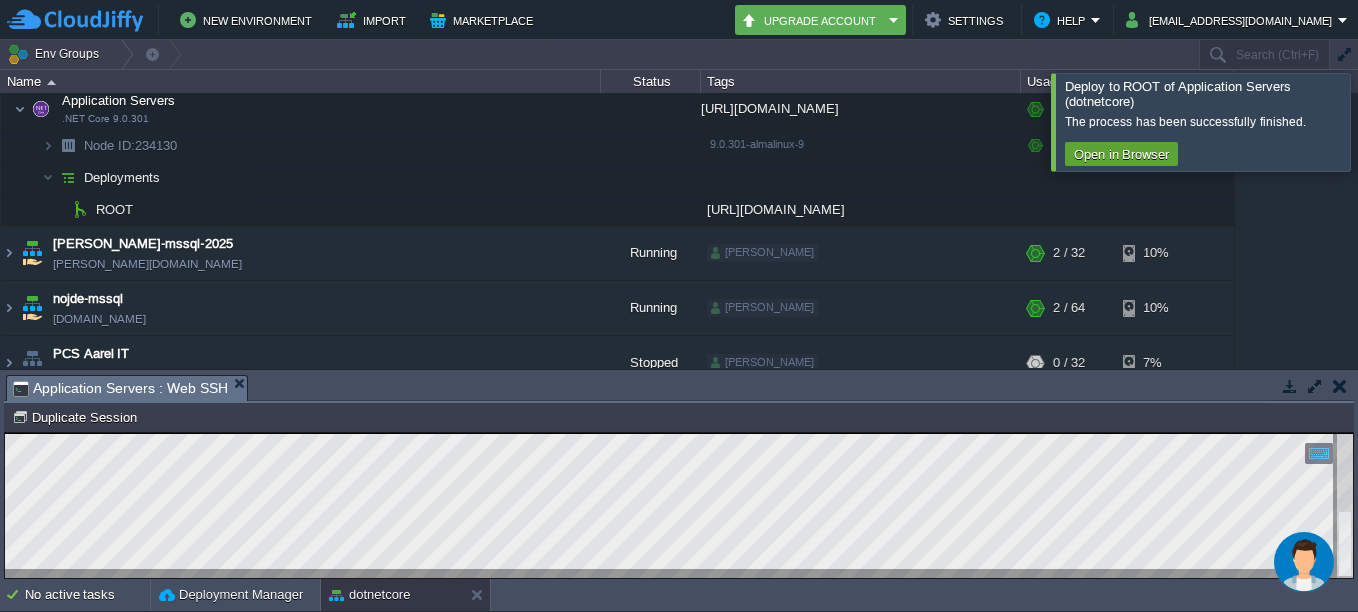 type 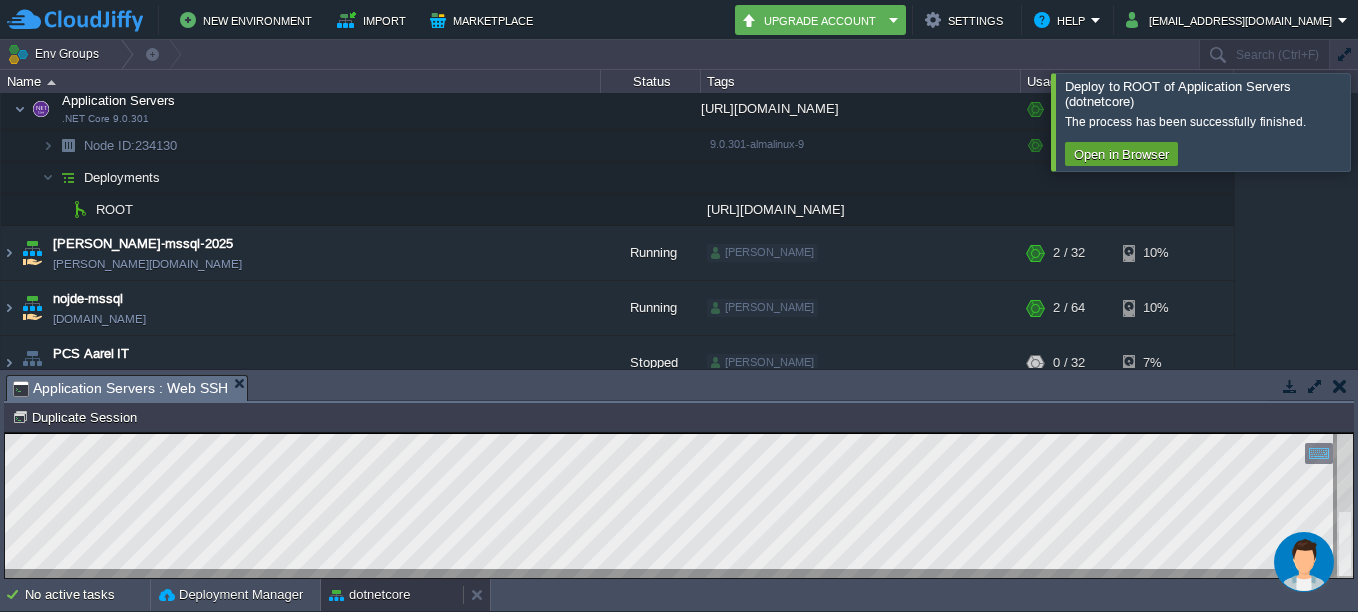 click on "dotnetcore" at bounding box center [392, 595] 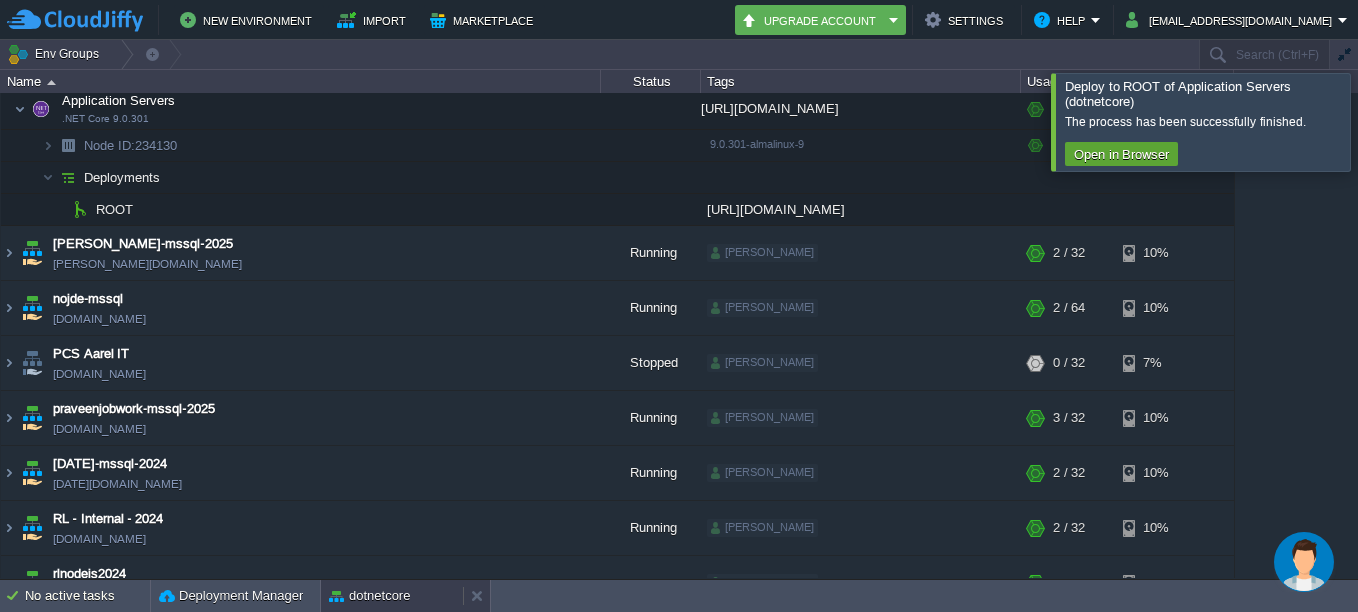 click on "dotnetcore" at bounding box center (369, 596) 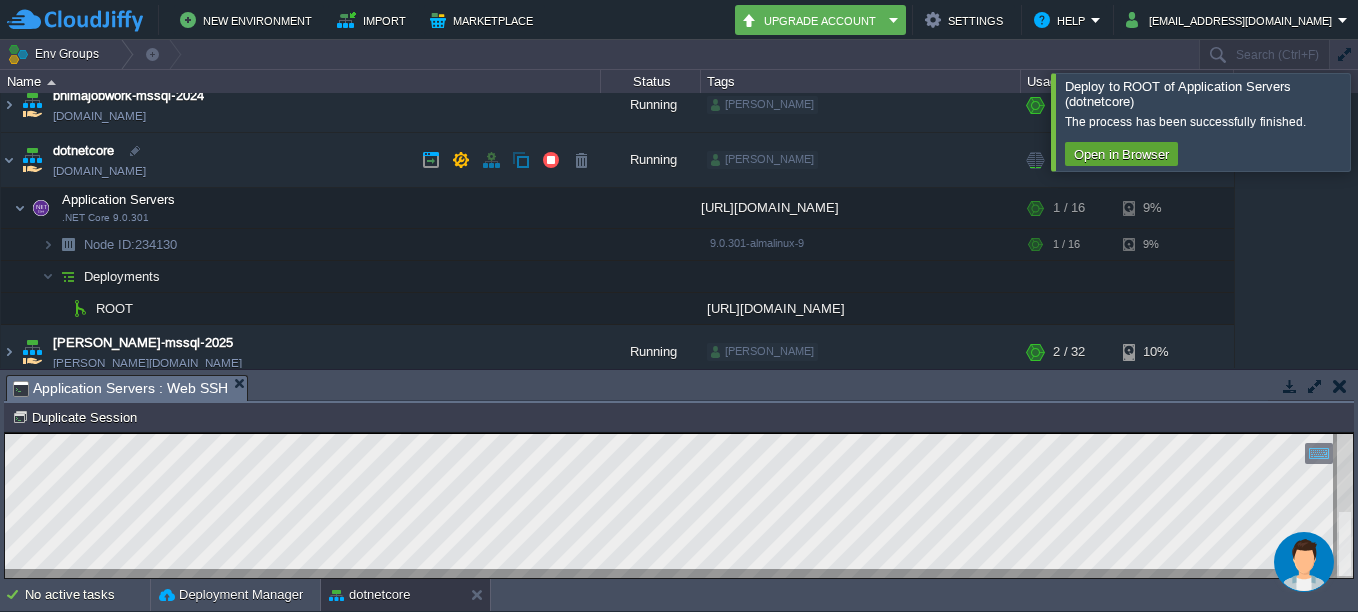 scroll, scrollTop: 69, scrollLeft: 0, axis: vertical 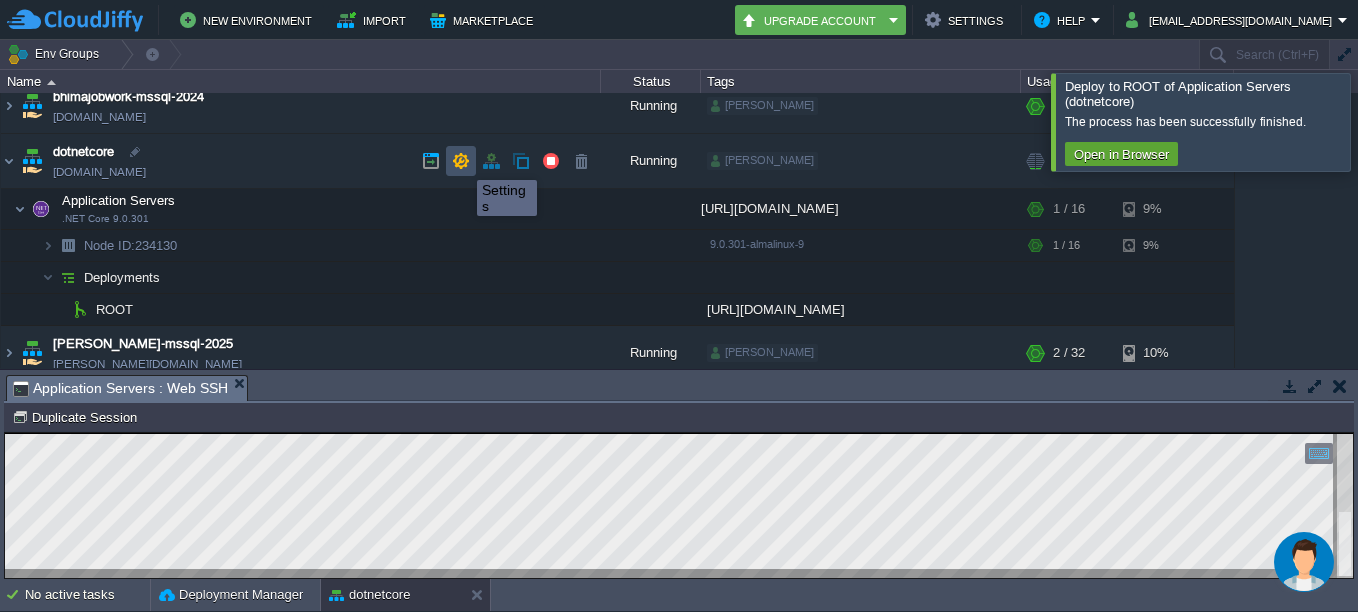 click at bounding box center (461, 161) 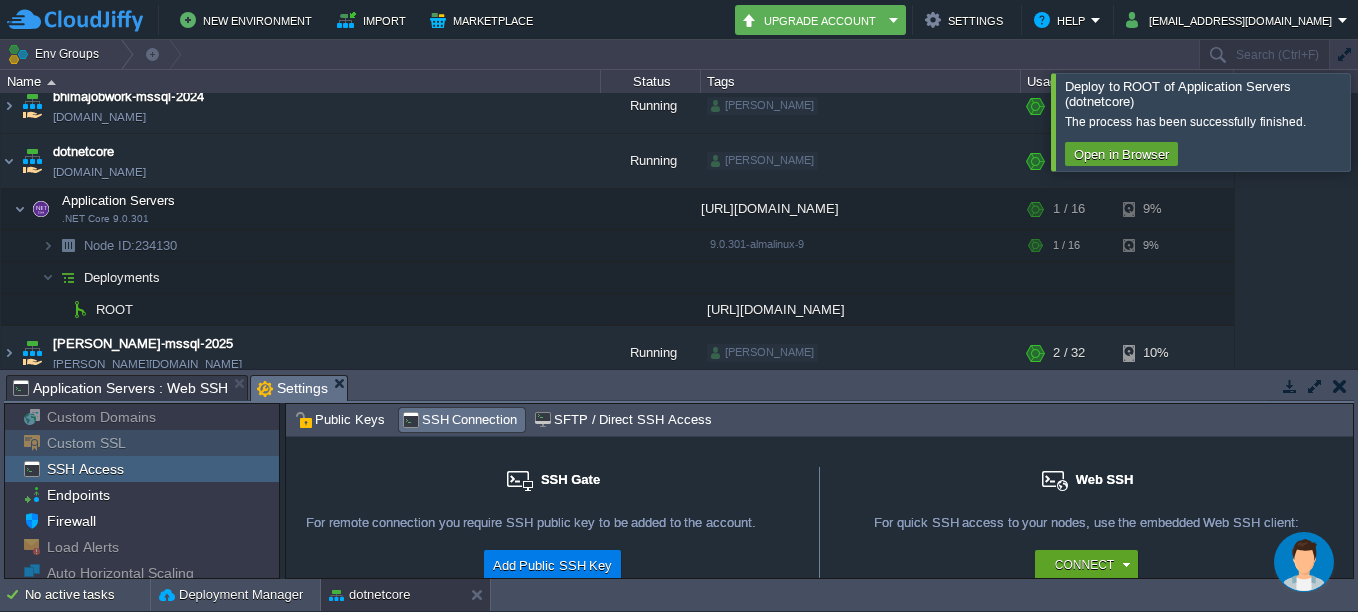 click on "Custom SSL" at bounding box center [142, 443] 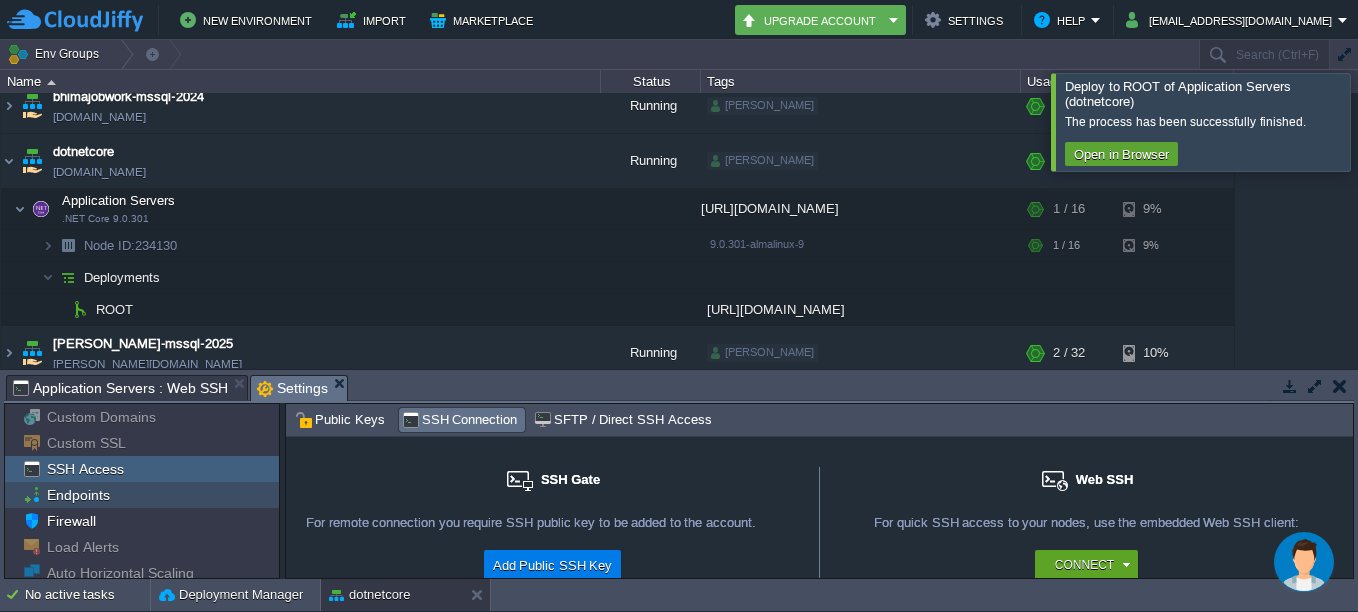 click on "Endpoints" at bounding box center [142, 495] 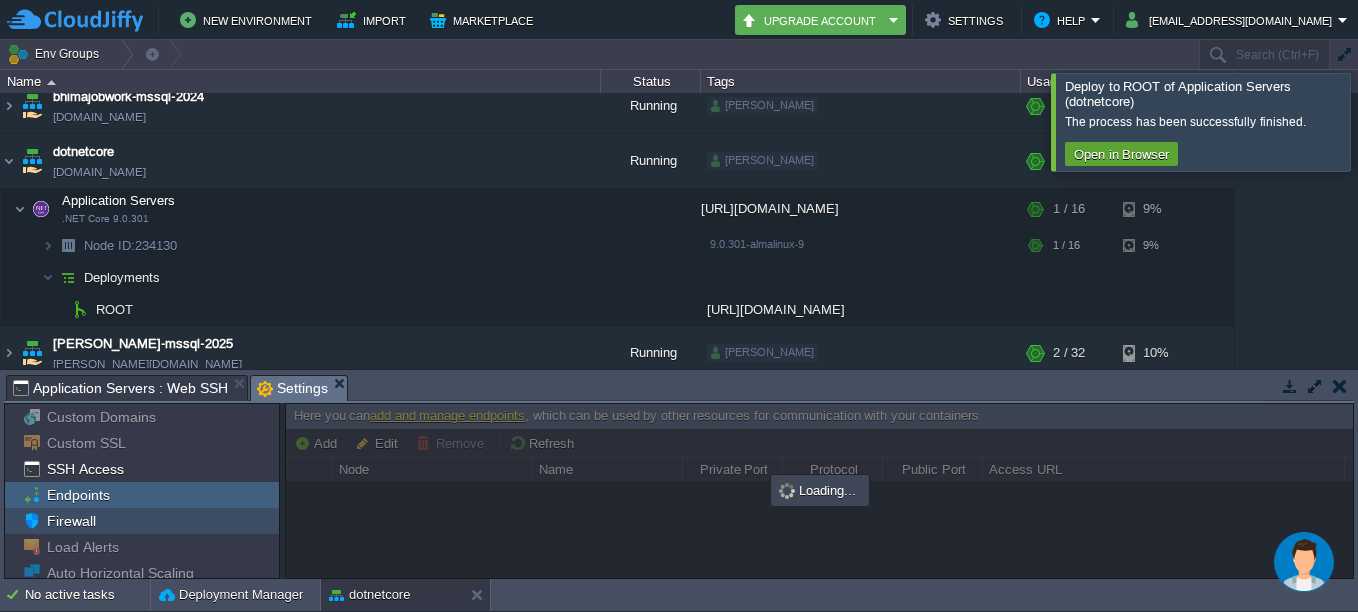 click on "Firewall" at bounding box center [142, 521] 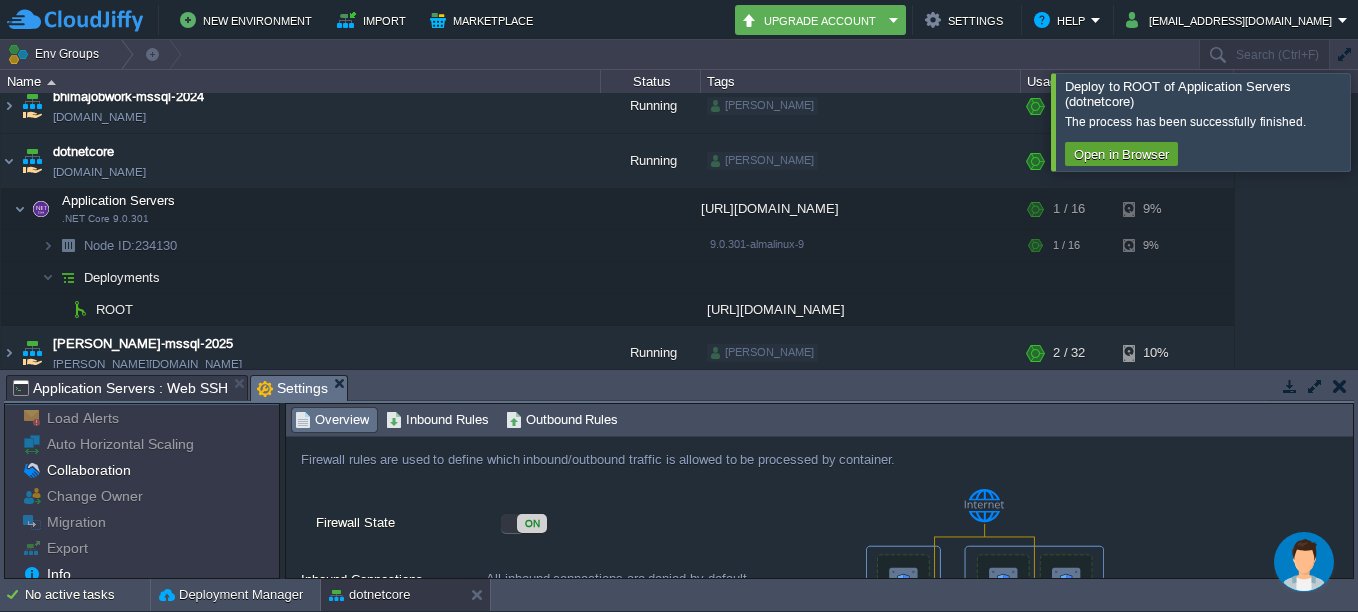 scroll, scrollTop: 139, scrollLeft: 0, axis: vertical 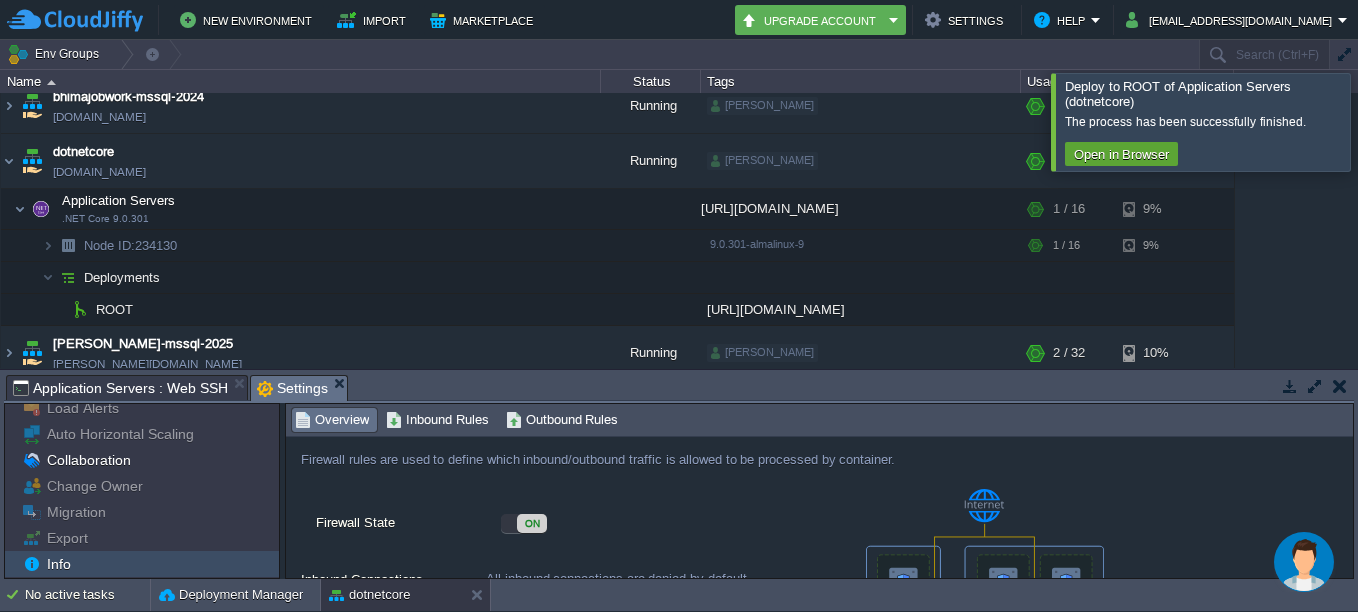 click on "Info" at bounding box center (142, 564) 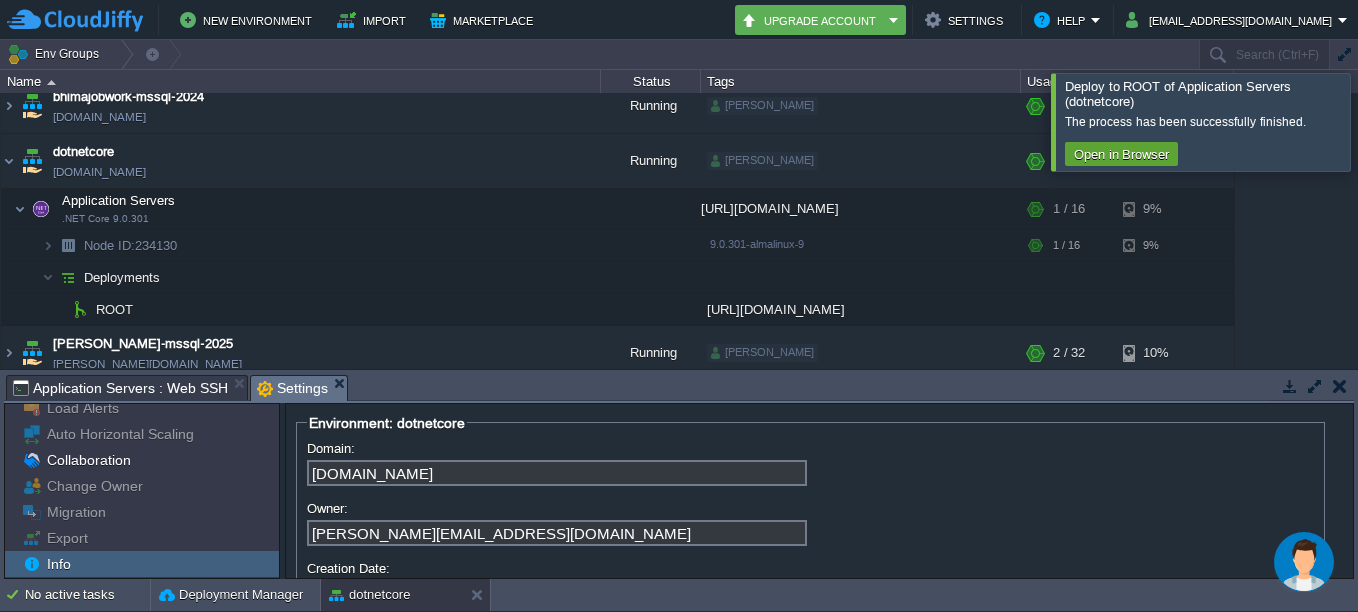 scroll, scrollTop: 78, scrollLeft: 0, axis: vertical 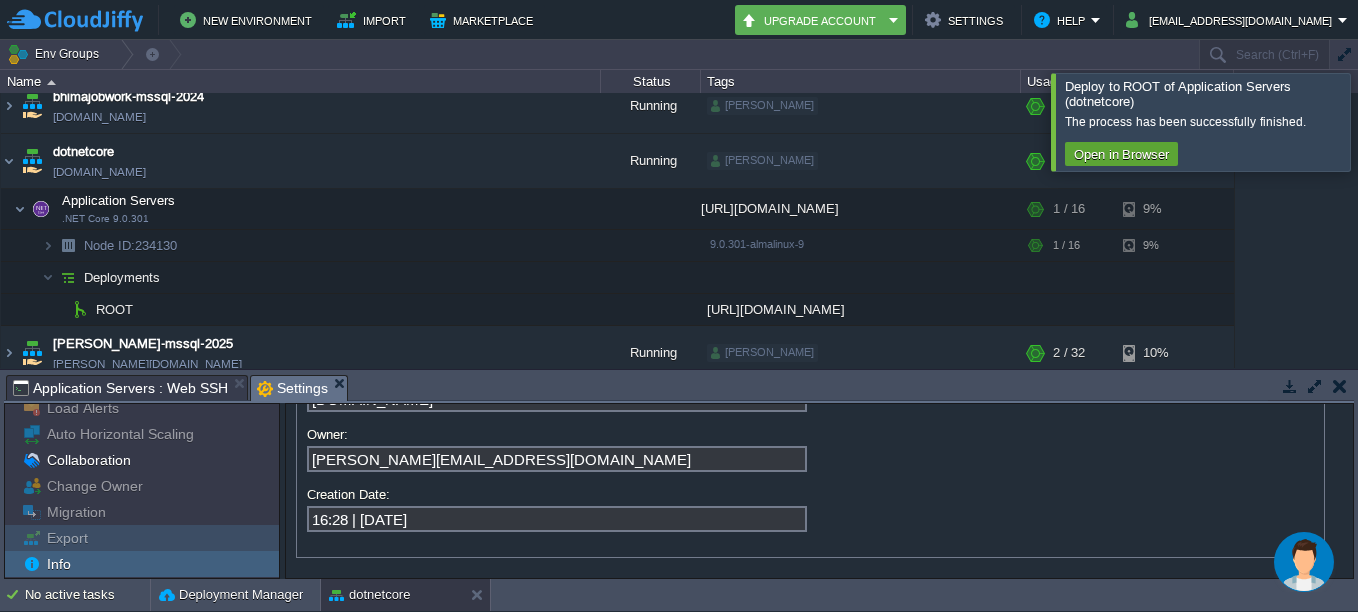 click on "Export" at bounding box center (142, 538) 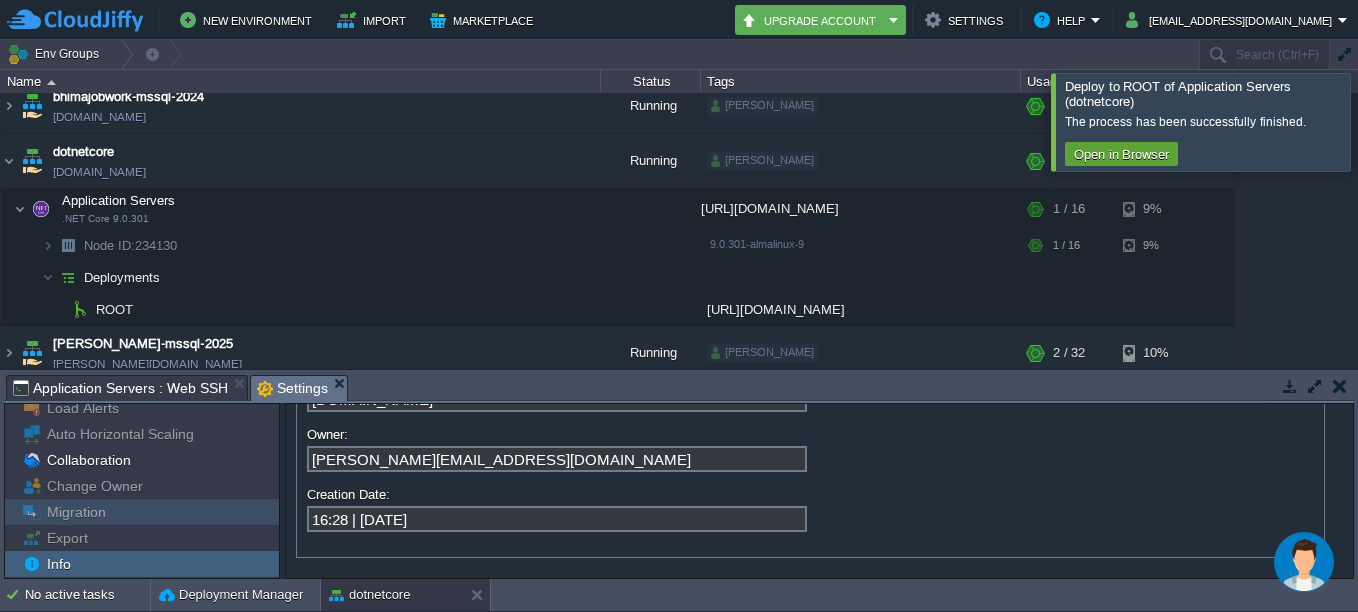 click on "Migration" at bounding box center [142, 512] 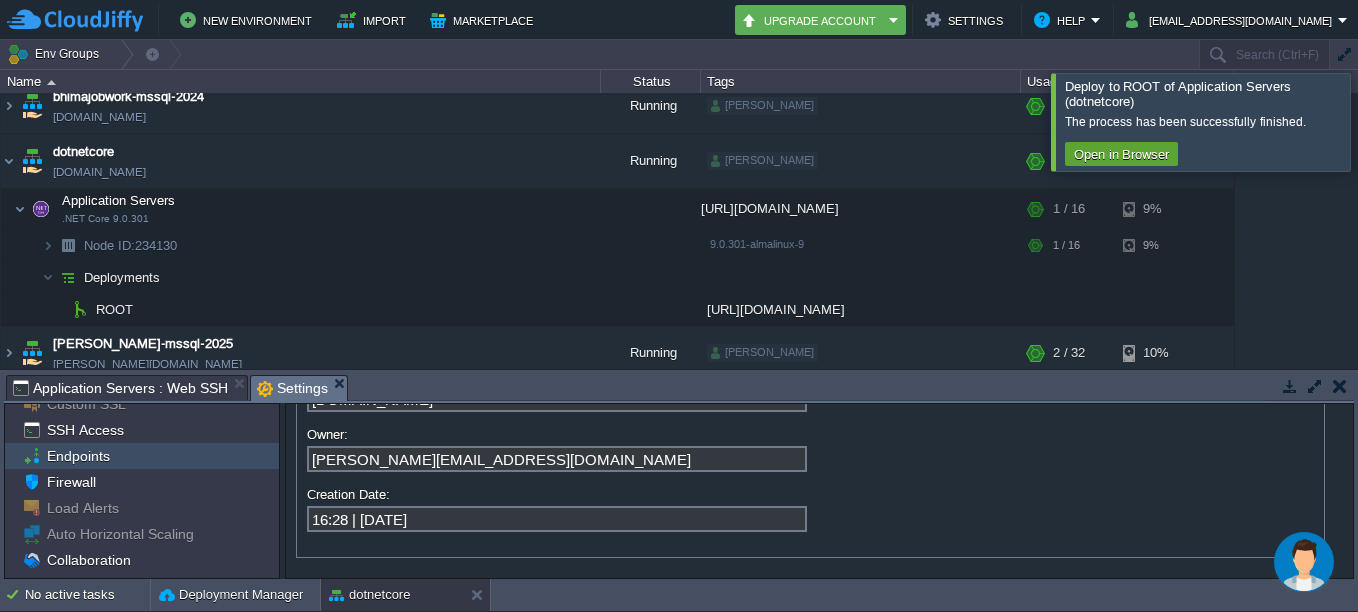 scroll, scrollTop: 0, scrollLeft: 0, axis: both 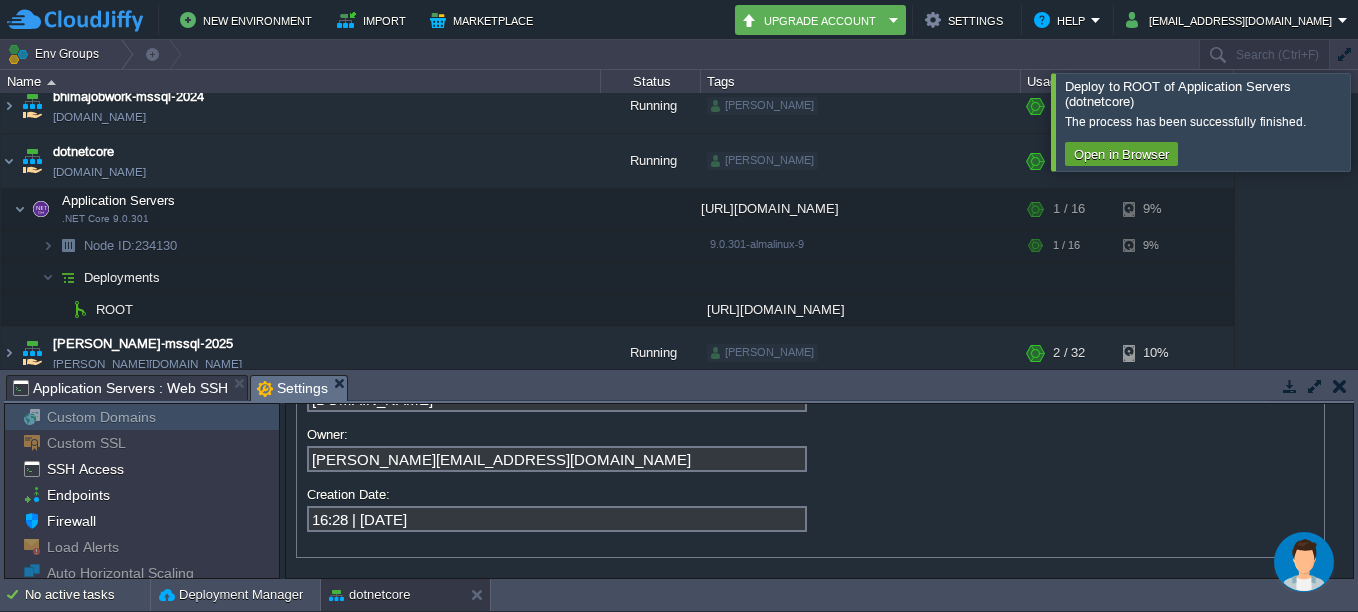 click on "Custom Domains" at bounding box center (101, 417) 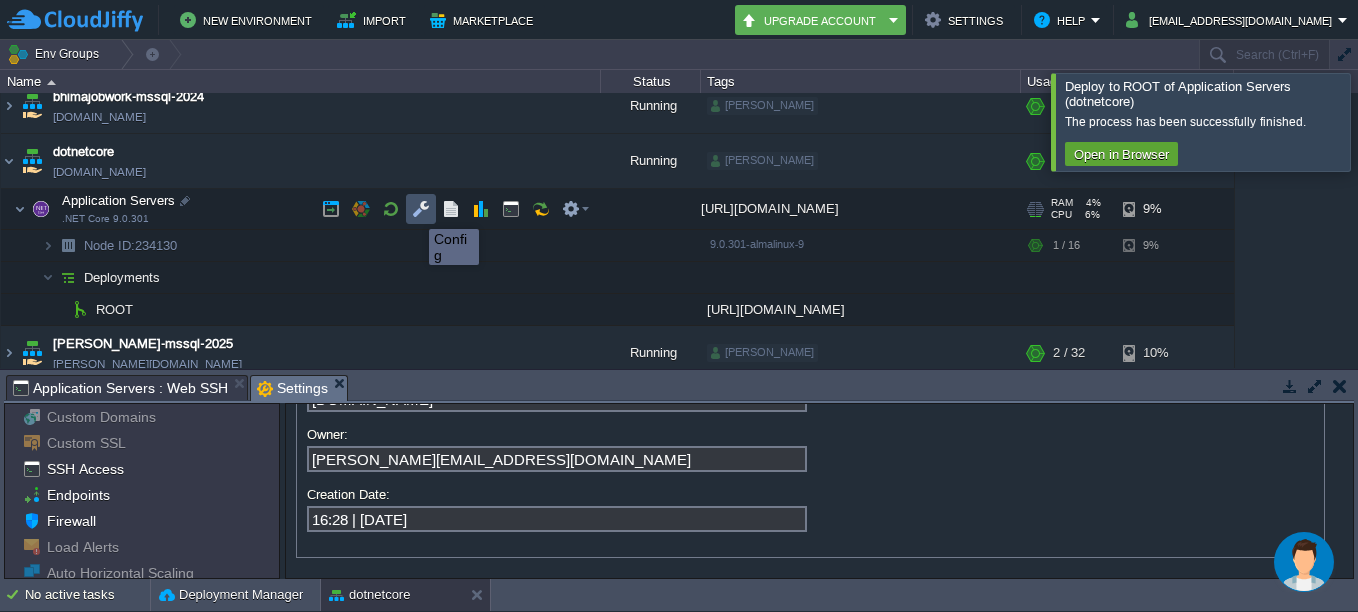 click at bounding box center (421, 209) 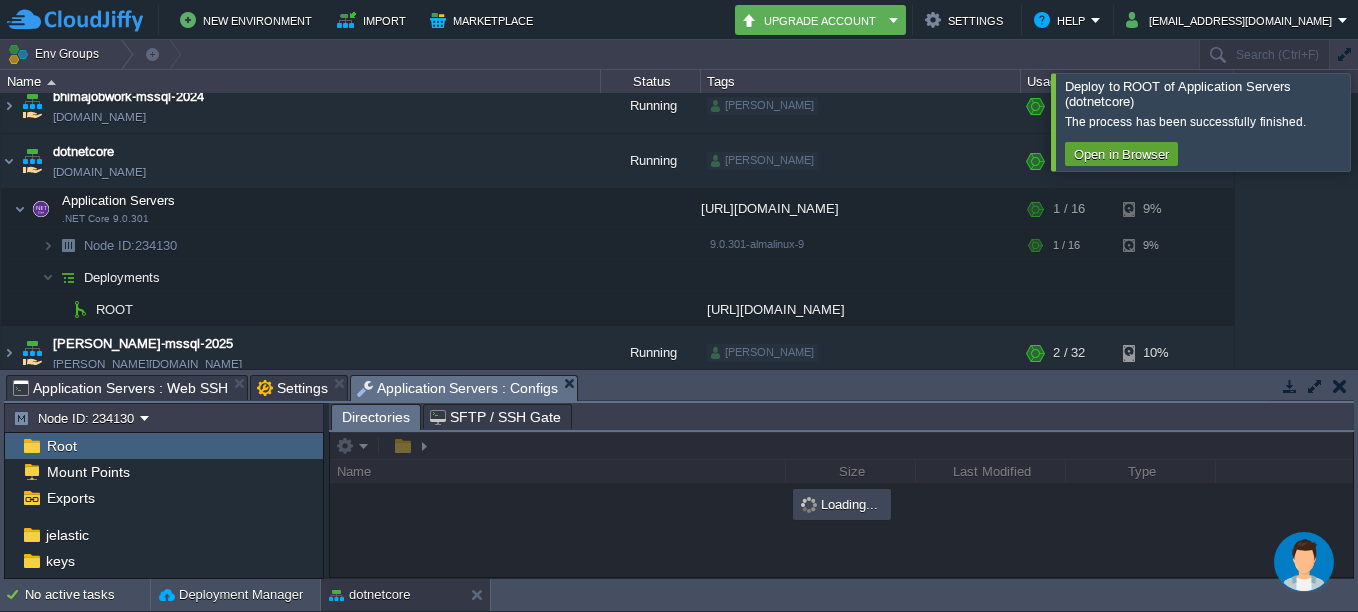 scroll, scrollTop: 100, scrollLeft: 0, axis: vertical 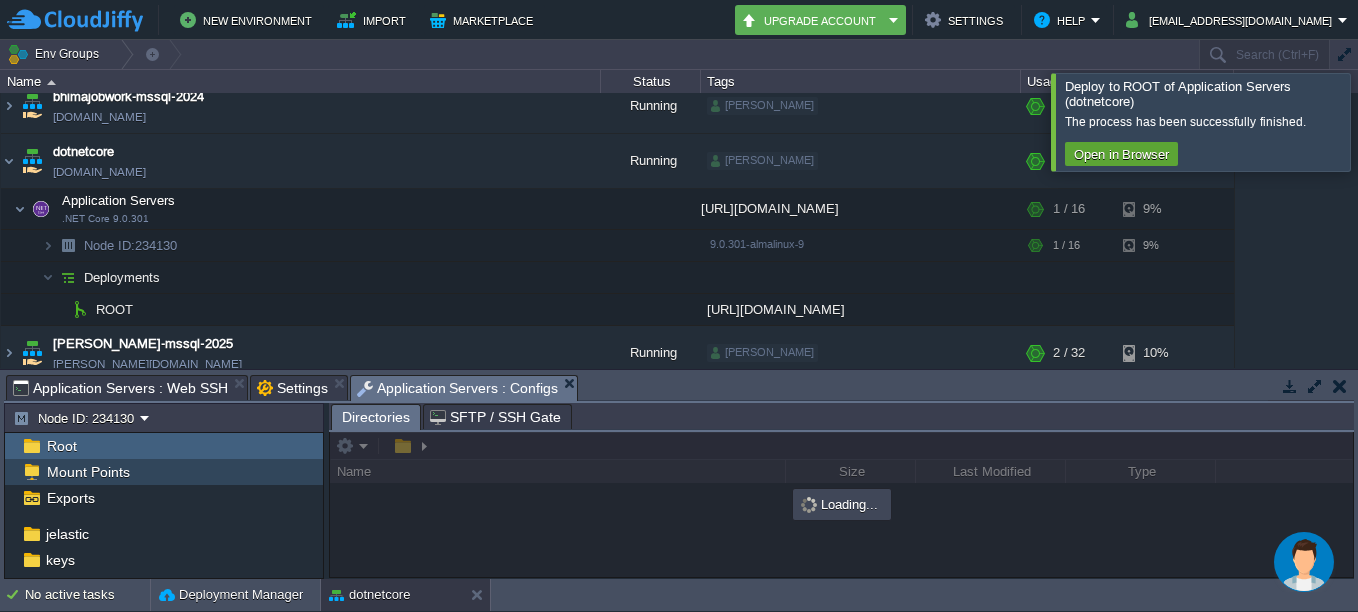 click on "Mount Points" at bounding box center [88, 472] 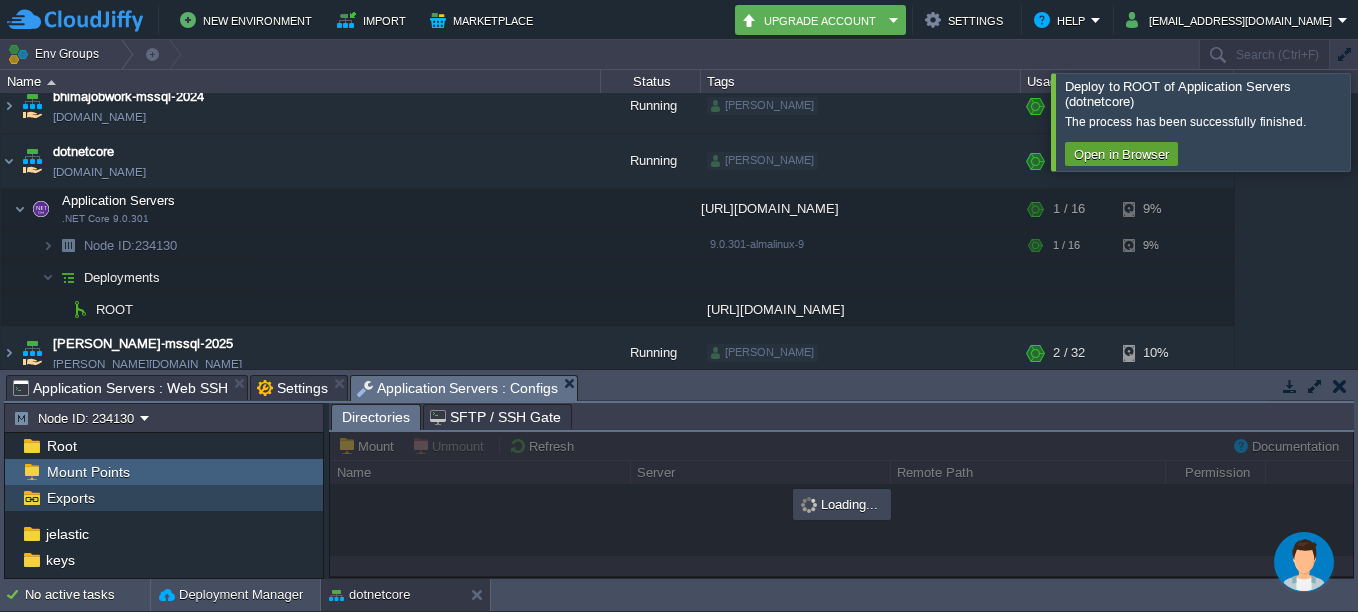 click on "Exports" at bounding box center [164, 498] 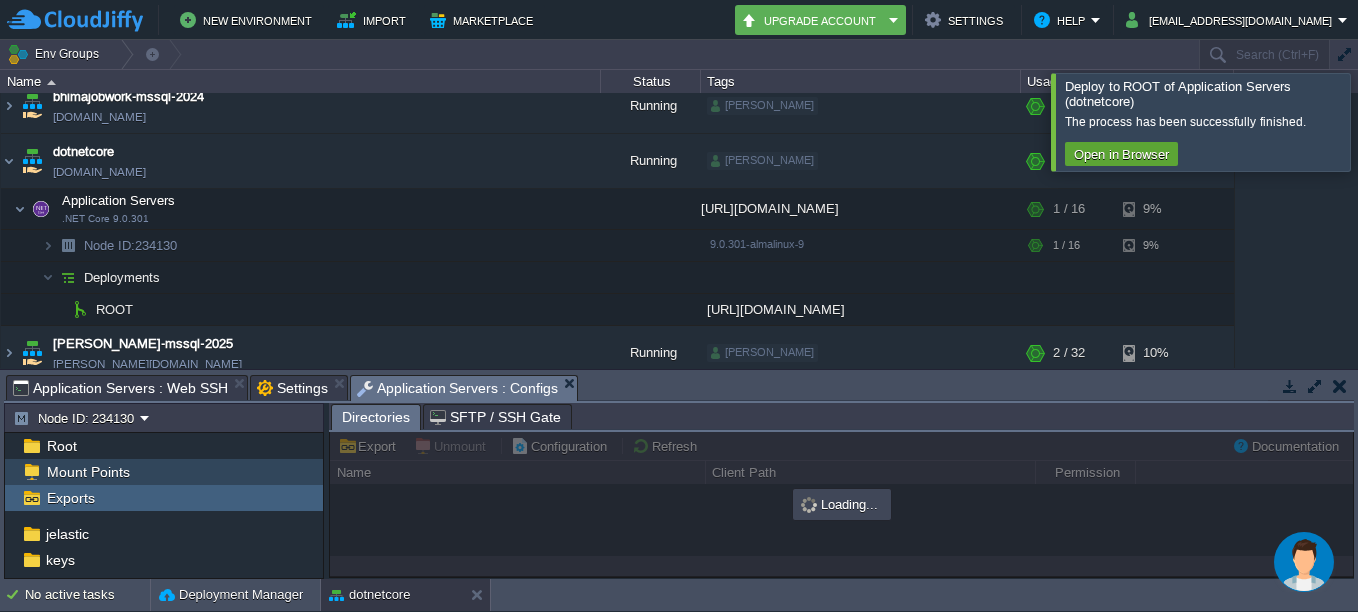 click on "Mount Points" at bounding box center (164, 472) 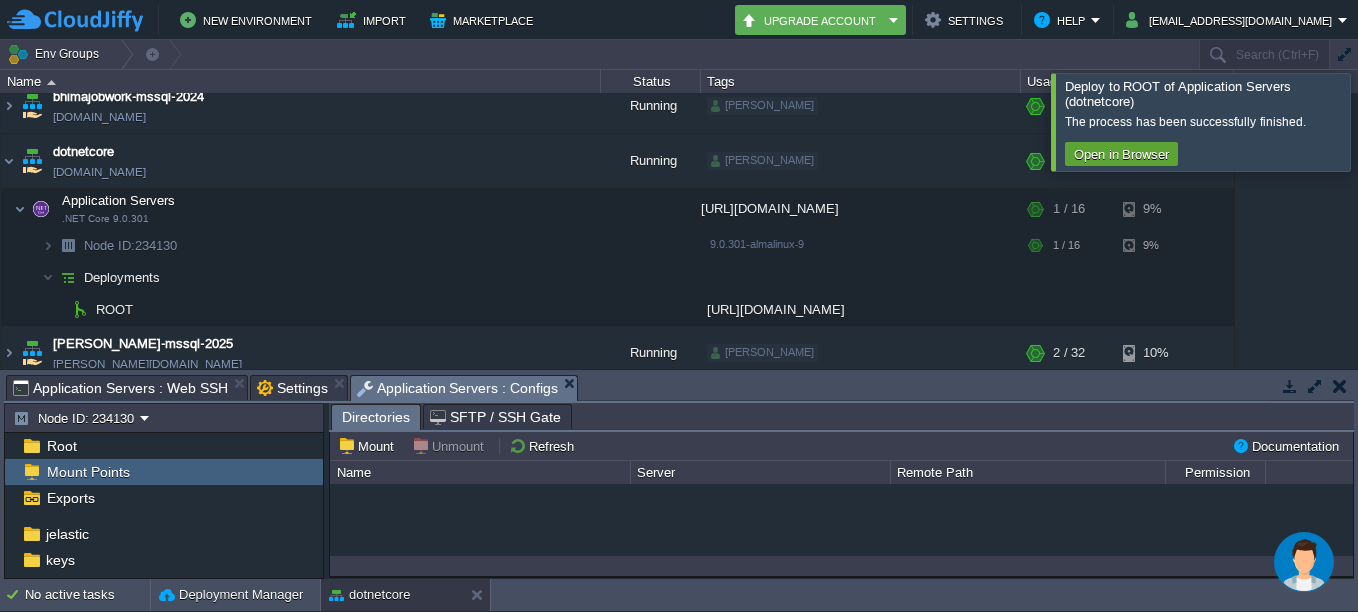 click on "Mount Points" at bounding box center (164, 472) 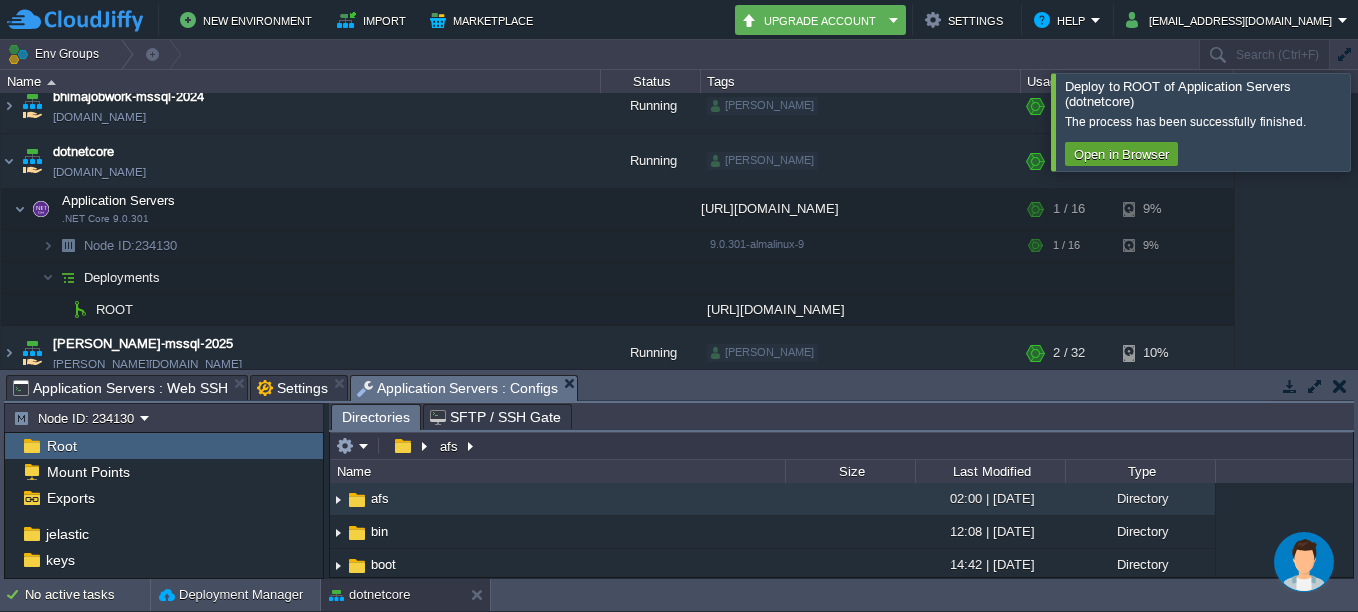 click on "Root" at bounding box center [164, 446] 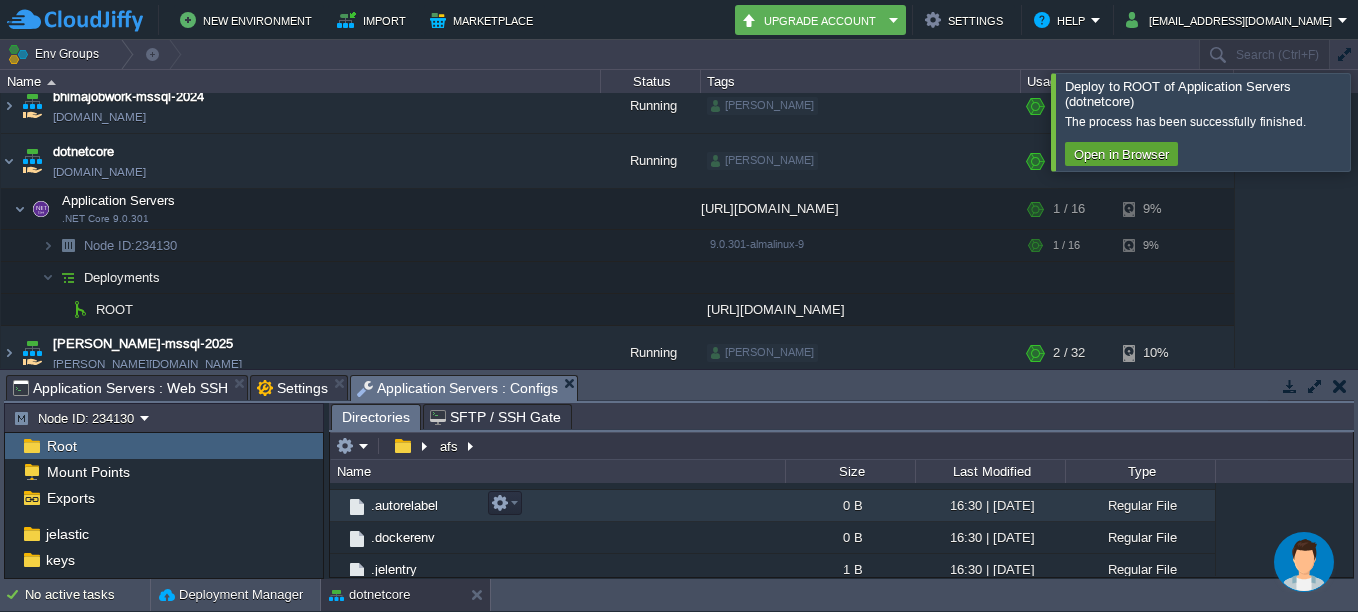 scroll, scrollTop: 554, scrollLeft: 0, axis: vertical 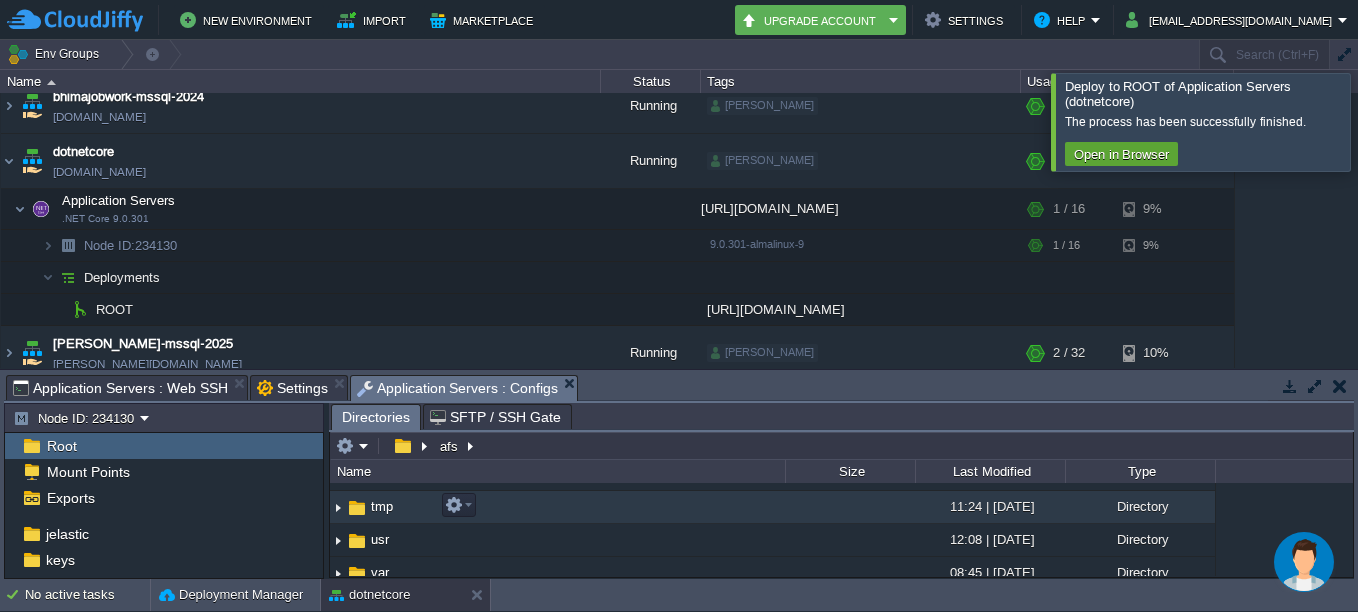 click at bounding box center [338, 507] 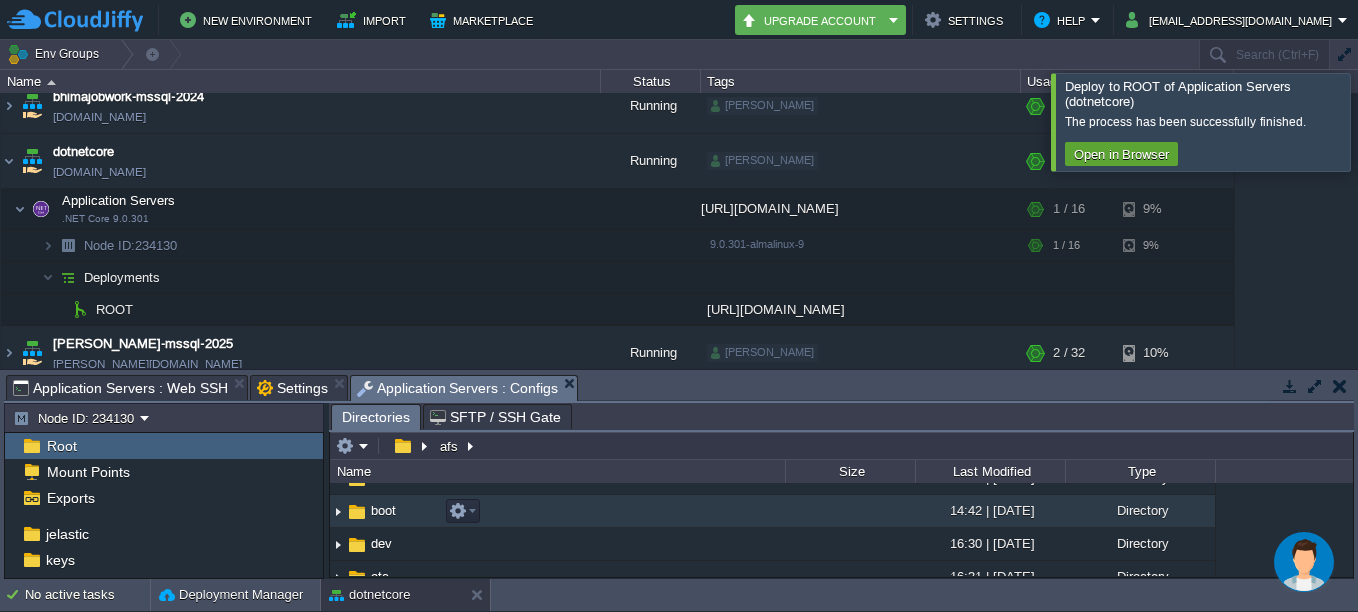 scroll, scrollTop: 0, scrollLeft: 0, axis: both 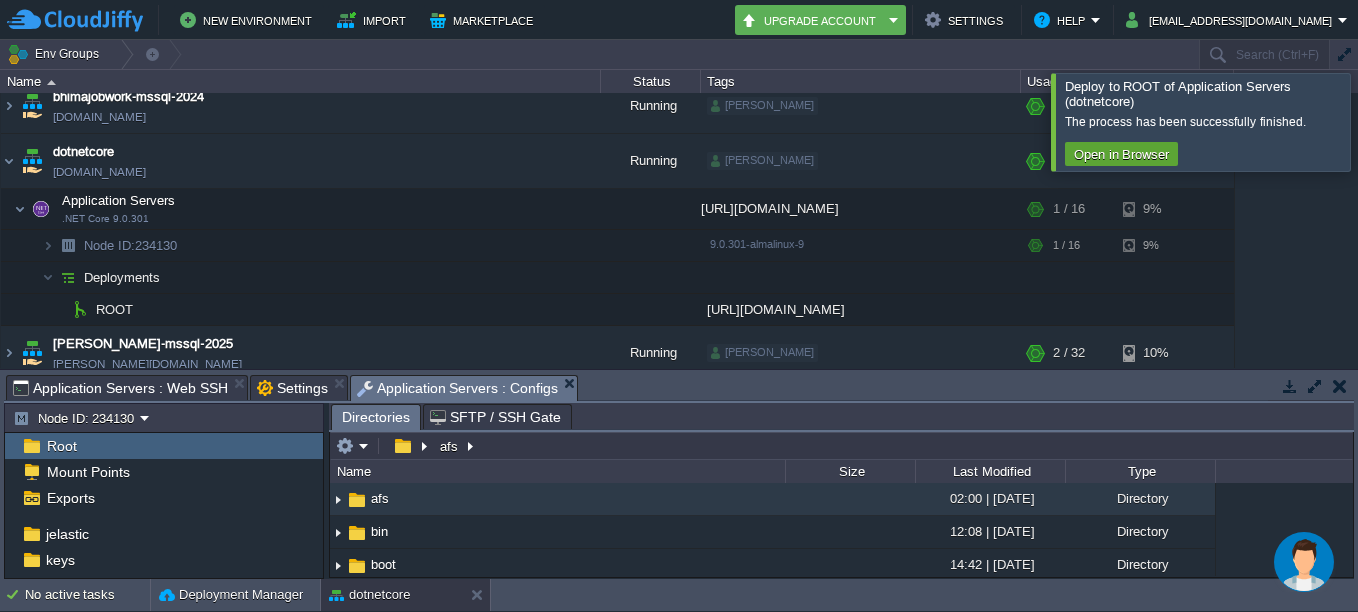 click on "SFTP / SSH Gate" at bounding box center (495, 417) 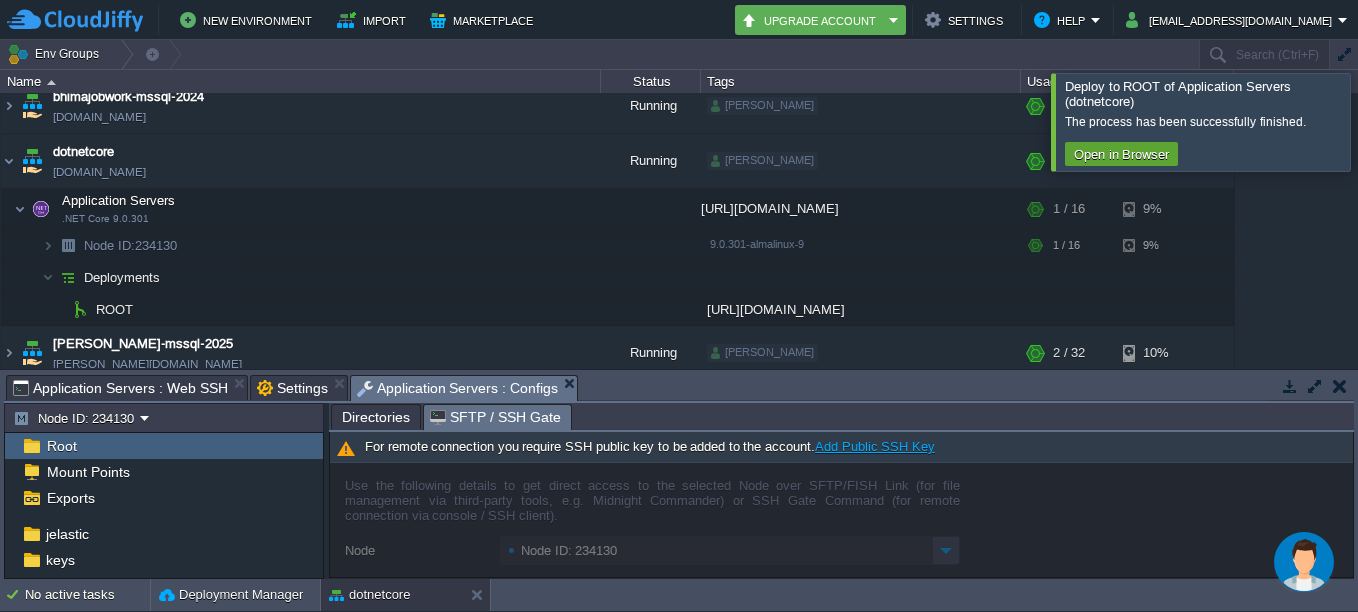 click on "Directories" at bounding box center (376, 417) 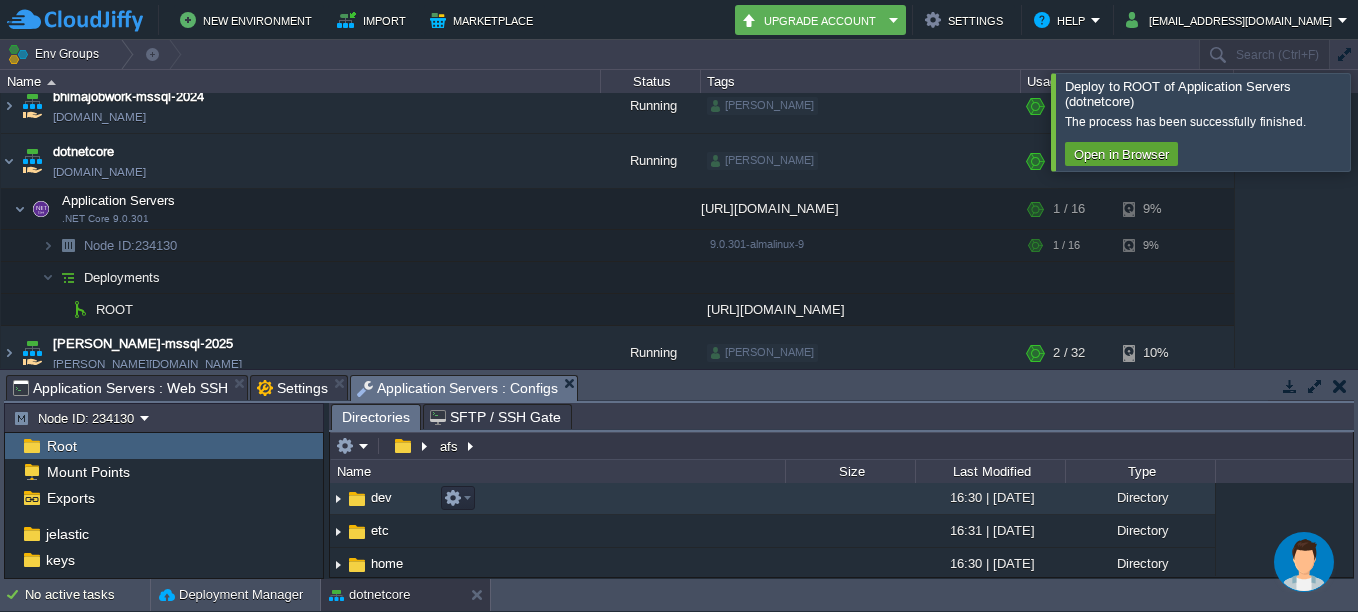 scroll, scrollTop: 0, scrollLeft: 0, axis: both 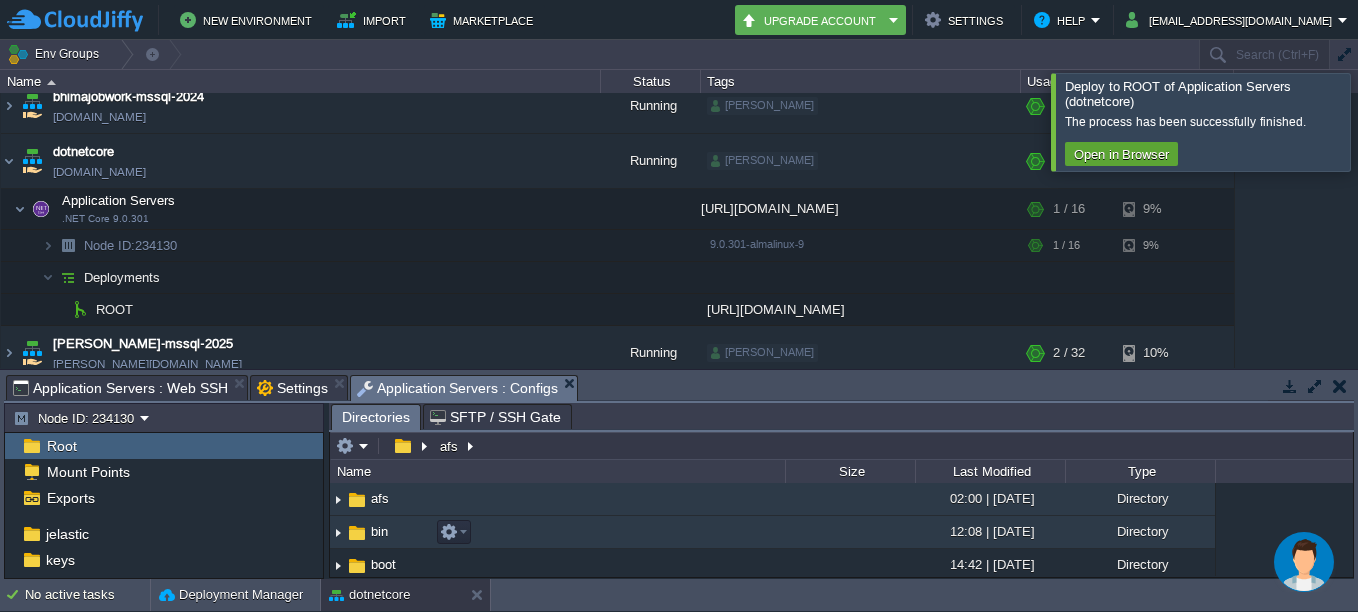 click at bounding box center [338, 532] 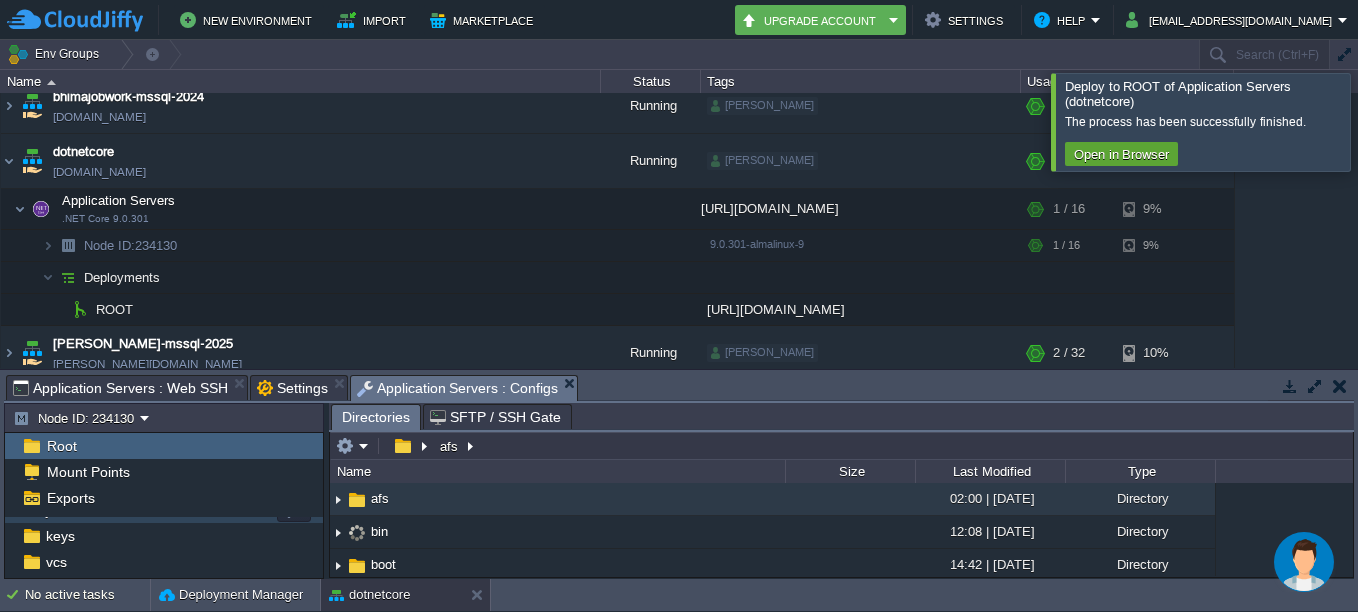 scroll, scrollTop: 143, scrollLeft: 0, axis: vertical 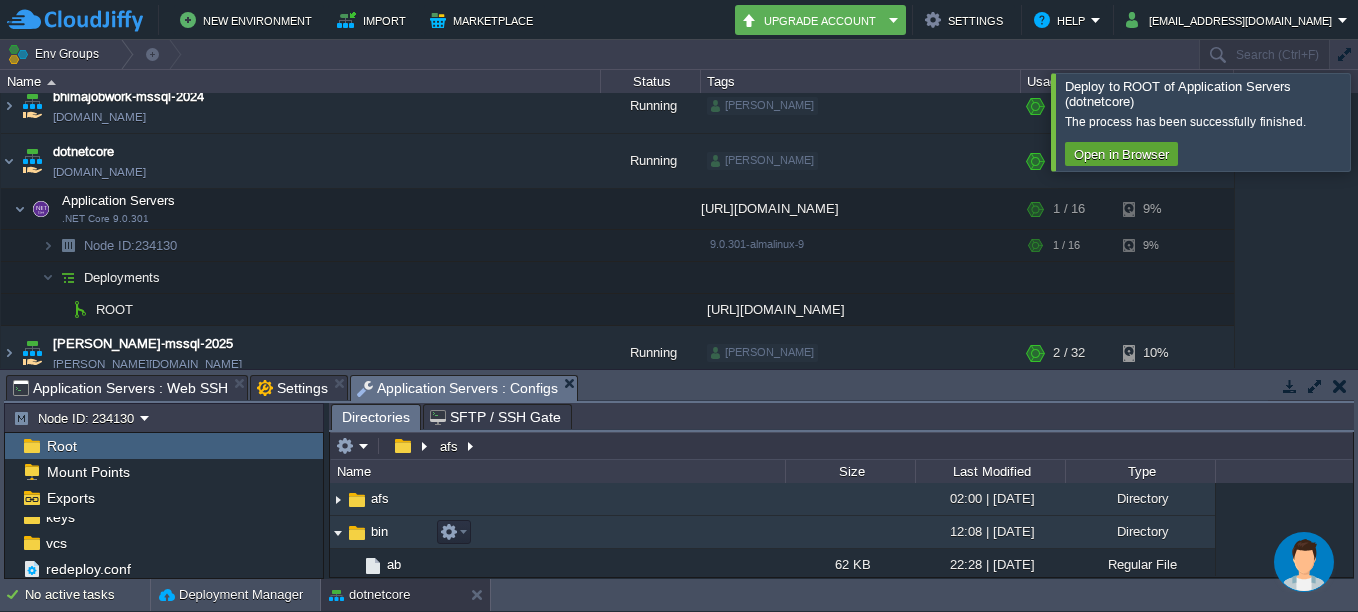 click at bounding box center (338, 532) 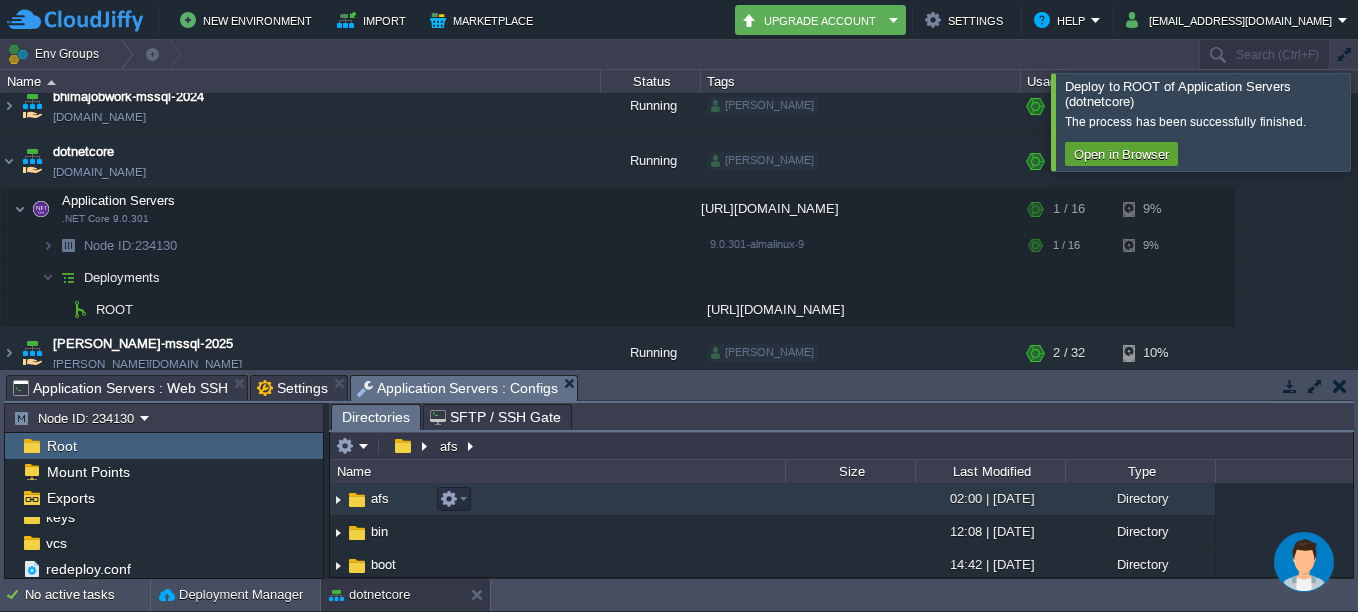 click at bounding box center (338, 499) 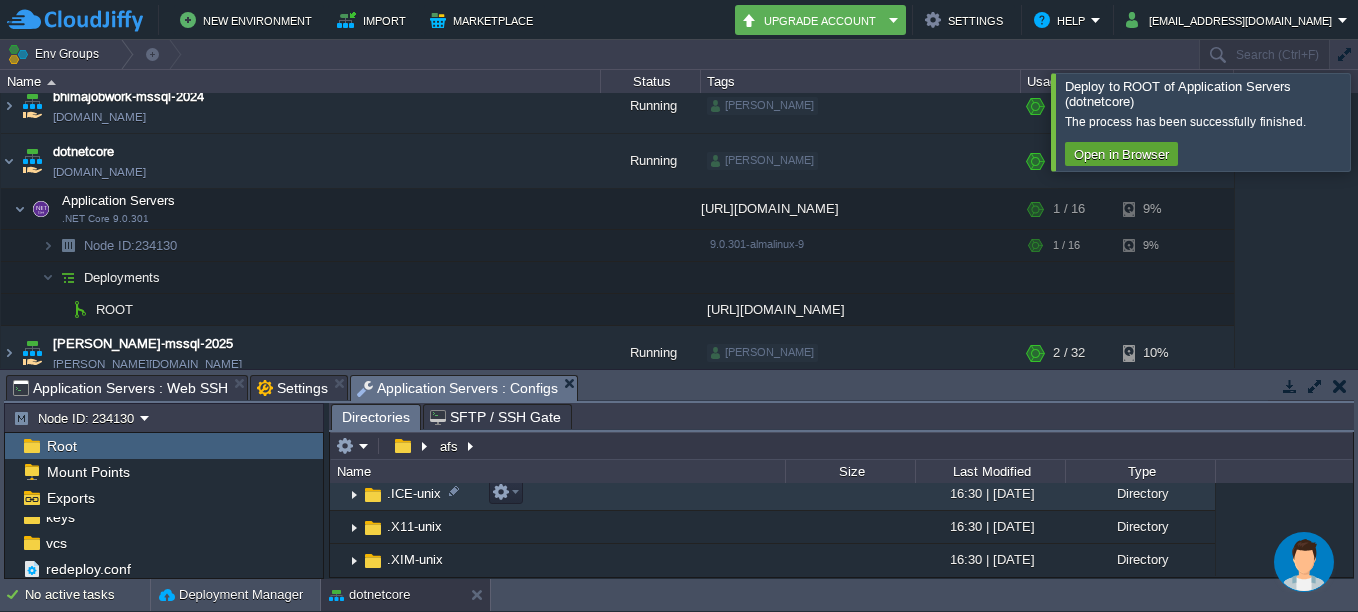 scroll, scrollTop: 500, scrollLeft: 0, axis: vertical 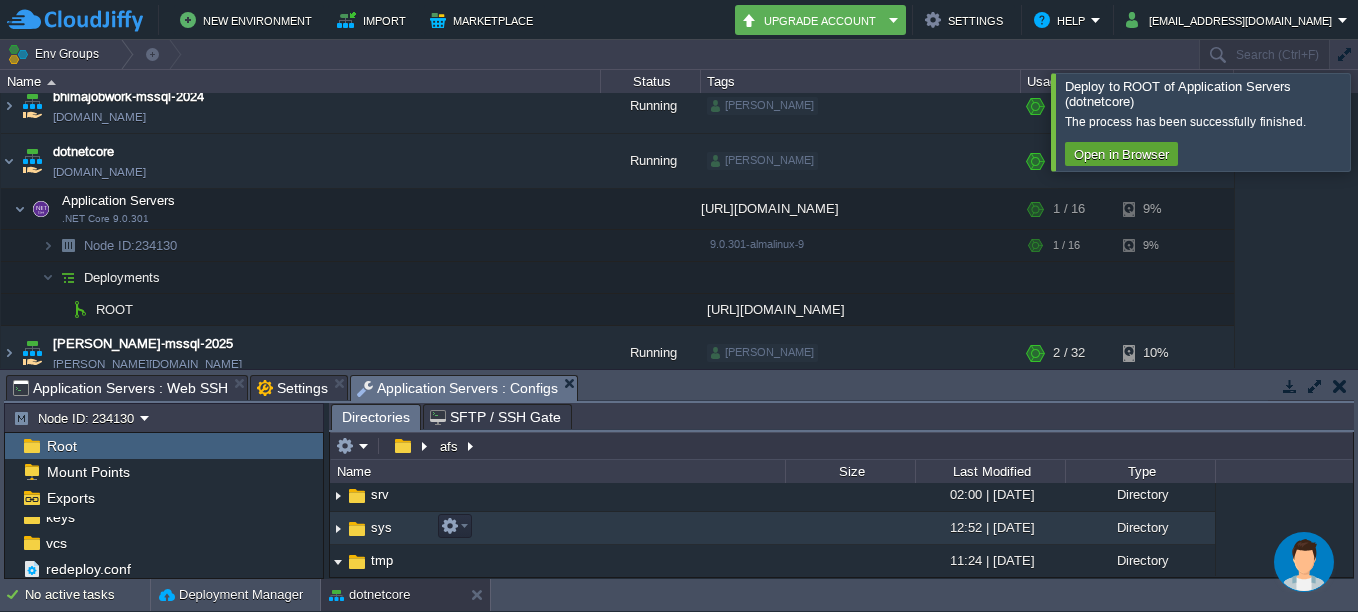 click at bounding box center (338, 528) 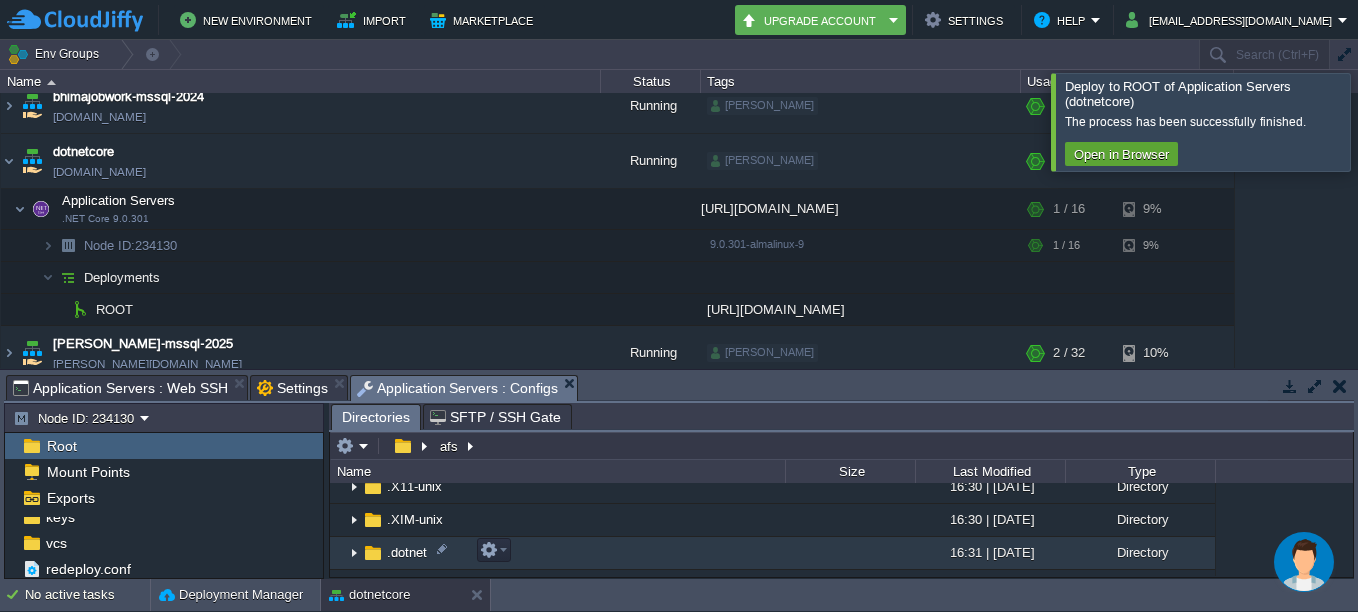 scroll, scrollTop: 900, scrollLeft: 0, axis: vertical 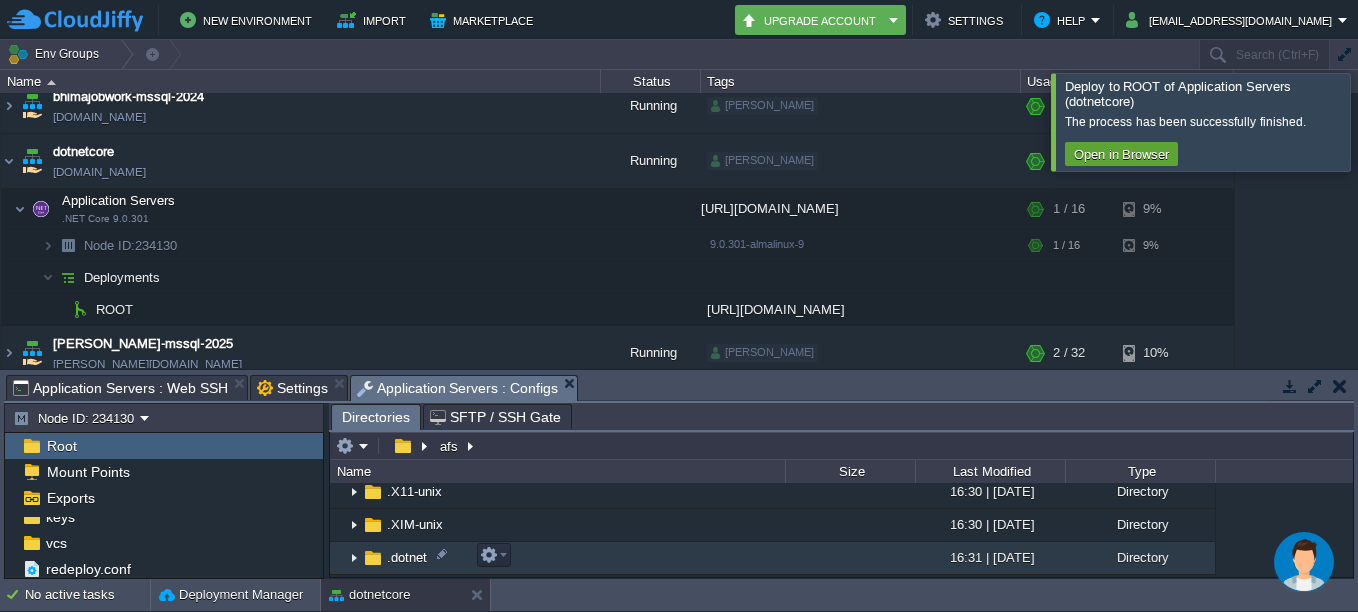 click at bounding box center [354, 558] 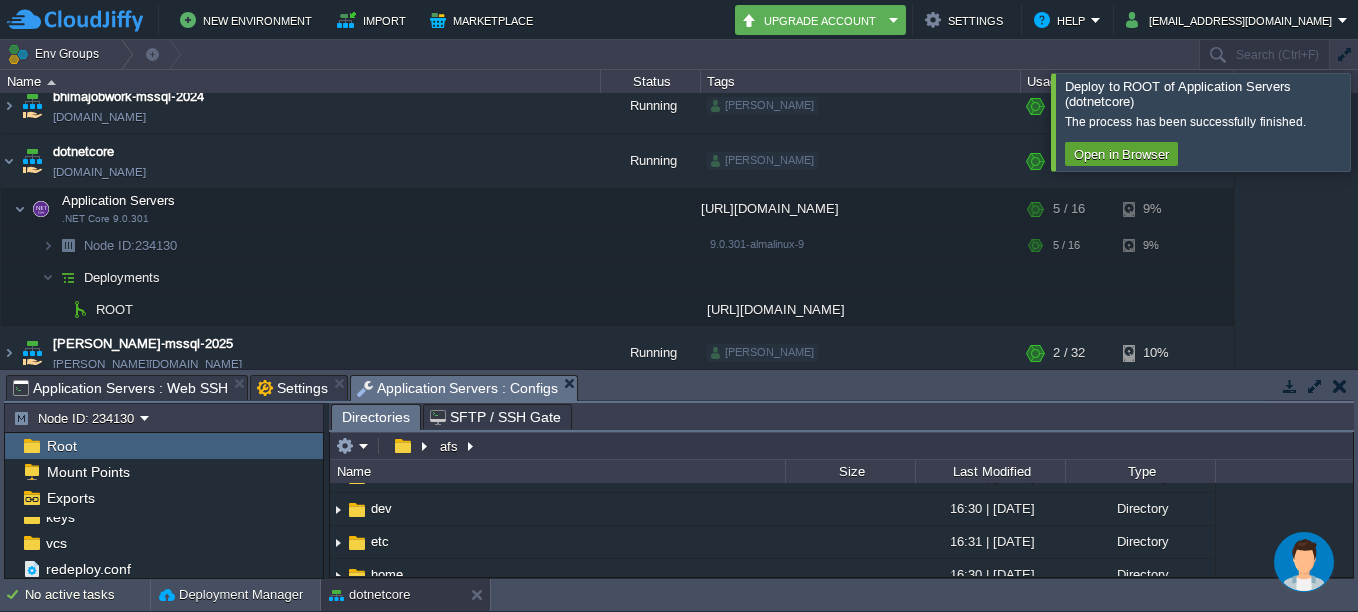 scroll, scrollTop: 0, scrollLeft: 0, axis: both 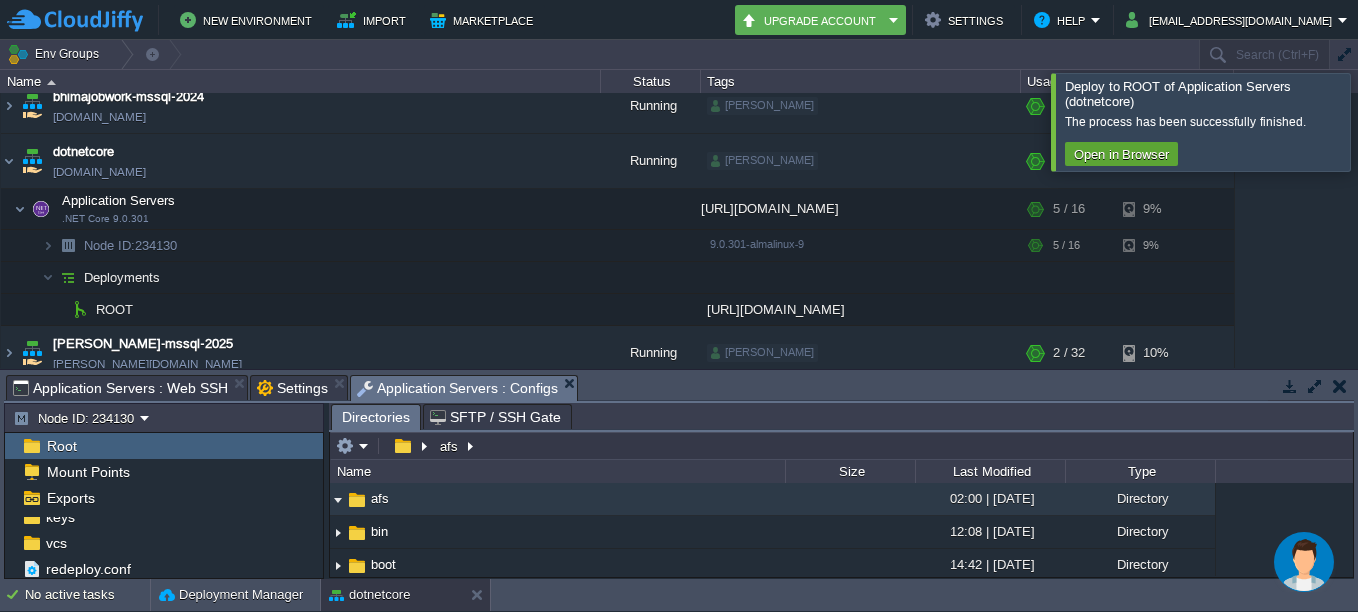 type on "/afs" 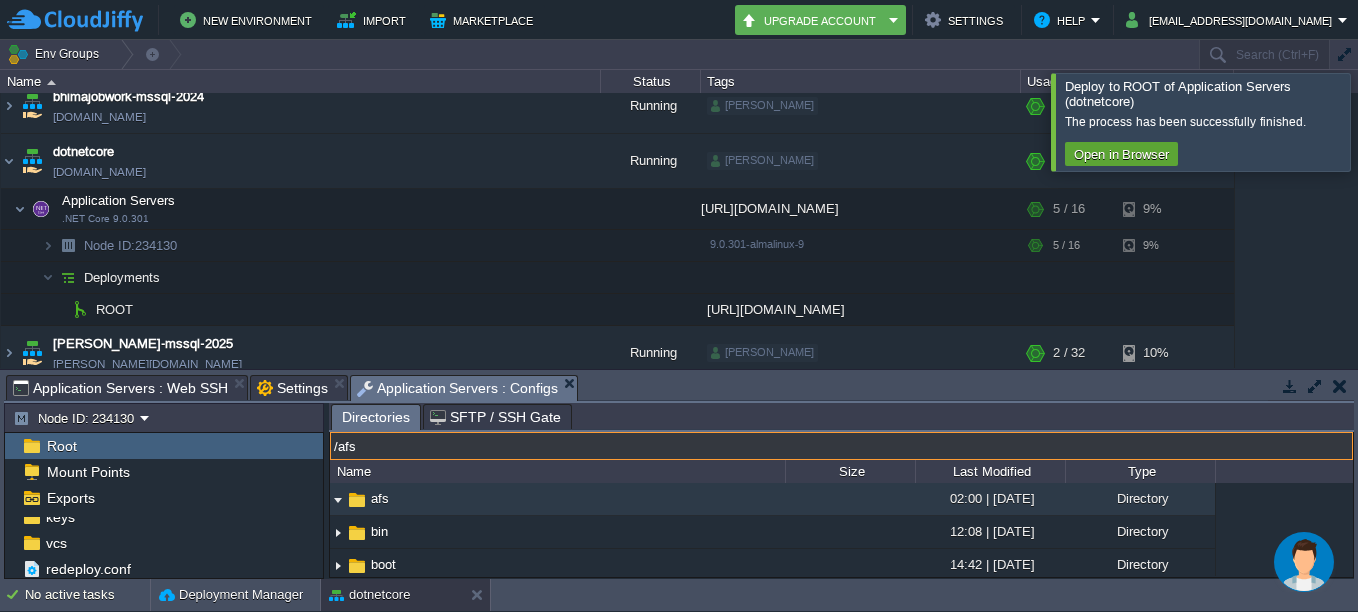 click on "/afs" at bounding box center [841, 446] 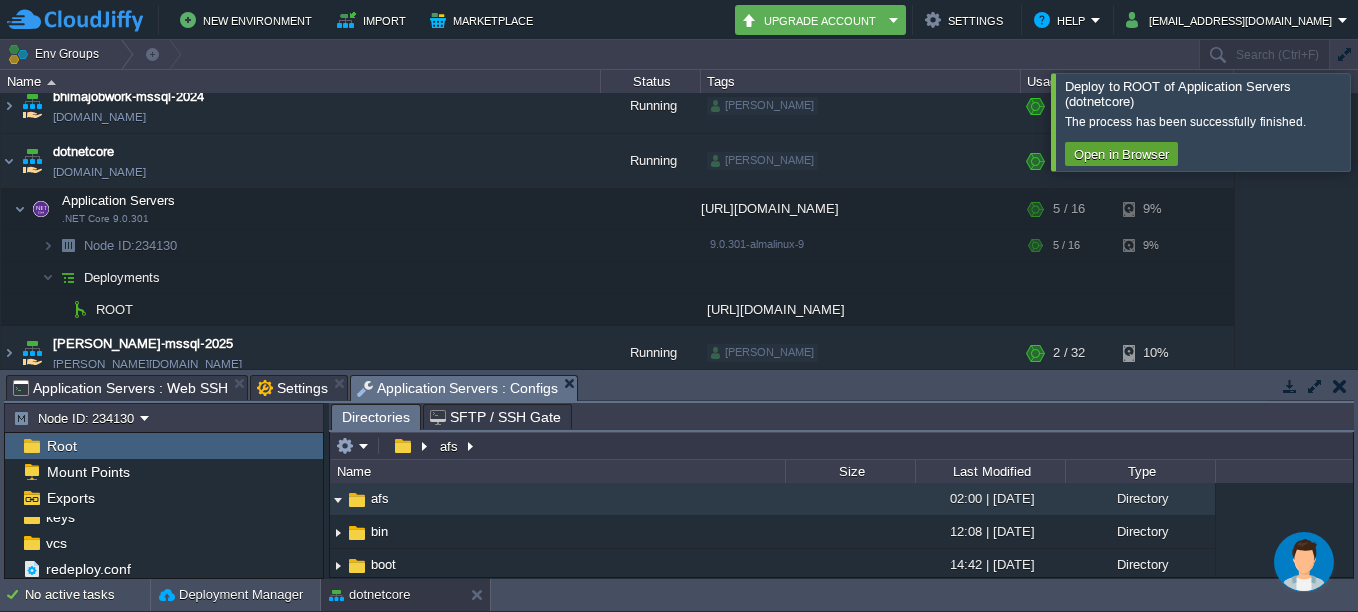 click on ".. afs 02:00   |   03 Oct 2024 Directory .. bin 12:08   |   27 May 2025 Directory .. ab 62 KB 22:28   |   08 Aug 2024 Regular File addr2line 29 KB 15:32   |   31 Mar 2025 Regular File alias 33 B 19:33   |   30 Apr 2024 Regular File ar 58 KB 15:32   |   31 Mar 2025 Regular File arch 51 B 17:52   |   12 Mar 2025 Regular File arpaname 16 KB 11:42   |   13 May 2025 Regular File arping 29 KB 03:09   |   13 Mar 2025 Regular File as 728 KB 15:32   |   31 Mar 2025 Regular File attr 17 KB 17:44   |   28 Jan 2022 Regular File autoexpect 8 KB 17:23   |   03 Apr 2024 Regular File awk 715 KB 03:25   |   31 Mar 2022 Regular File b2sum 52 B 17:52   |   12 Mar 2025 Regular File base32 53 B 17:52   |   12 Mar 2025 Regular File base64 53 B 17:52   |   12 Mar 2025 Regular File basename 55 B 17:52   |   12 Mar 2025 Regular File basenc 53 B 17:52   |   12 Mar 2025 Regular File bash 2 MB 19:33   |   30 Apr 2024 Regular File bashbug 8 KB 19:33   |   30 Apr 2024 Regular File bashbug-64 8 KB 19:33   |   30 Apr 2024" at bounding box center (841, 529) 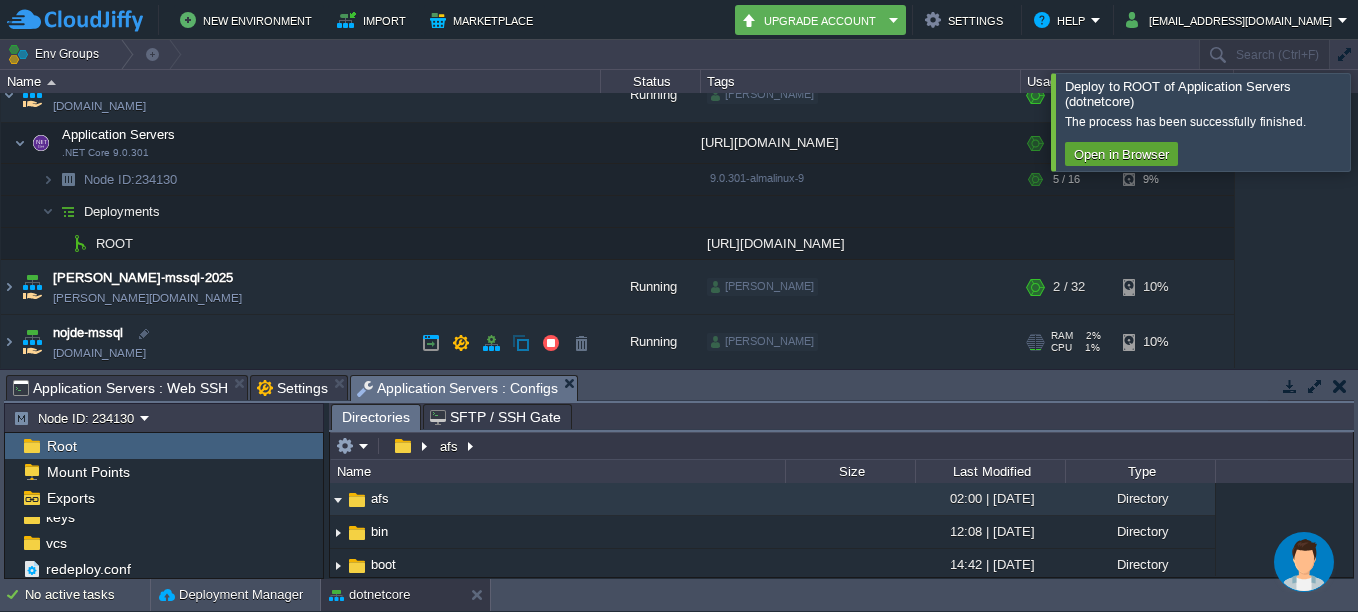 scroll, scrollTop: 169, scrollLeft: 0, axis: vertical 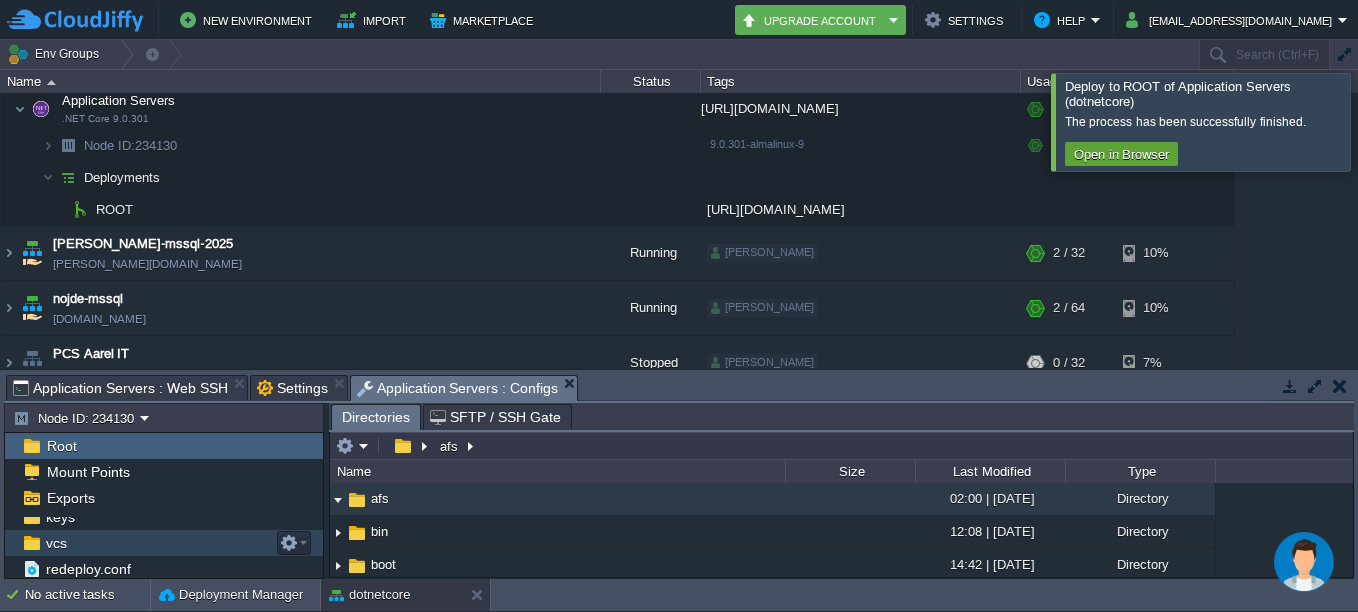 click on "vcs" at bounding box center (164, 543) 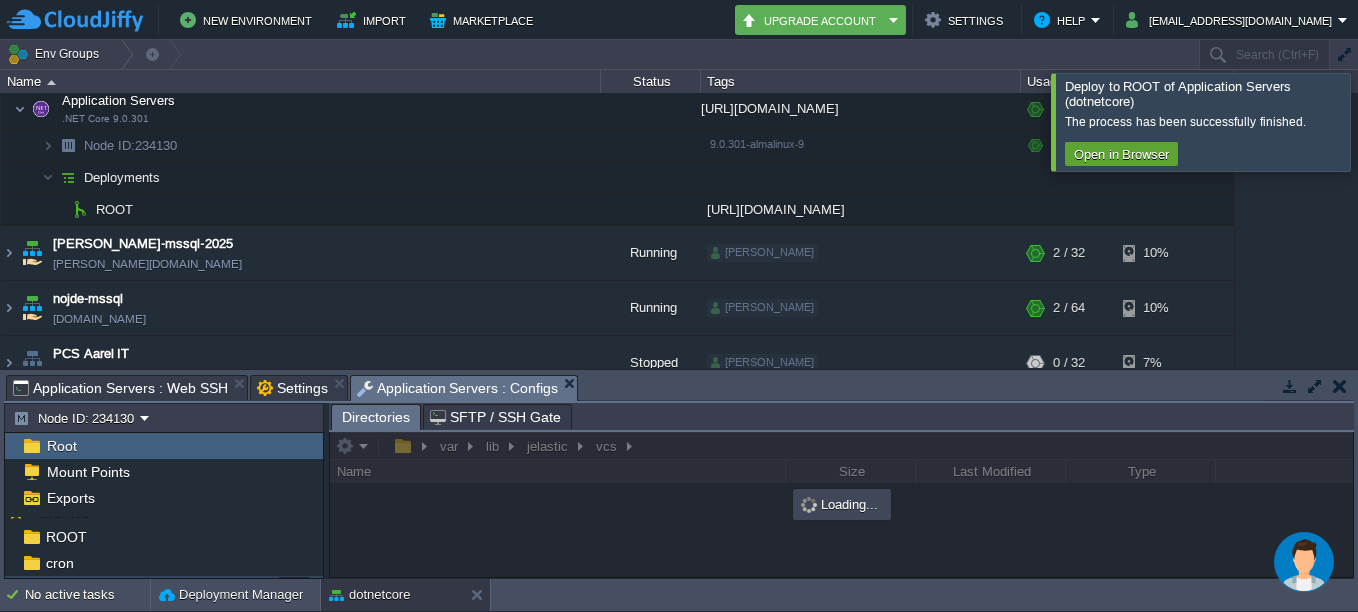 scroll, scrollTop: 0, scrollLeft: 0, axis: both 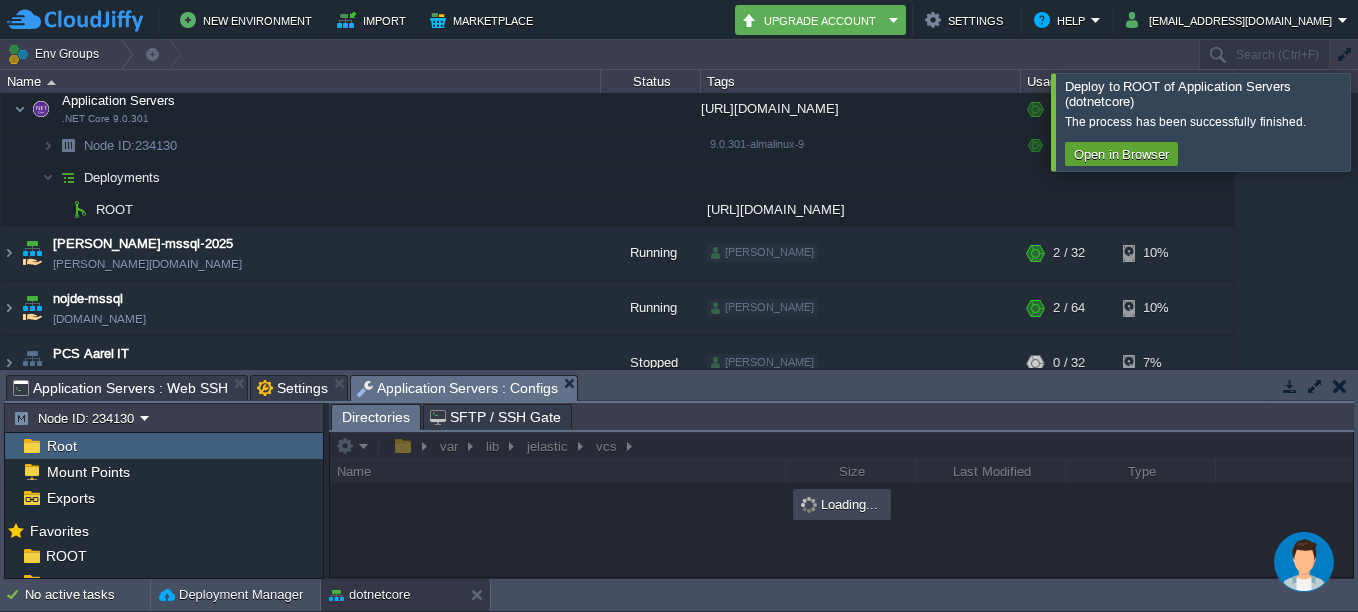 click at bounding box center [841, 504] 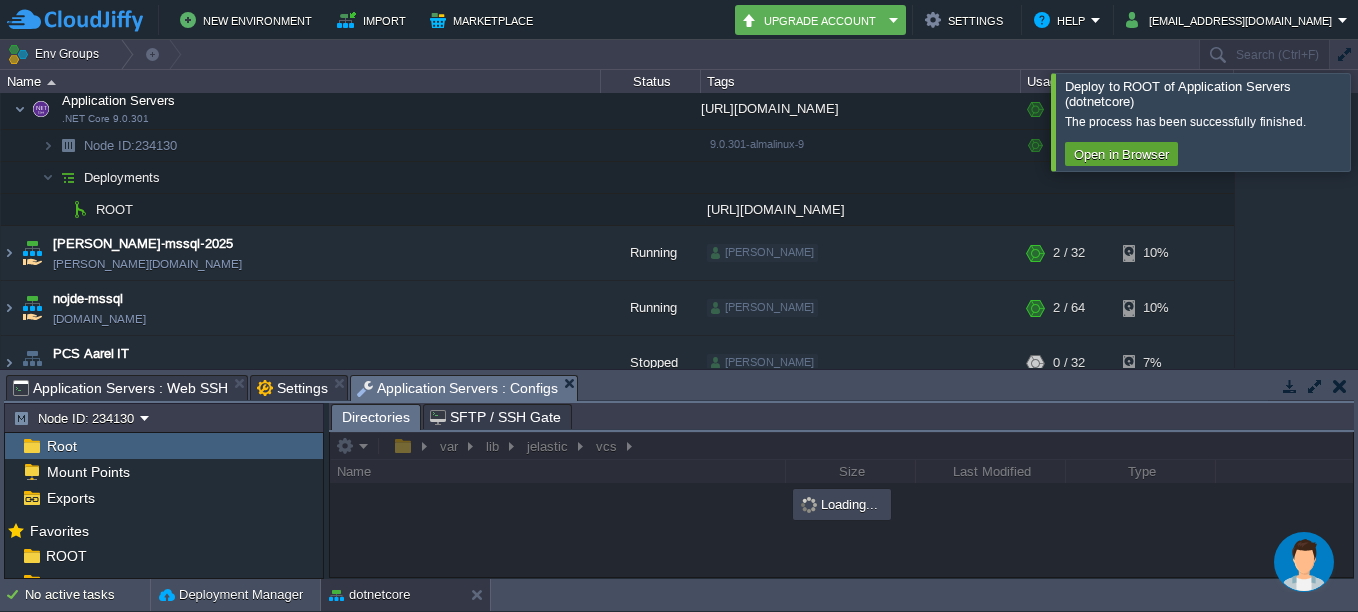 click on "Root" at bounding box center [164, 446] 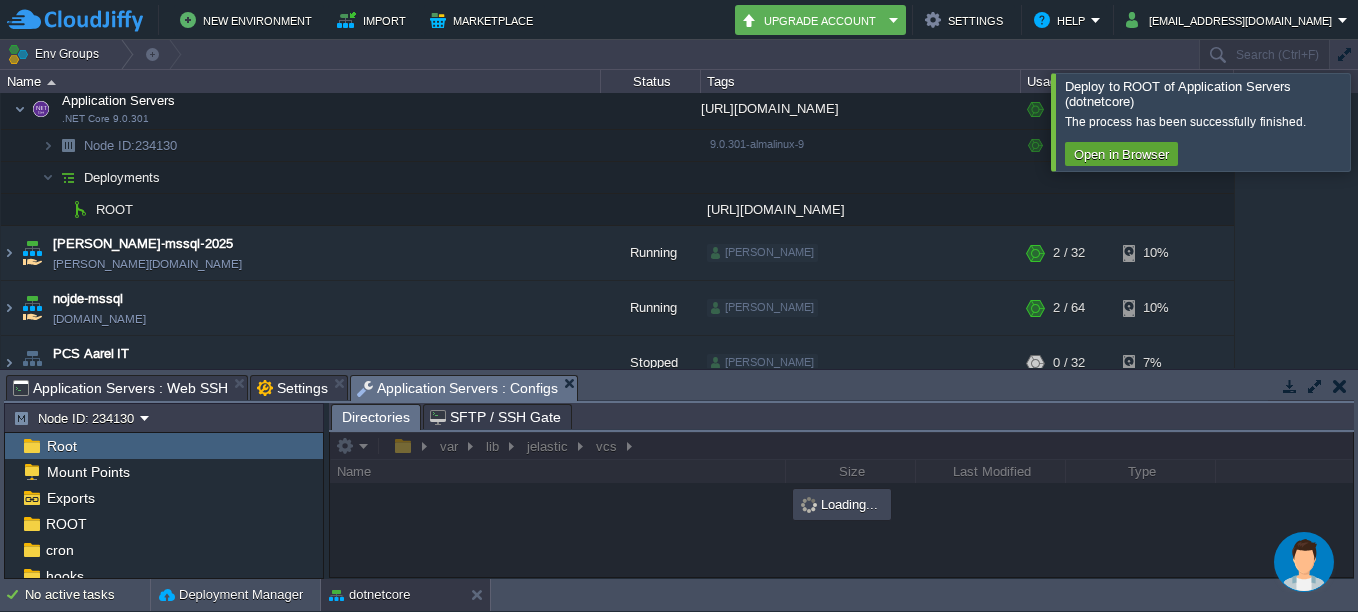 scroll, scrollTop: 0, scrollLeft: 0, axis: both 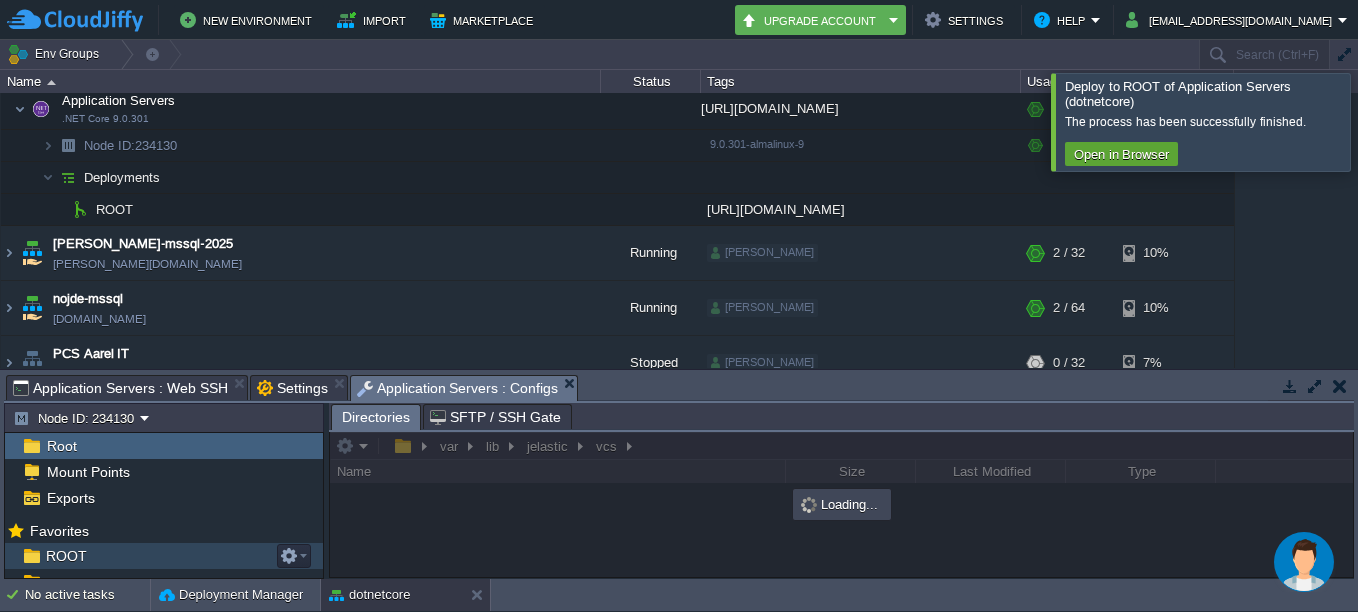 click on "ROOT" at bounding box center (164, 556) 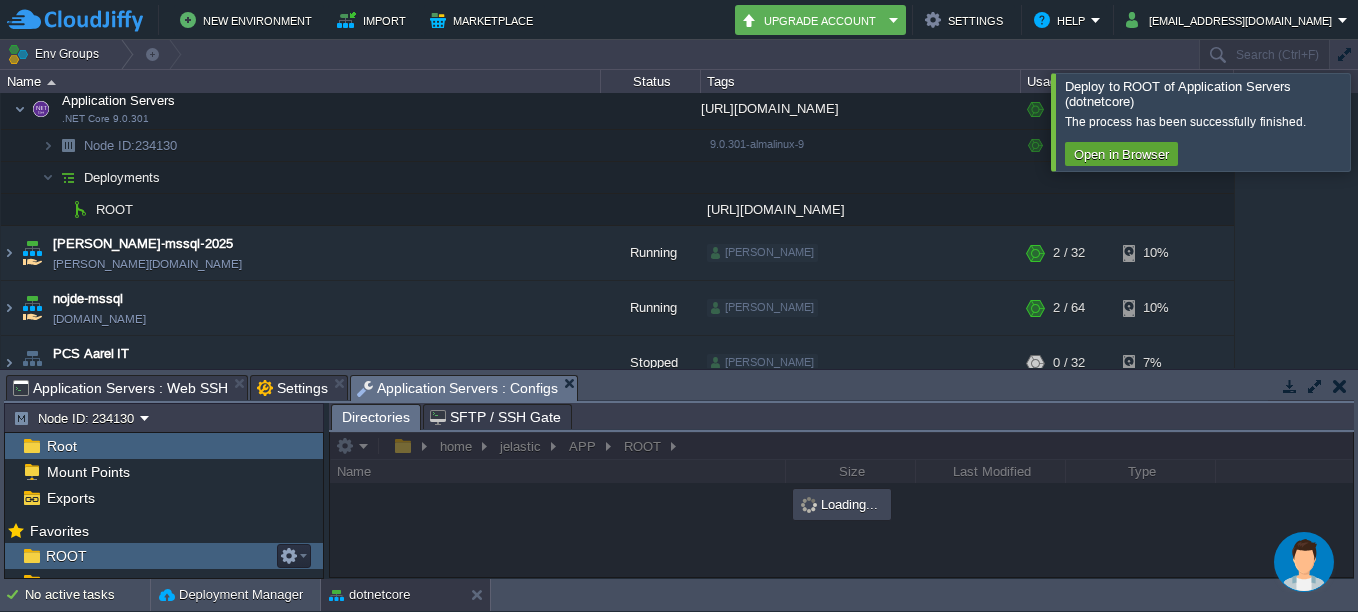click on "ROOT" at bounding box center (164, 556) 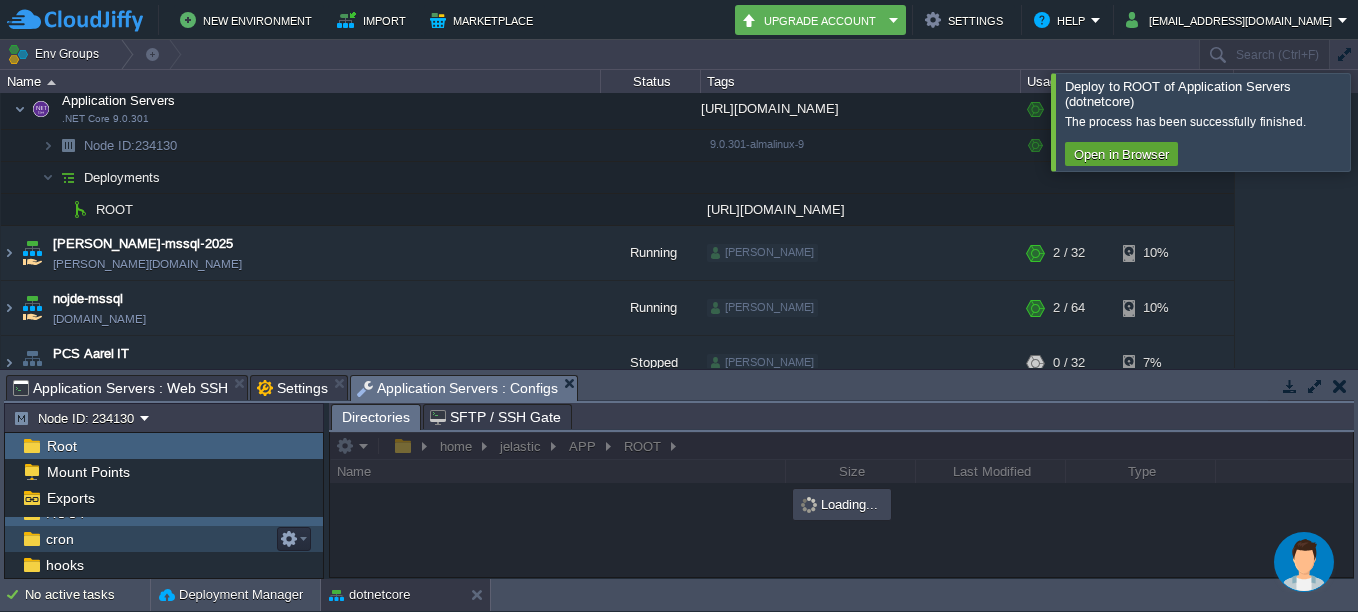 scroll, scrollTop: 0, scrollLeft: 0, axis: both 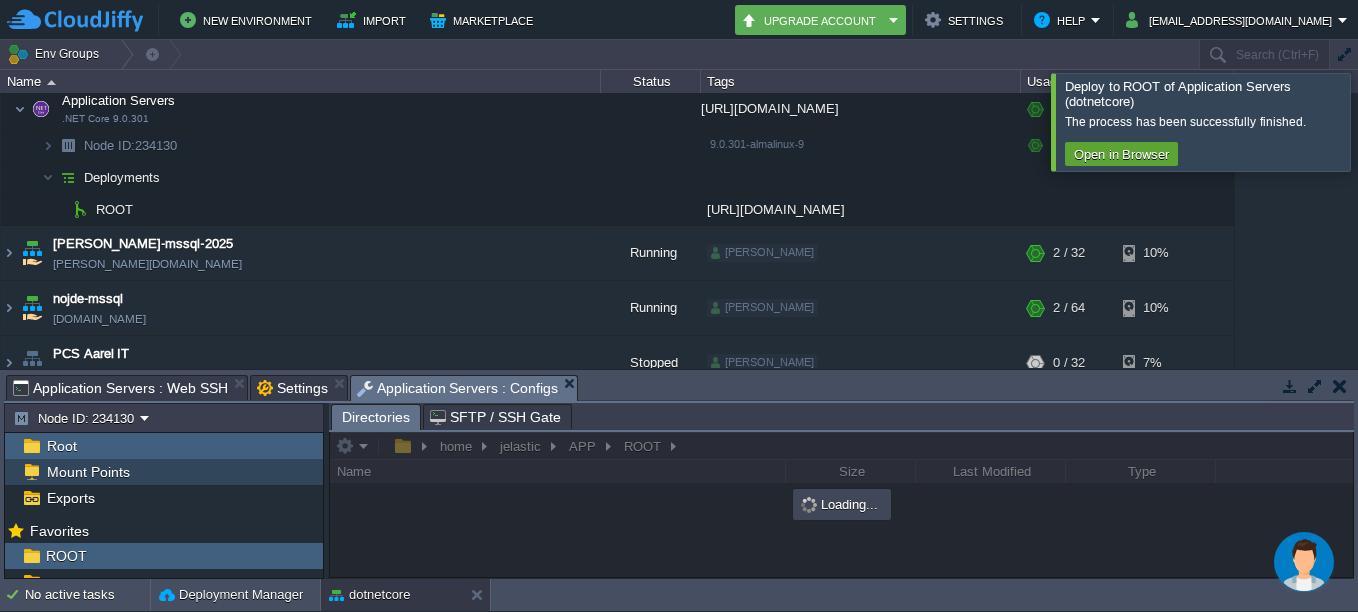 click on "Mount Points" at bounding box center [88, 472] 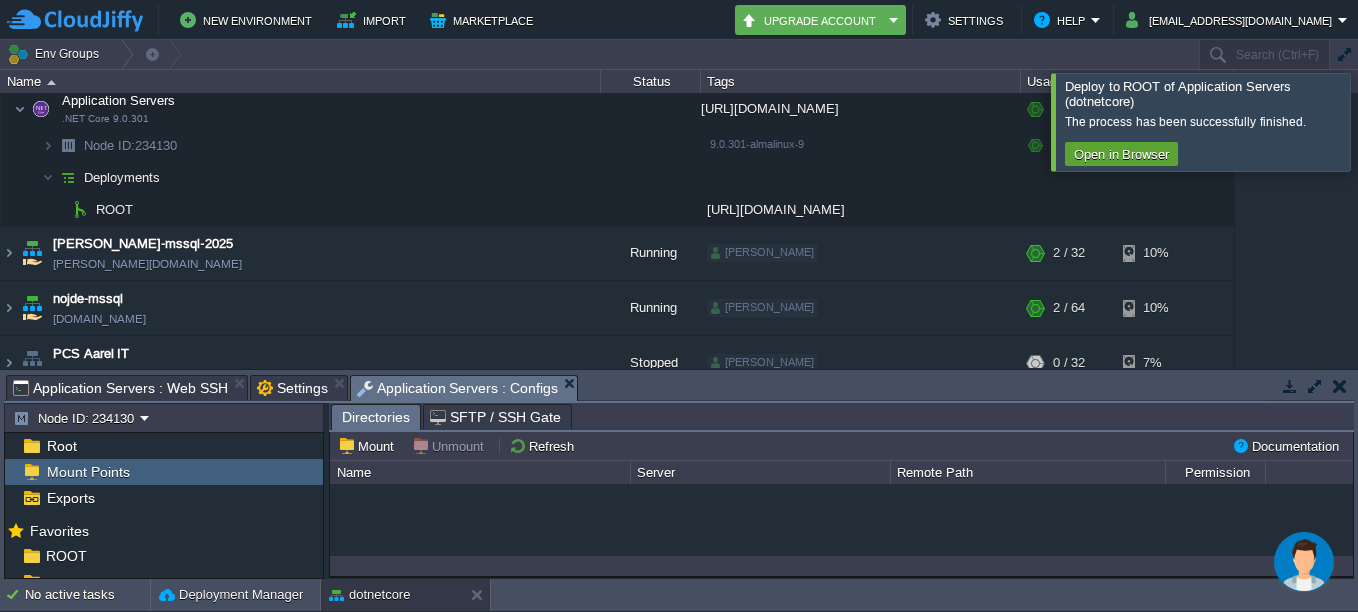 click on "Mount Points" at bounding box center [88, 472] 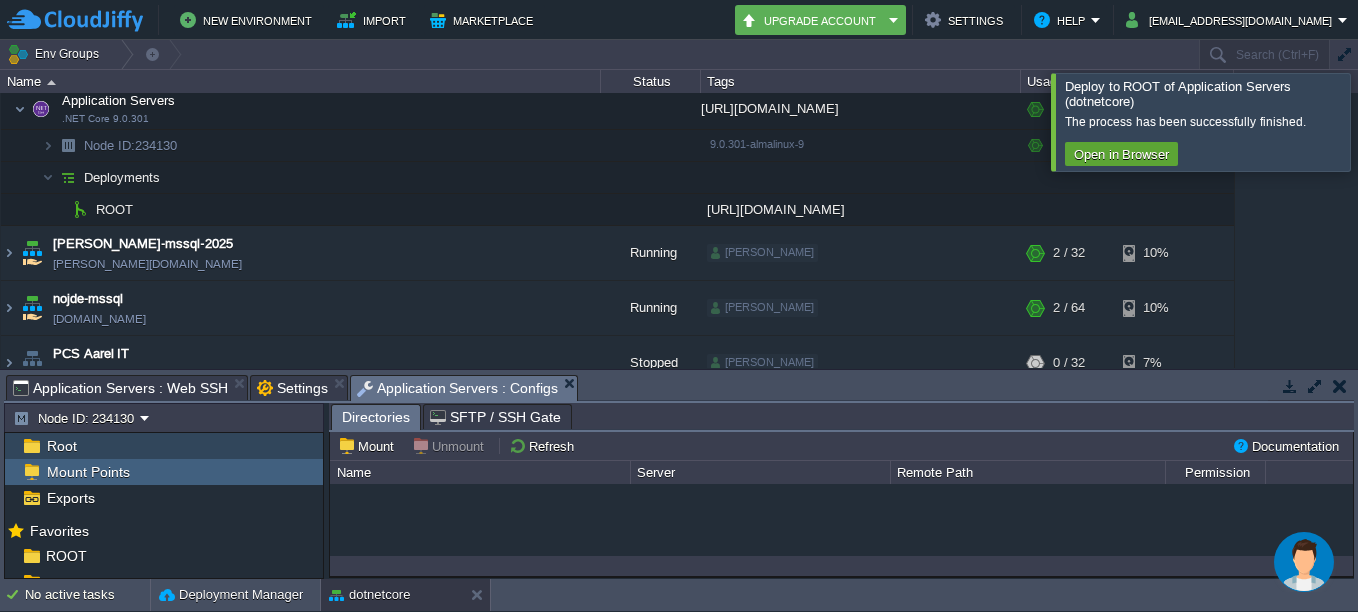 click on "Root" at bounding box center (164, 446) 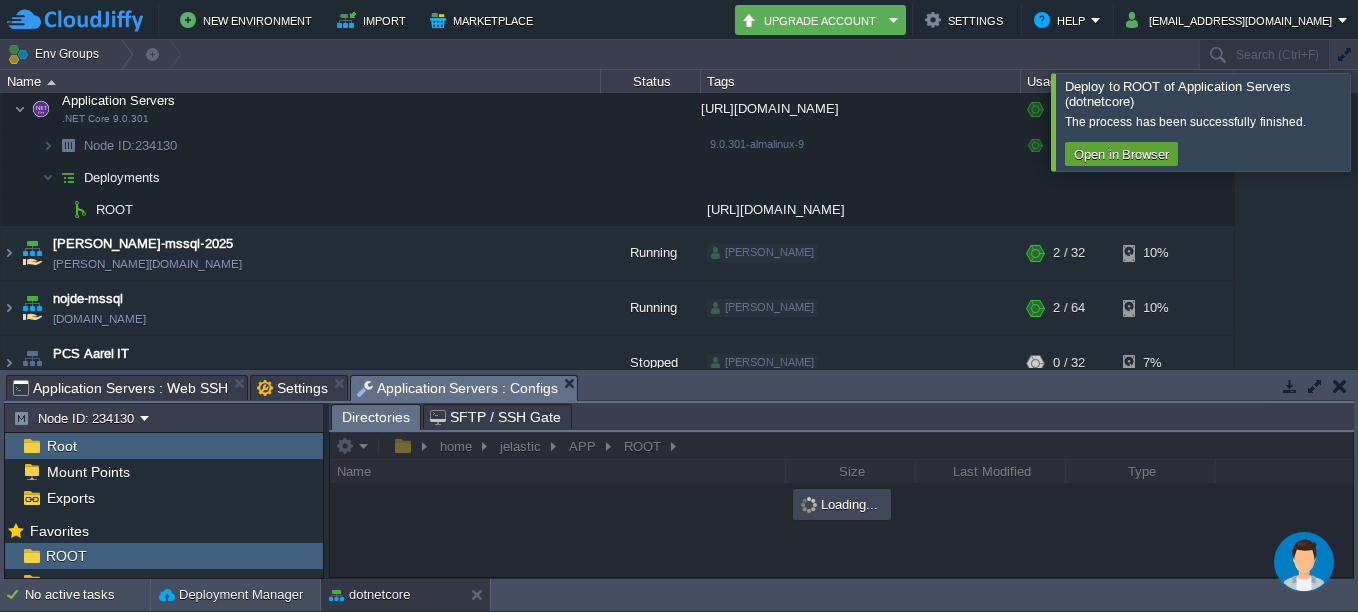 click on "Root" at bounding box center (164, 446) 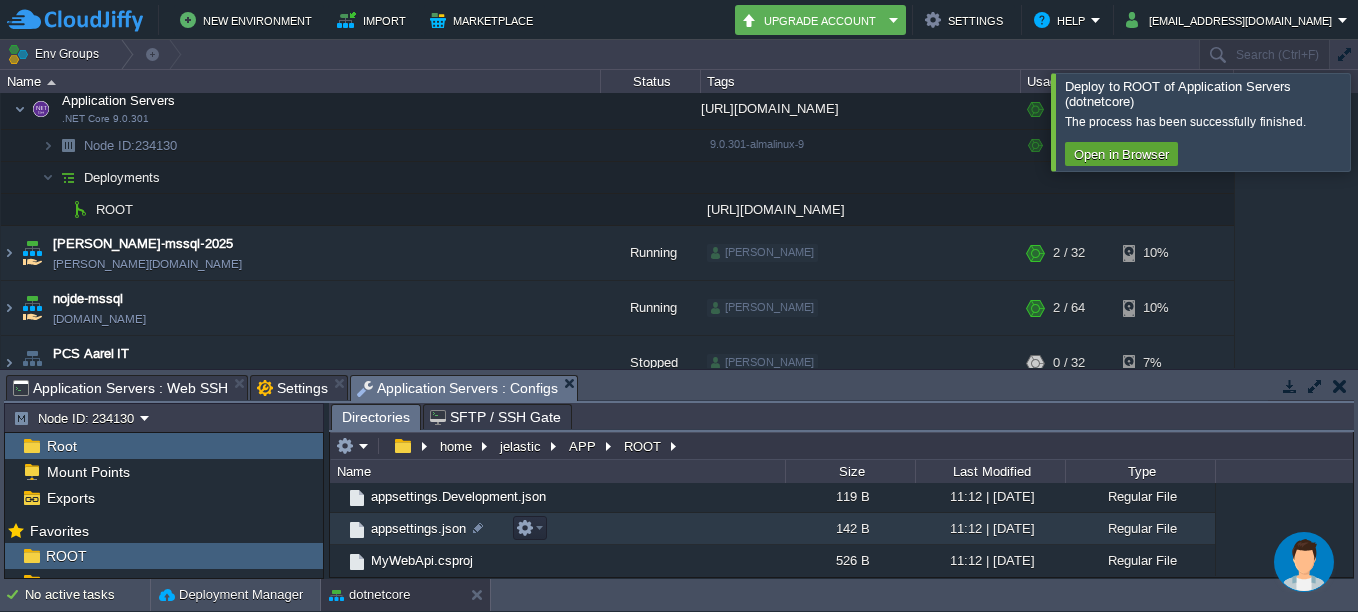 scroll, scrollTop: 300, scrollLeft: 0, axis: vertical 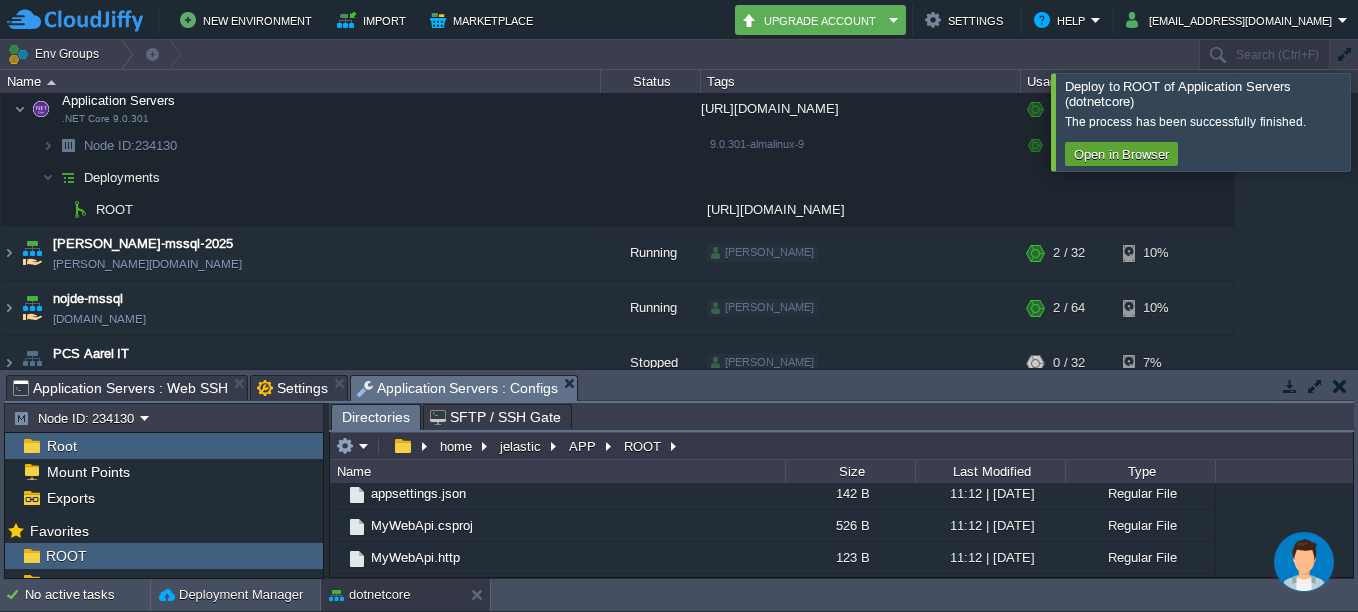 type on "/home/jelastic/APP/ROOT" 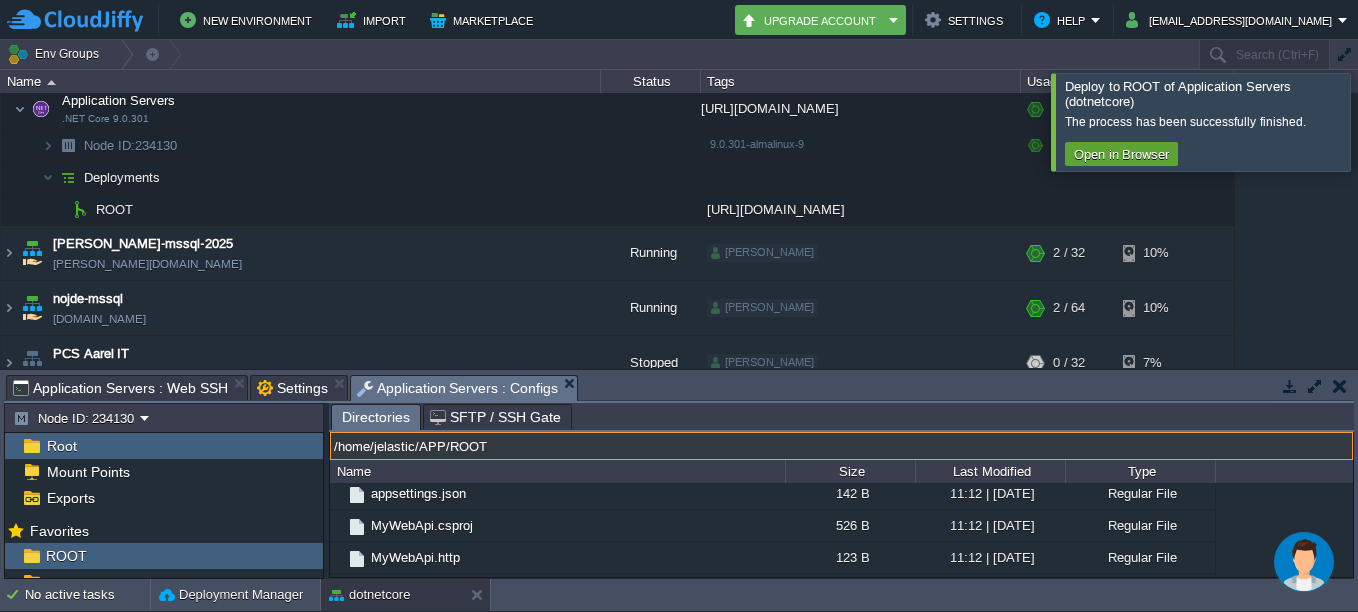 click on "/home/jelastic/APP/ROOT" at bounding box center (841, 446) 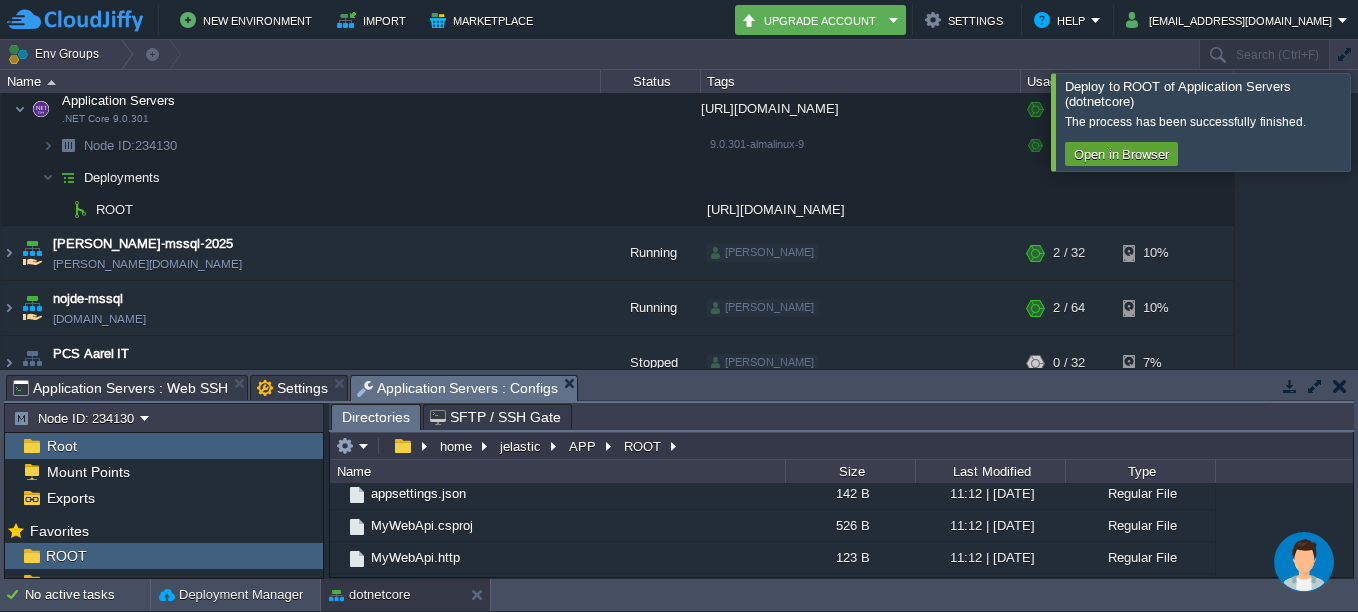 type on "/home/jelastic/APP/ROOT" 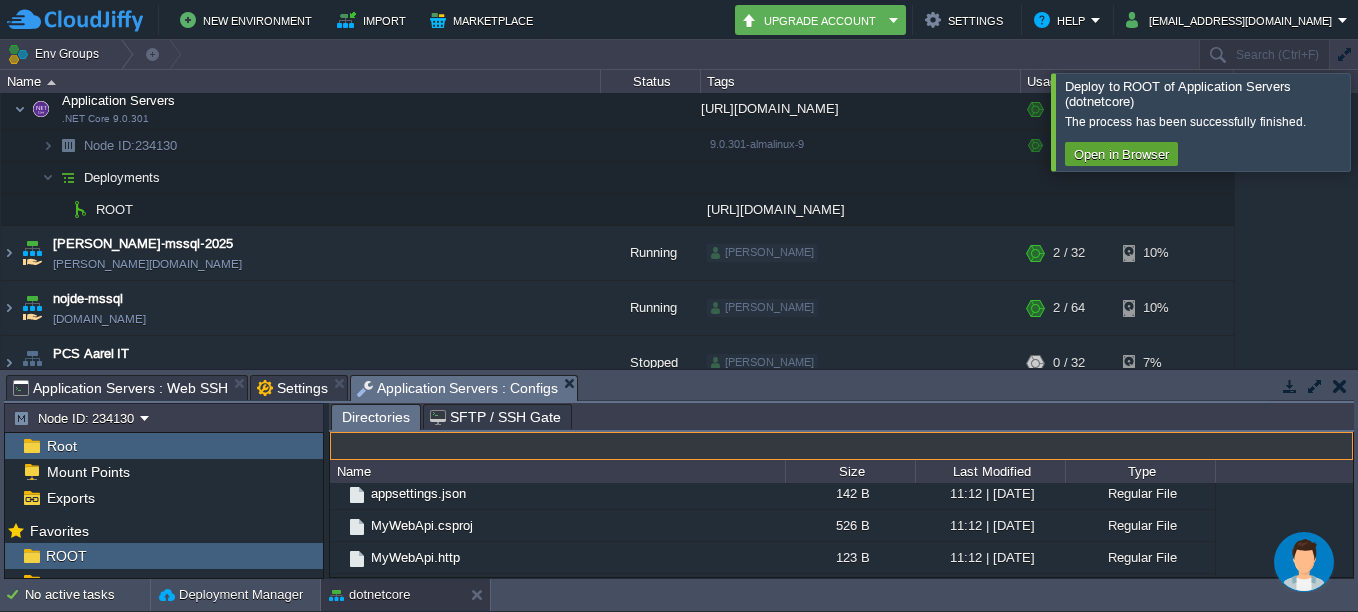 click on "Settings" at bounding box center [292, 388] 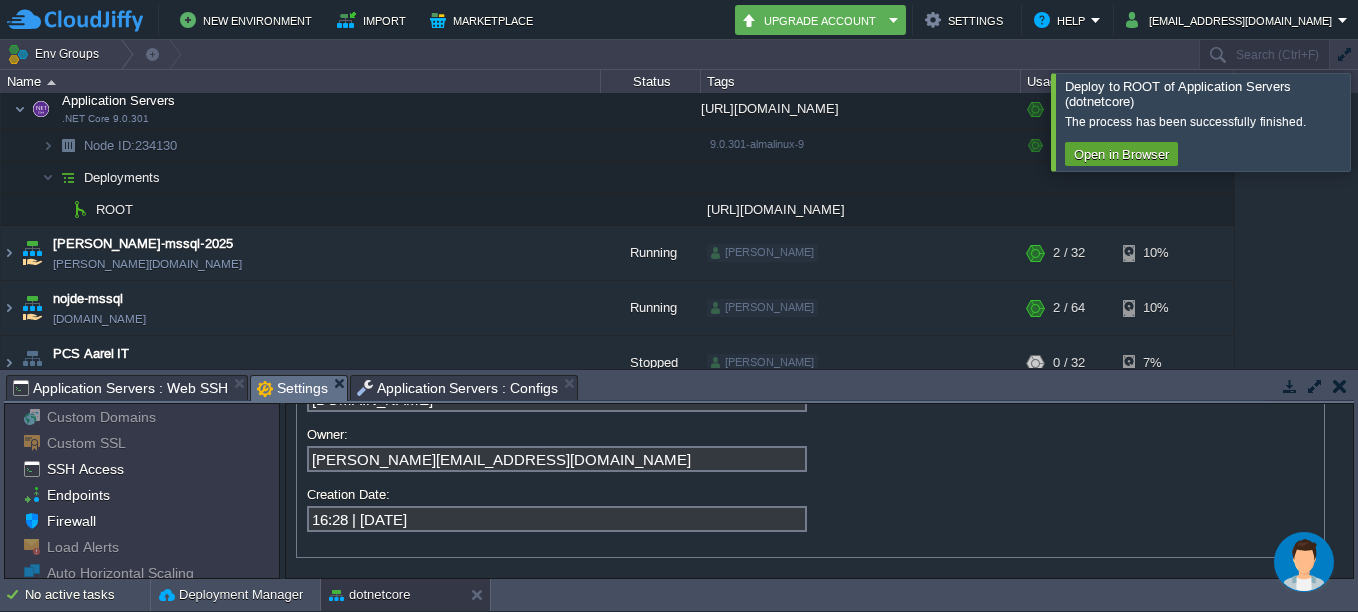 scroll, scrollTop: 139, scrollLeft: 0, axis: vertical 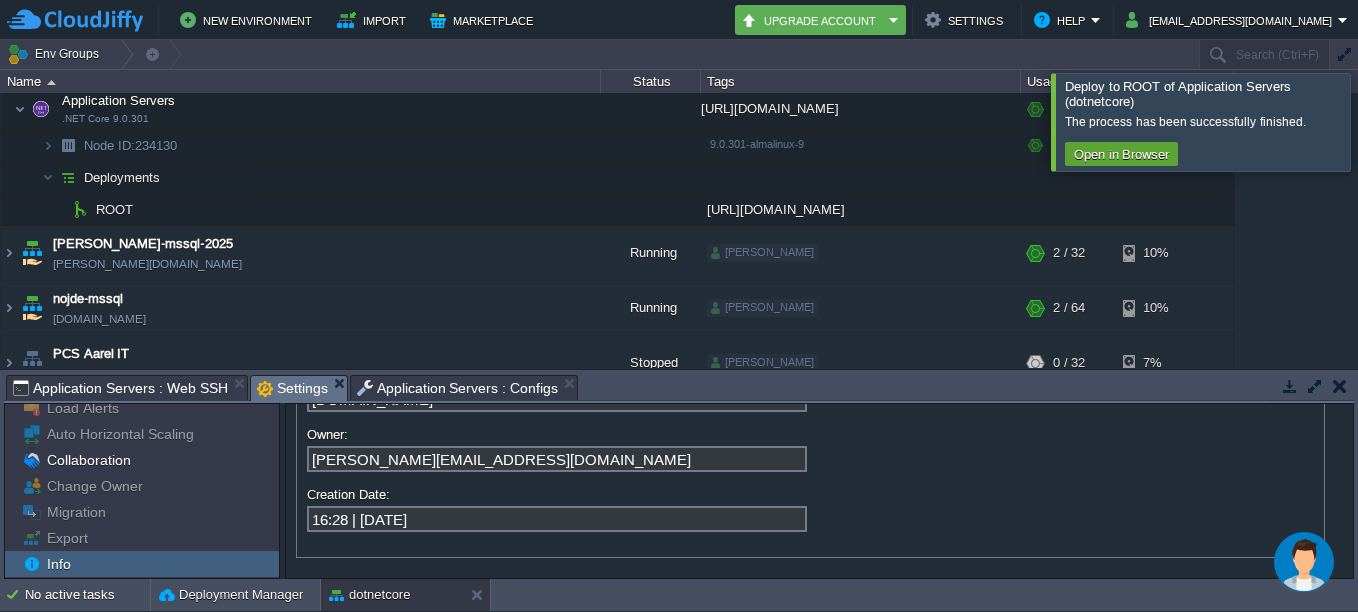 click on "Tasks Activity Log Archive Git / SVN Application Servers : Web SSH Settings Application Servers : Configs   Upload Delete Deploy to ... Custom application packages that can be deployed to your environments.  Learn More   Name Comment Size Upload Date   MyWebApi.zip web api test 5438 KB 11:08   |   17 Jul 2025   build (3).zip sangam build 1606 4861 KB 17:11   |   16 Jun 2025   sangambookingweb-api 1606.zip sangam api 16-06 21775 KB 17:01   |   16 Jun 2025   BimaJobWork-Api  jw api 1306.zip jw API 16666 KB 16:39   |   13 Jun 2025   BimaJobWork-Api prav 1306.zip 13-06-prav api  16666 KB 16:39   |   13 Jun 2025   build jw 1306.zip juyu 3551 KB 16:38   |   13 Jun 2025   build prav 1306.zip   3551 KB 16:38   |   13 Jun 2025   build (2).zip 03-06-2025 4855 KB 14:04   |   03 Jun 2025   build.zip 31-05-2025 bin 4852 KB 10:37   |   31 May 2025   build (2).zip 31-05-2025 4852 KB 10:30   |   31 May 2025   sangambookingweb-api (3).zip 31-05-2025 21775 KB 10:27   |   31 May 2025   build.zip 4822 KB" at bounding box center (679, 474) 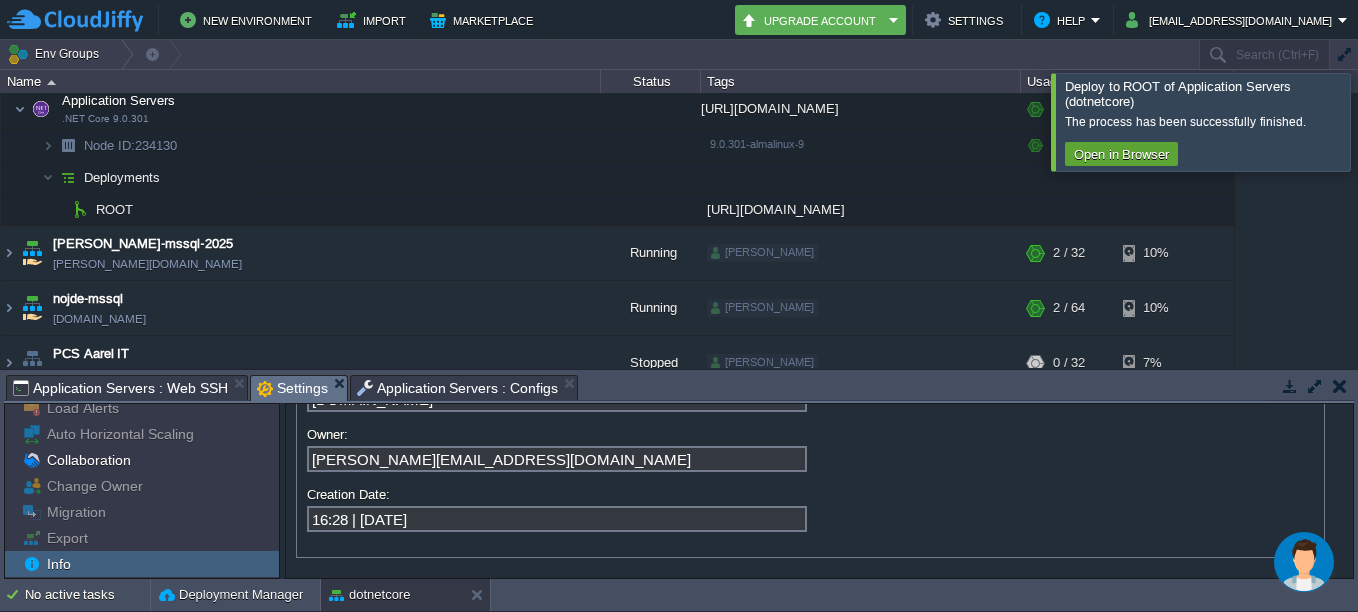click on "Application Servers : Web SSH" at bounding box center [120, 388] 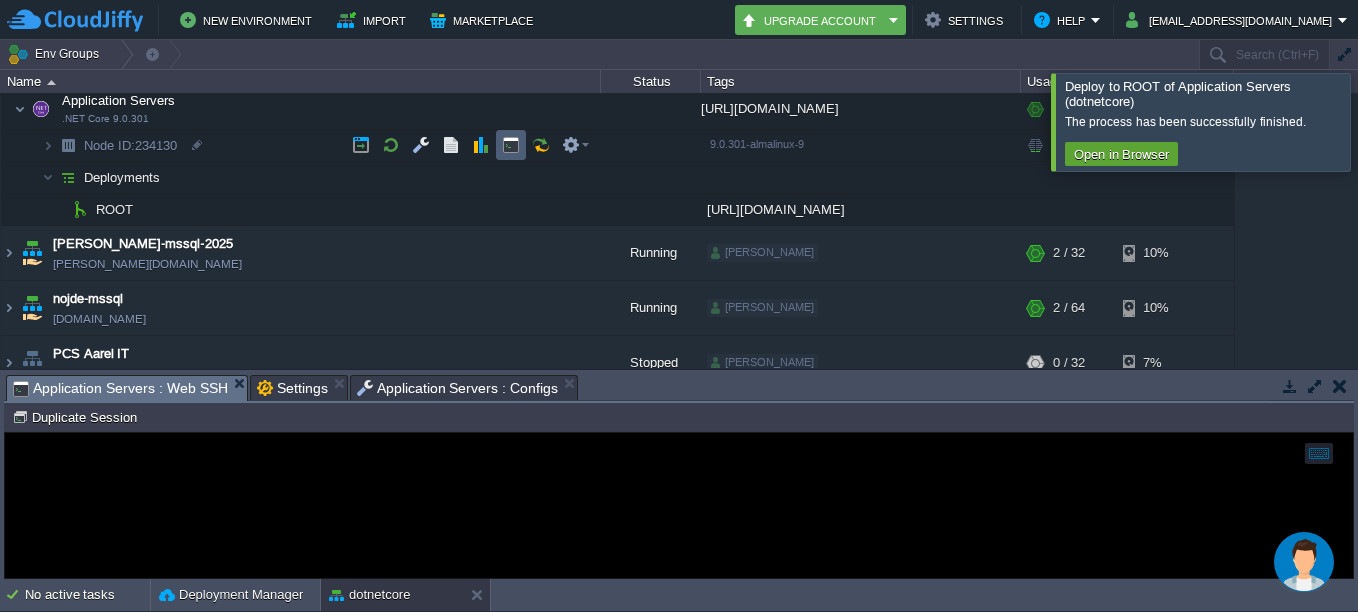 click at bounding box center [511, 145] 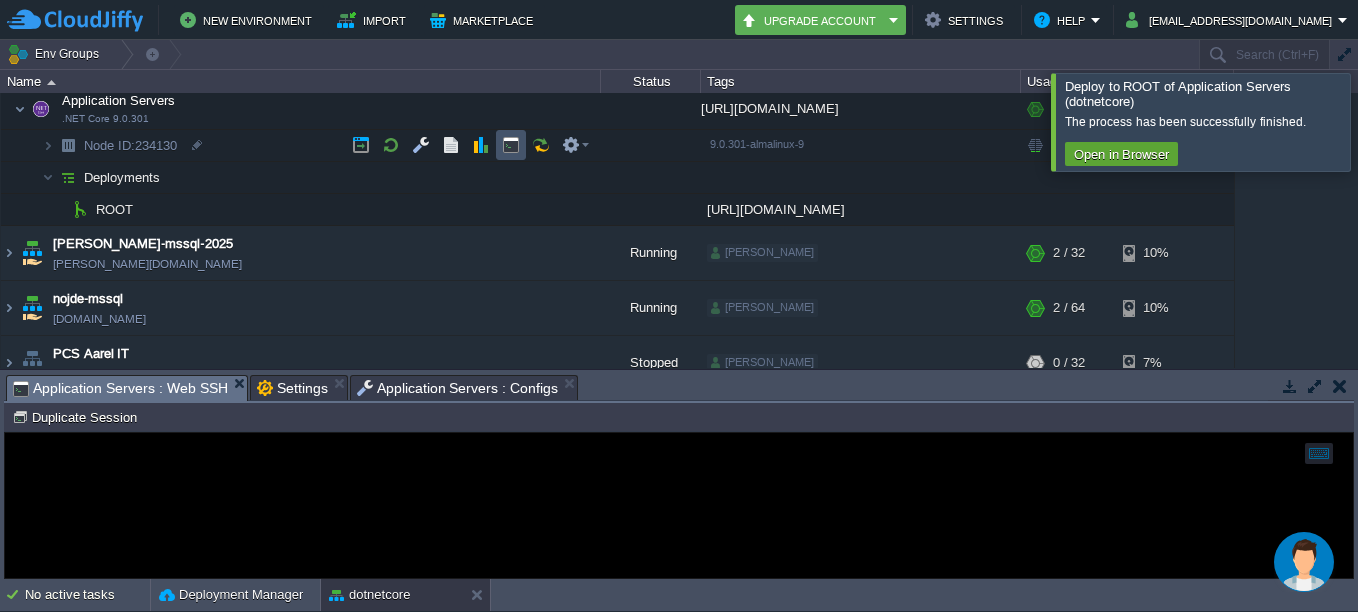 click at bounding box center (511, 145) 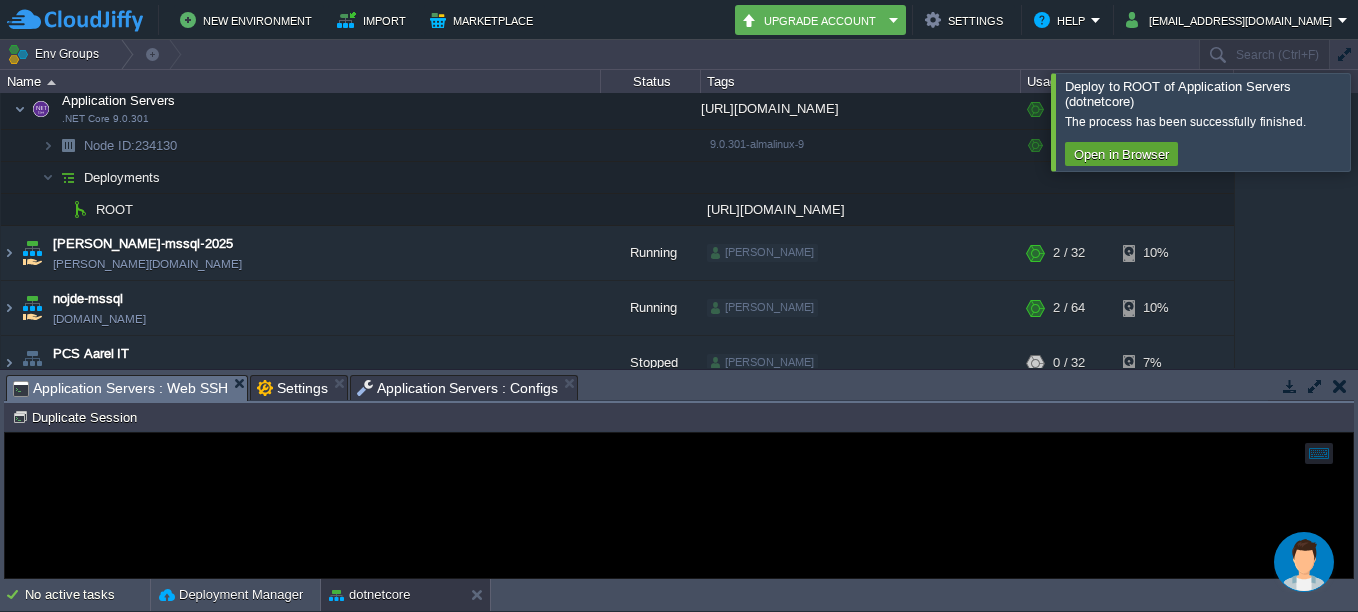 click on "Application Servers : Configs" at bounding box center [458, 388] 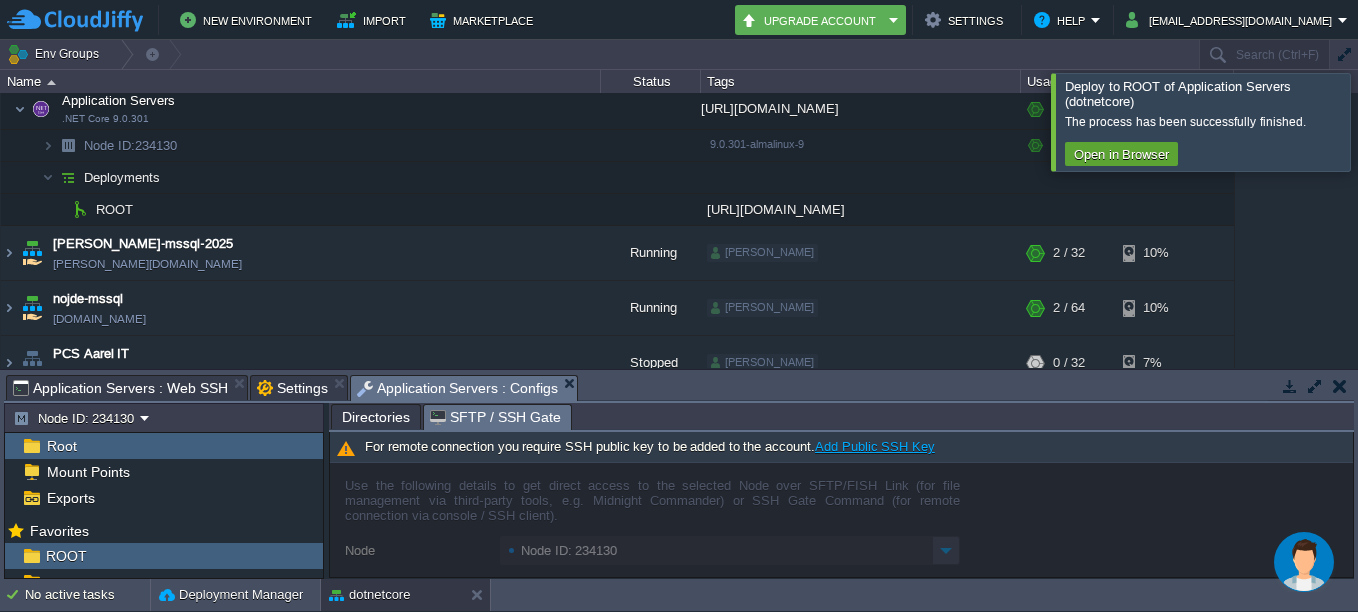 click on "SFTP / SSH Gate" at bounding box center [495, 417] 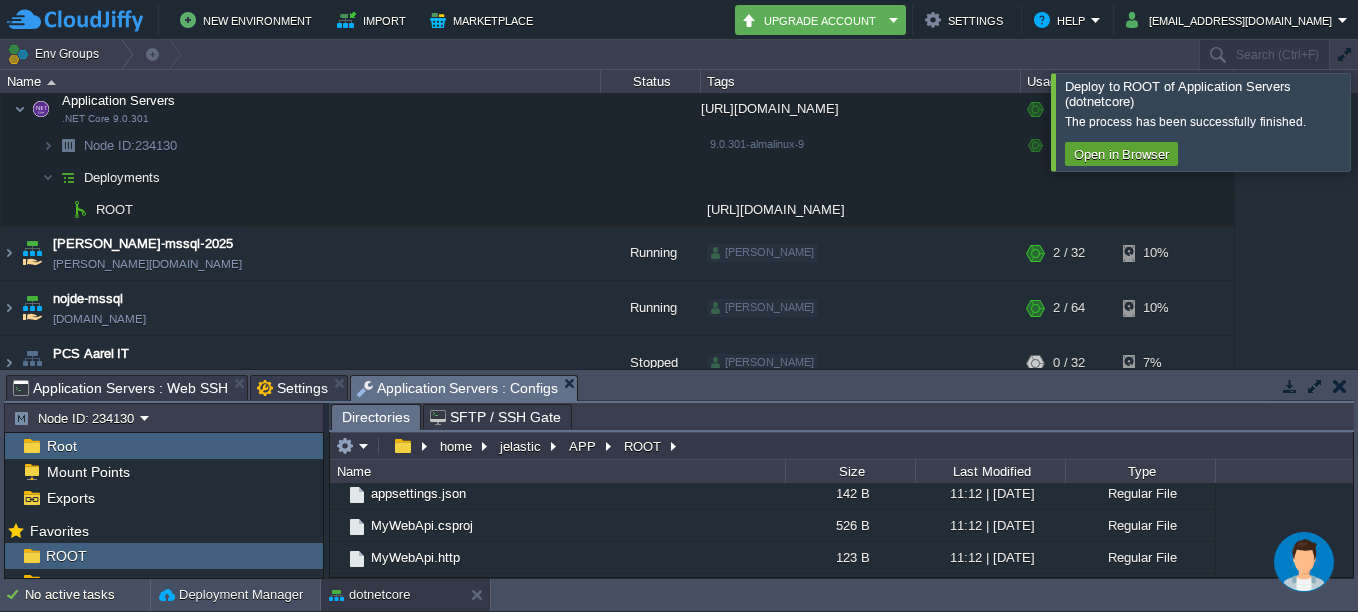 click on "Tasks Activity Log Archive Git / SVN Application Servers : Web SSH Settings Application Servers : Configs   Upload Delete Deploy to ... Custom application packages that can be deployed to your environments.  Learn More   Name Comment Size Upload Date   MyWebApi.zip web api test 5438 KB 11:08   |   17 Jul 2025   build (3).zip sangam build 1606 4861 KB 17:11   |   16 Jun 2025   sangambookingweb-api 1606.zip sangam api 16-06 21775 KB 17:01   |   16 Jun 2025   BimaJobWork-Api  jw api 1306.zip jw API 16666 KB 16:39   |   13 Jun 2025   BimaJobWork-Api prav 1306.zip 13-06-prav api  16666 KB 16:39   |   13 Jun 2025   build jw 1306.zip juyu 3551 KB 16:38   |   13 Jun 2025   build prav 1306.zip   3551 KB 16:38   |   13 Jun 2025   build (2).zip 03-06-2025 4855 KB 14:04   |   03 Jun 2025   build.zip 31-05-2025 bin 4852 KB 10:37   |   31 May 2025   build (2).zip 31-05-2025 4852 KB 10:30   |   31 May 2025   sangambookingweb-api (3).zip 31-05-2025 21775 KB 10:27   |   31 May 2025   build.zip 4822 KB" at bounding box center (679, 474) 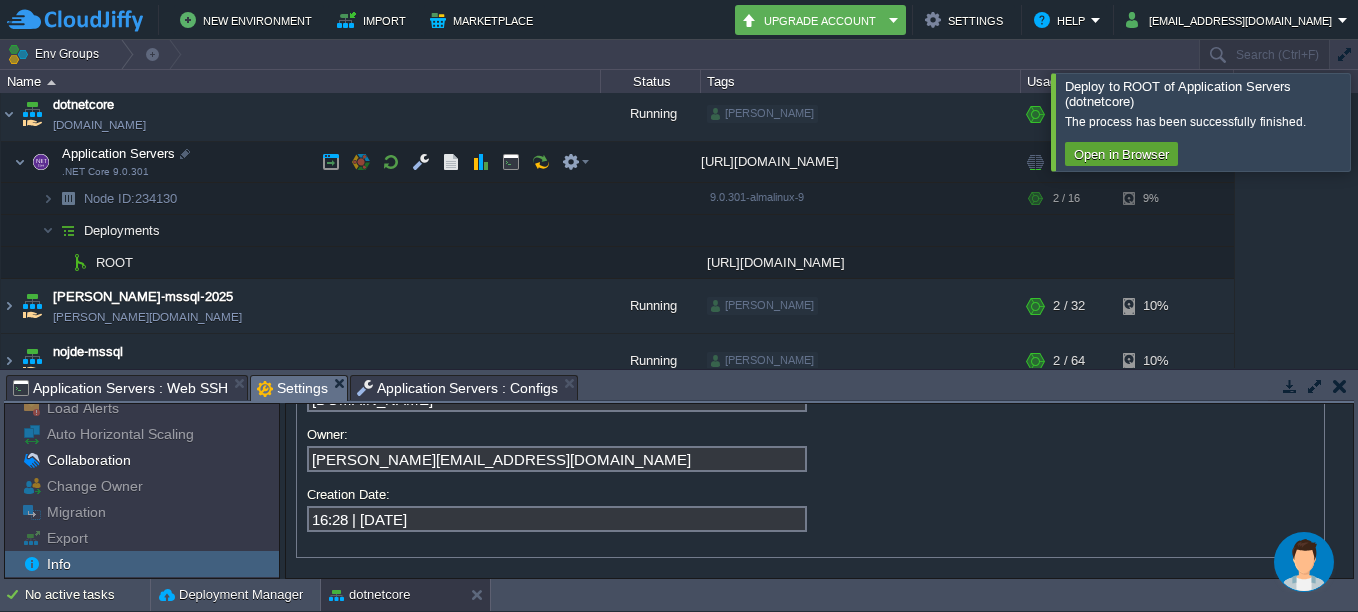 scroll, scrollTop: 69, scrollLeft: 0, axis: vertical 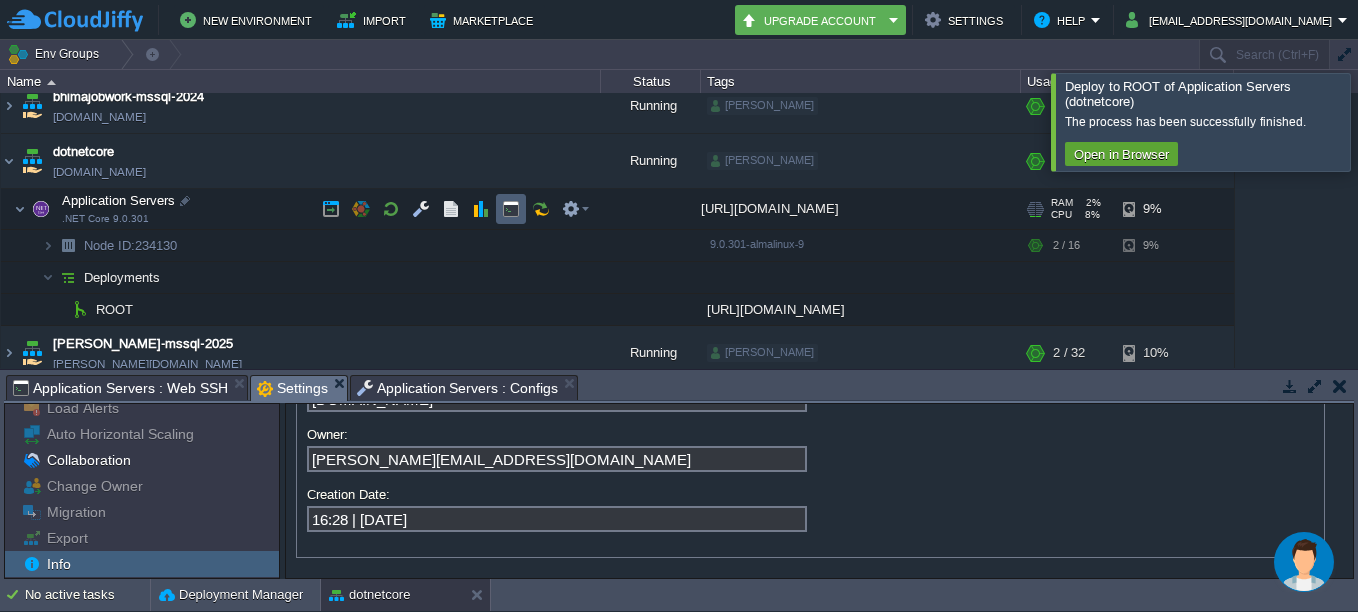 click at bounding box center (511, 209) 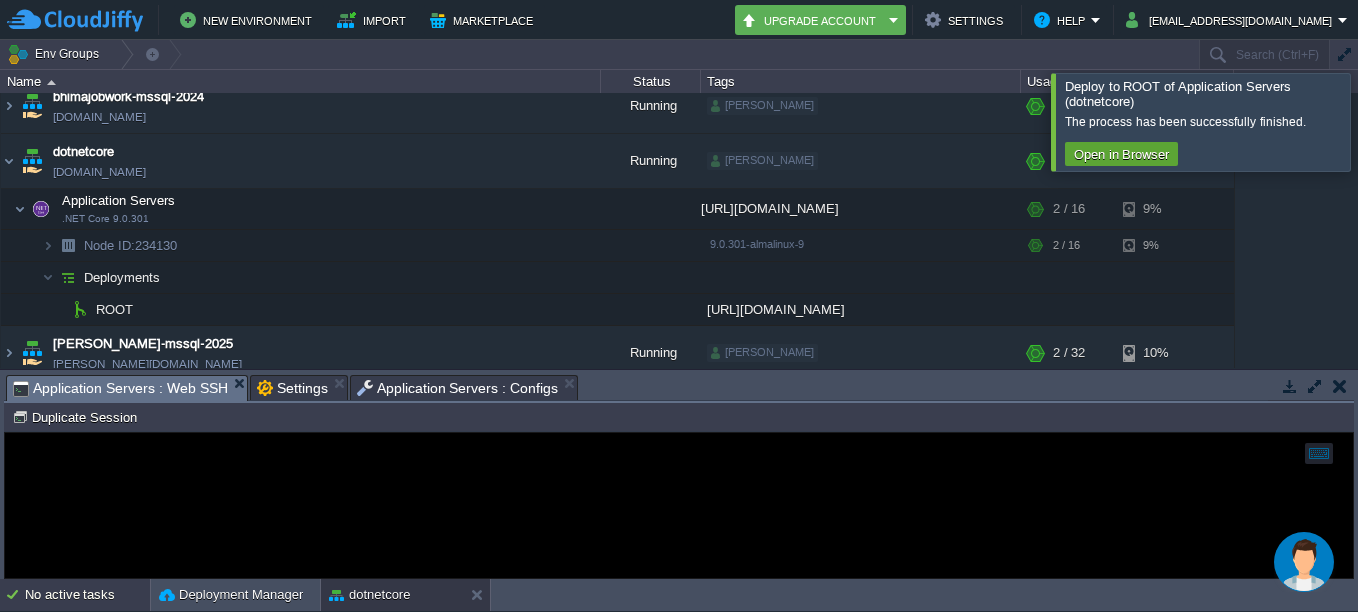 click on "No active tasks" at bounding box center [87, 595] 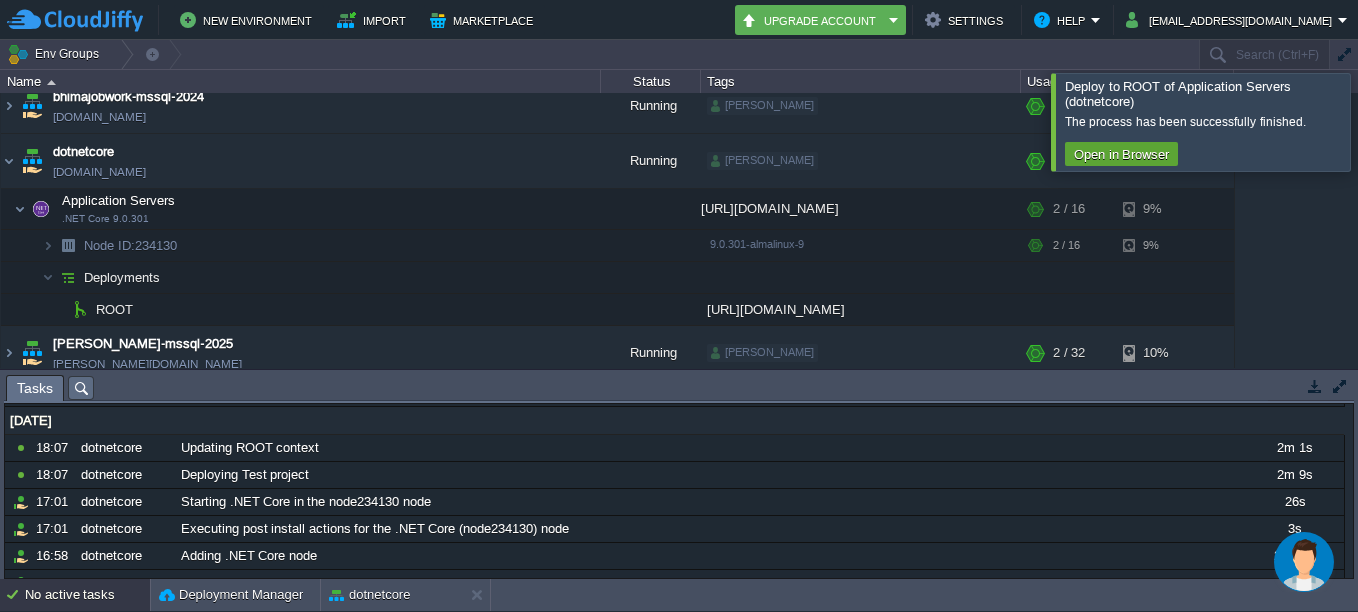 scroll, scrollTop: 179, scrollLeft: 0, axis: vertical 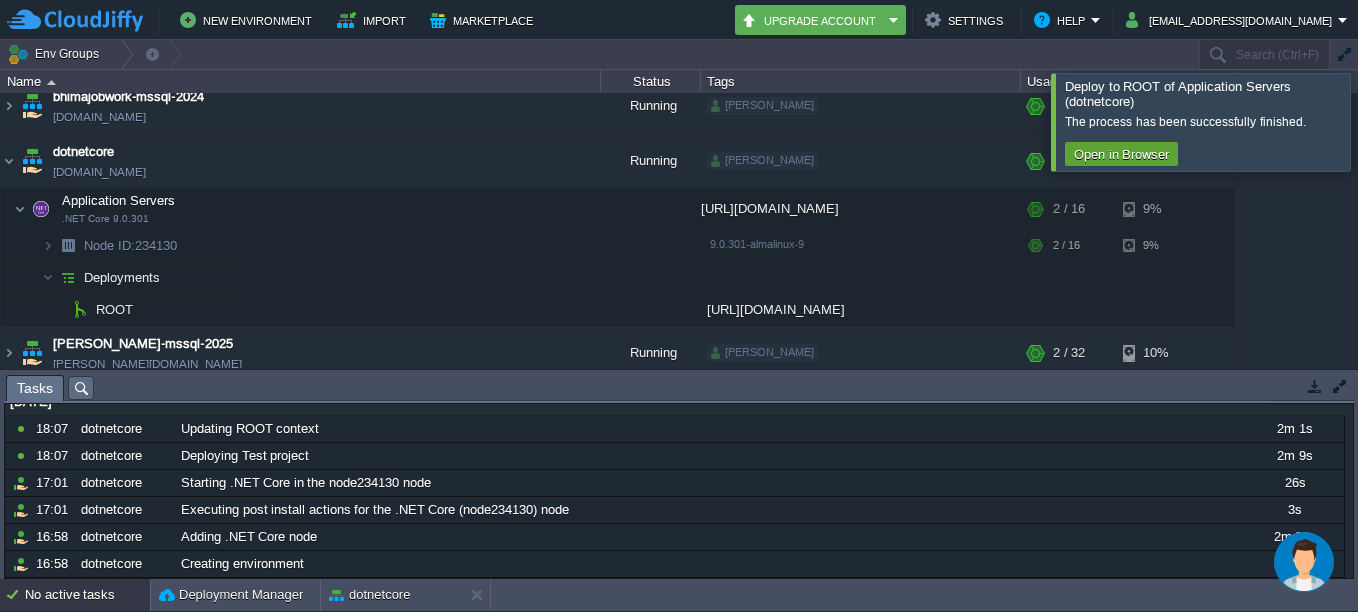 click on "No active tasks" at bounding box center [87, 595] 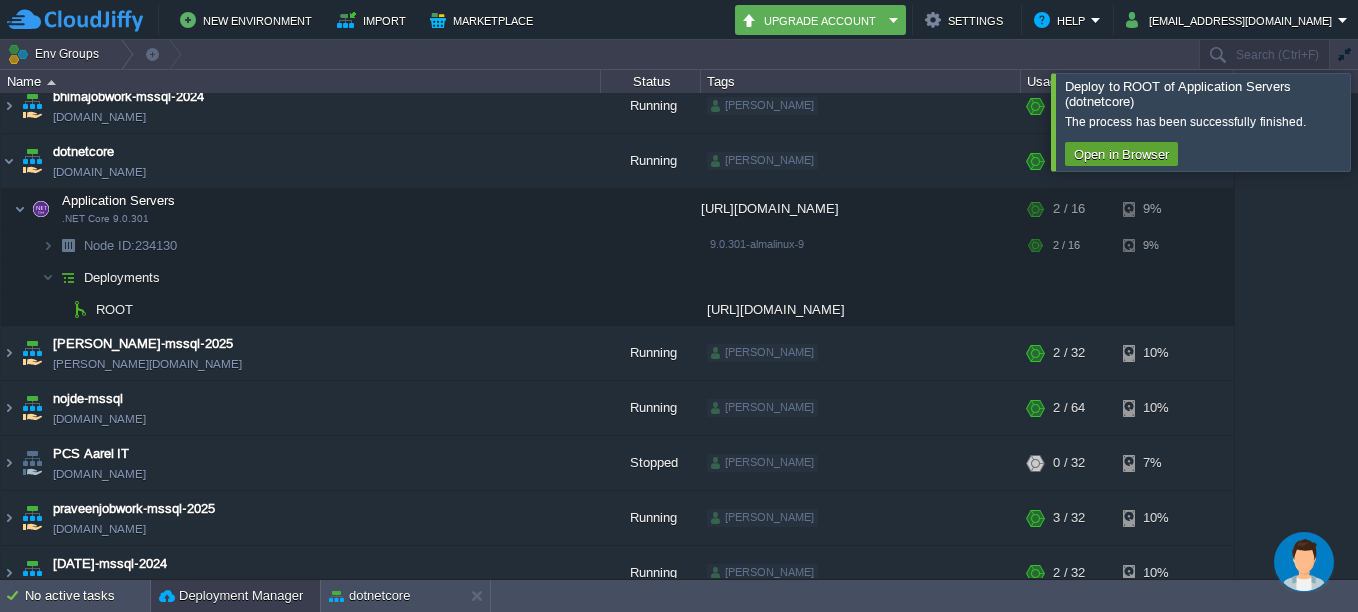 click on "Deployment Manager" at bounding box center (231, 596) 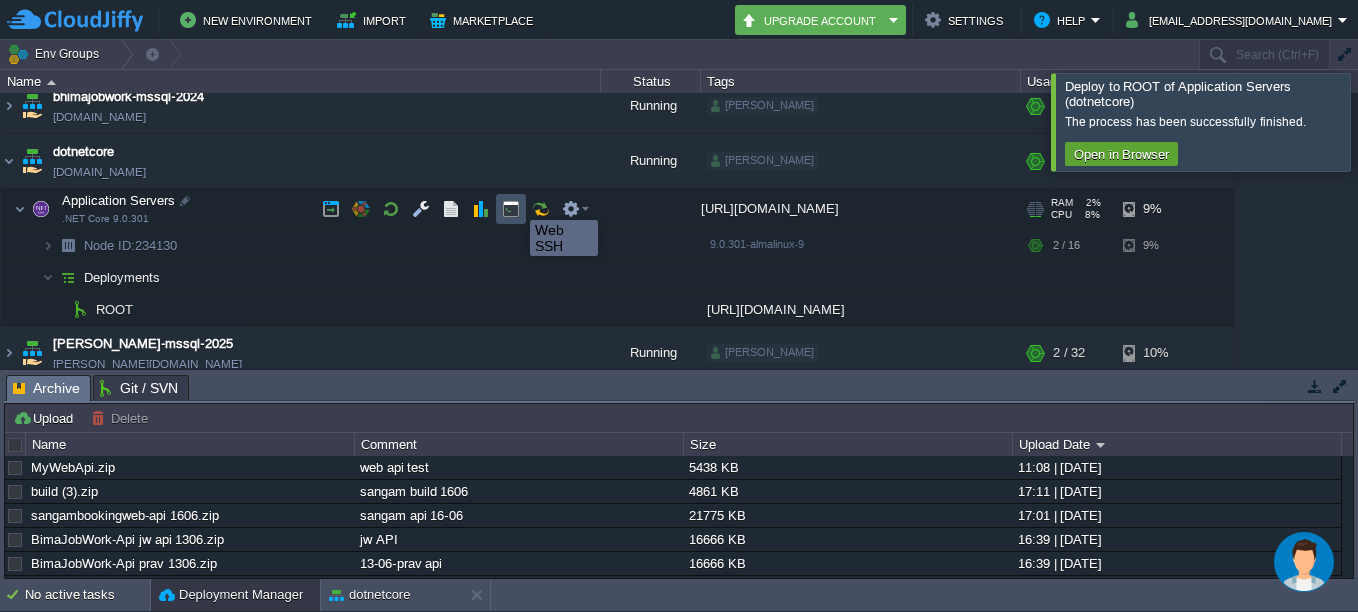 click at bounding box center (511, 209) 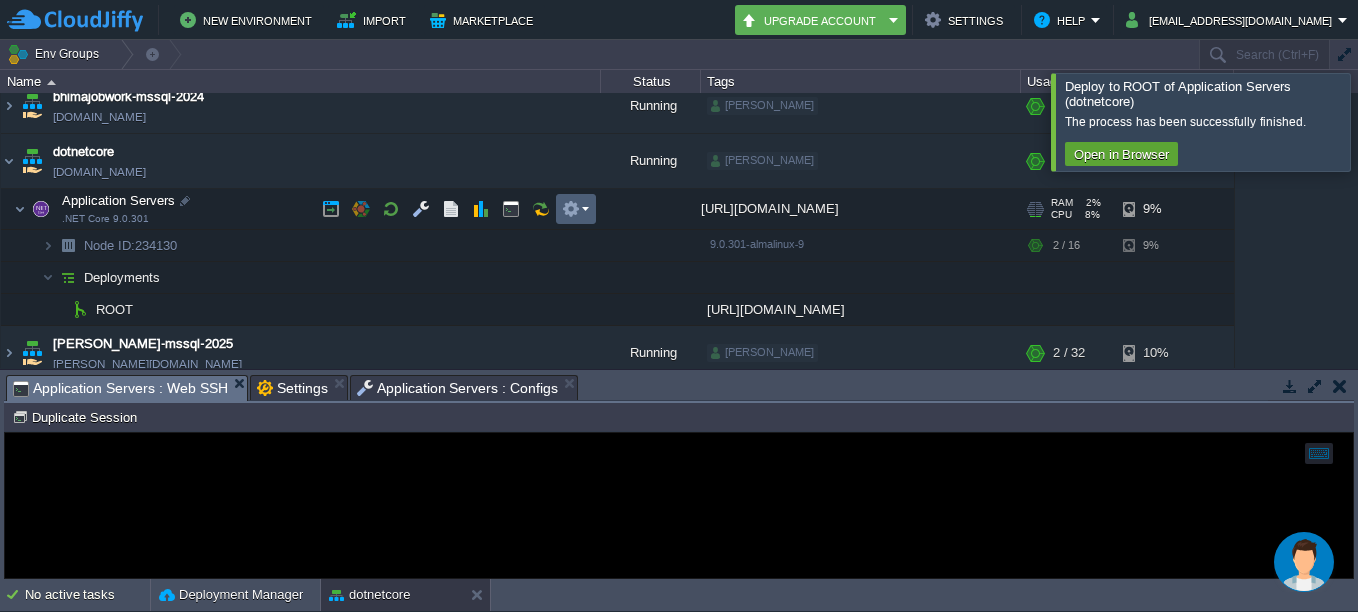 click at bounding box center (576, 209) 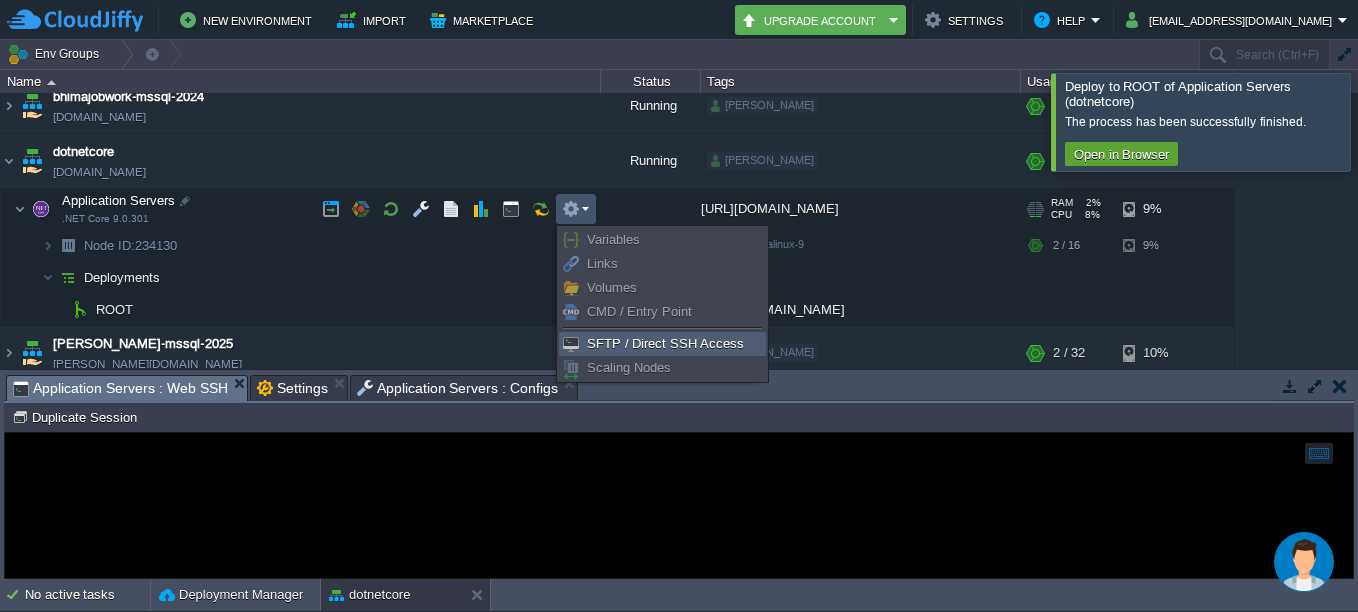 click on "SFTP / Direct SSH Access" at bounding box center (665, 343) 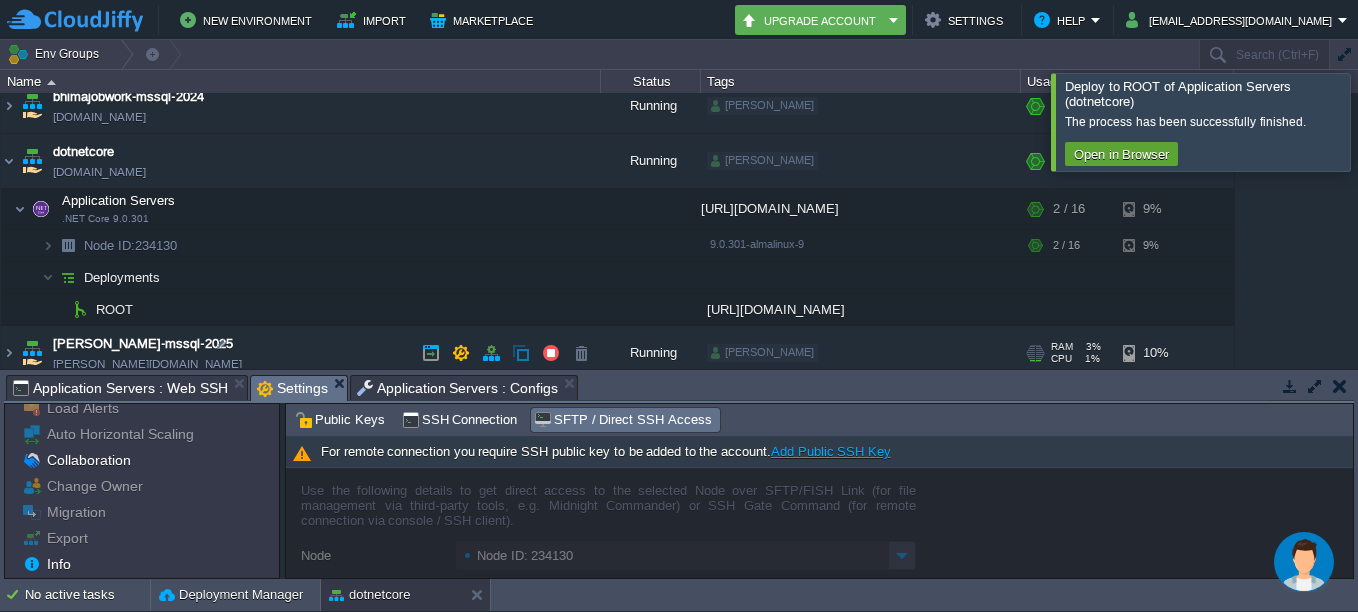 scroll, scrollTop: 0, scrollLeft: 0, axis: both 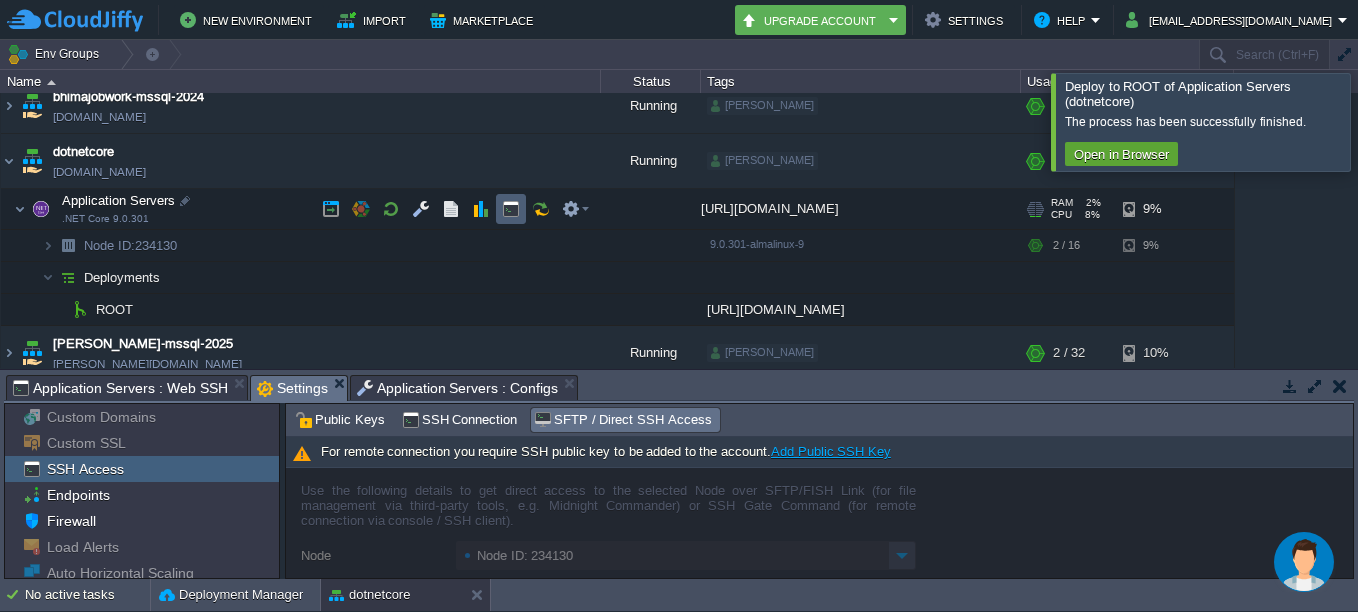 click at bounding box center (511, 209) 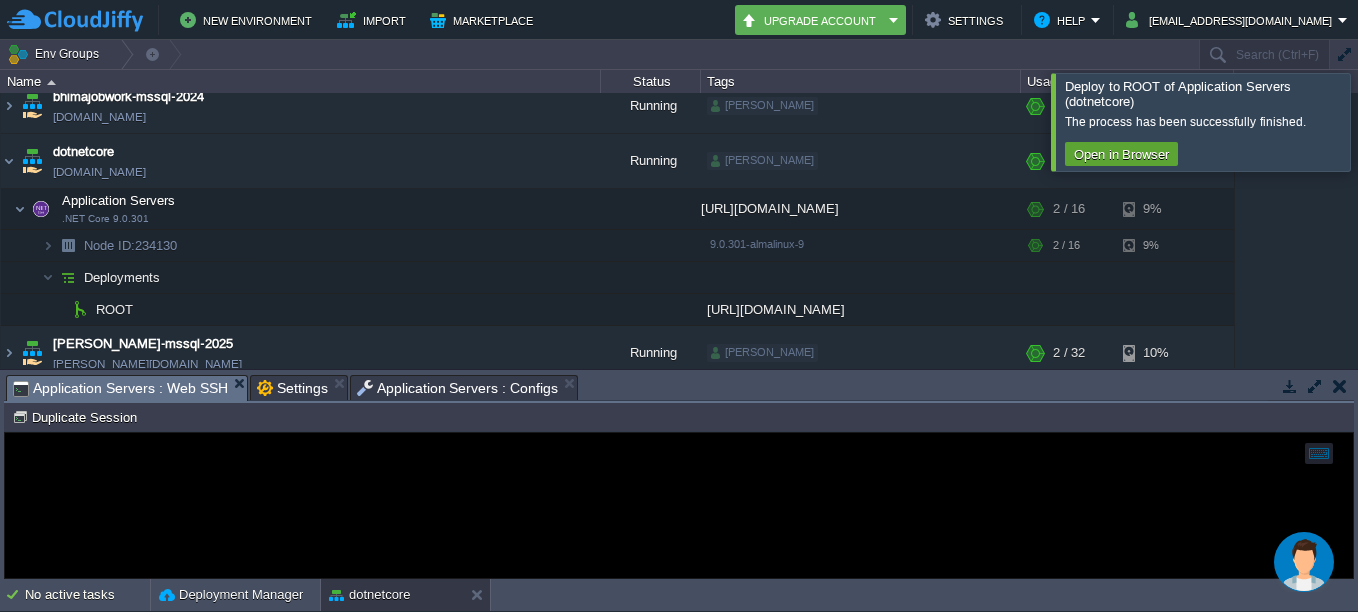 click on "Node ID: 234130 Duplicate Session" at bounding box center [679, 417] 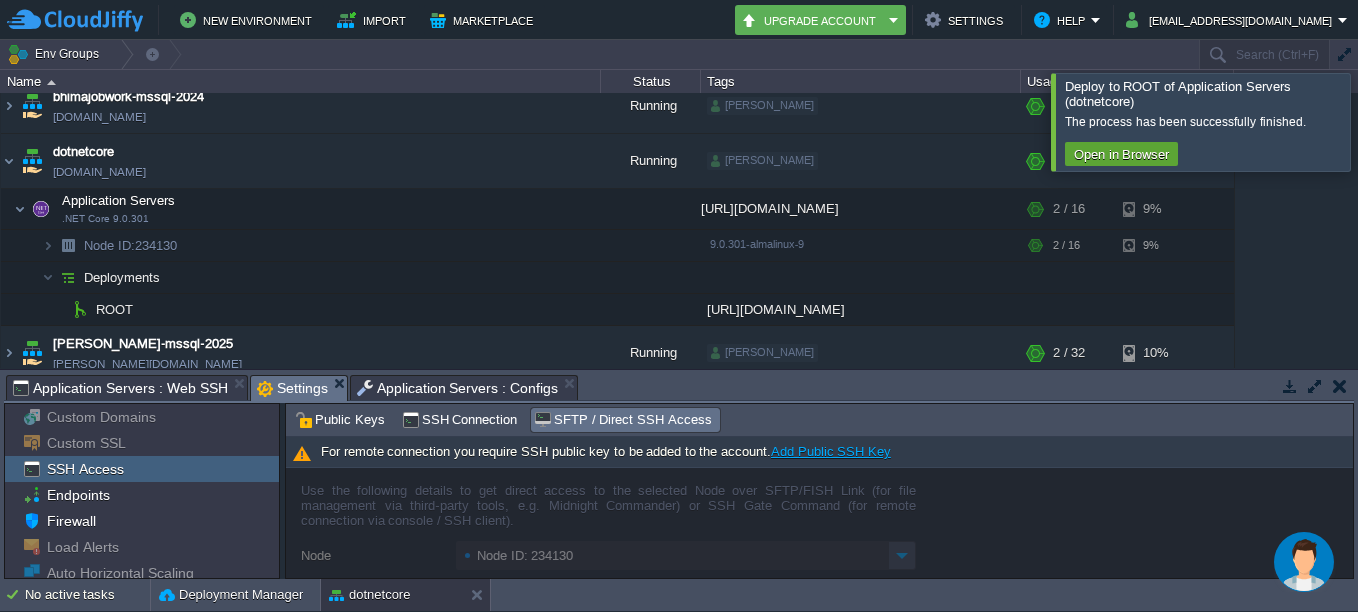 click on "Settings" at bounding box center [292, 388] 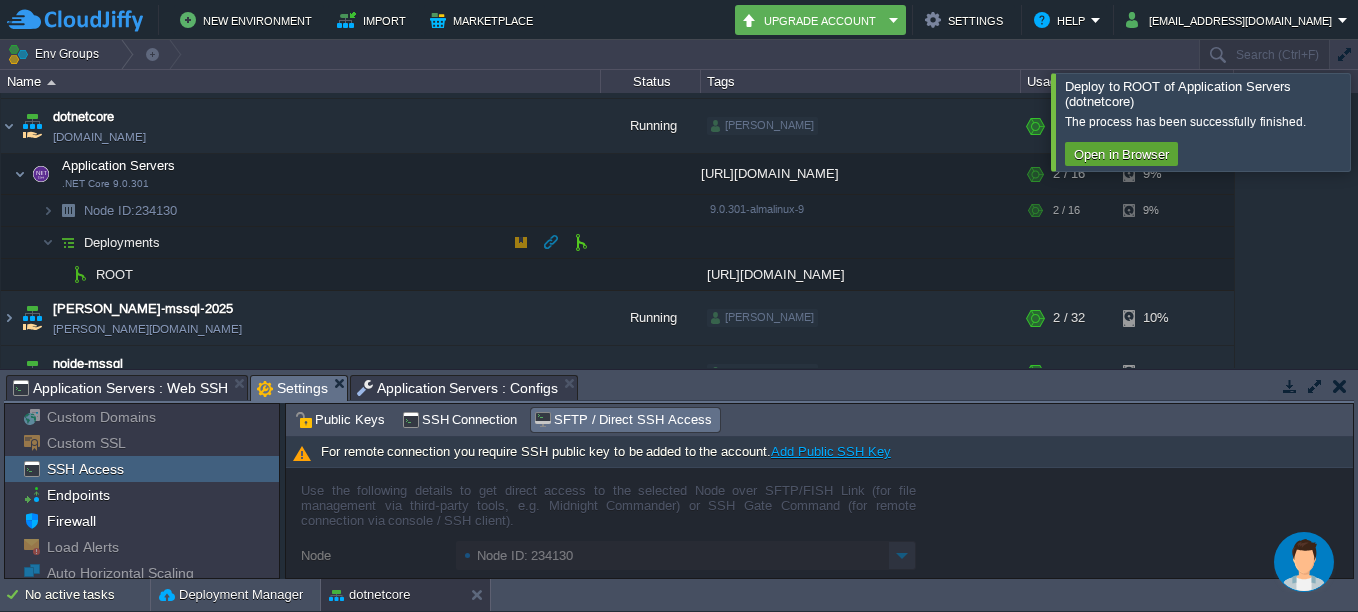 scroll, scrollTop: 69, scrollLeft: 0, axis: vertical 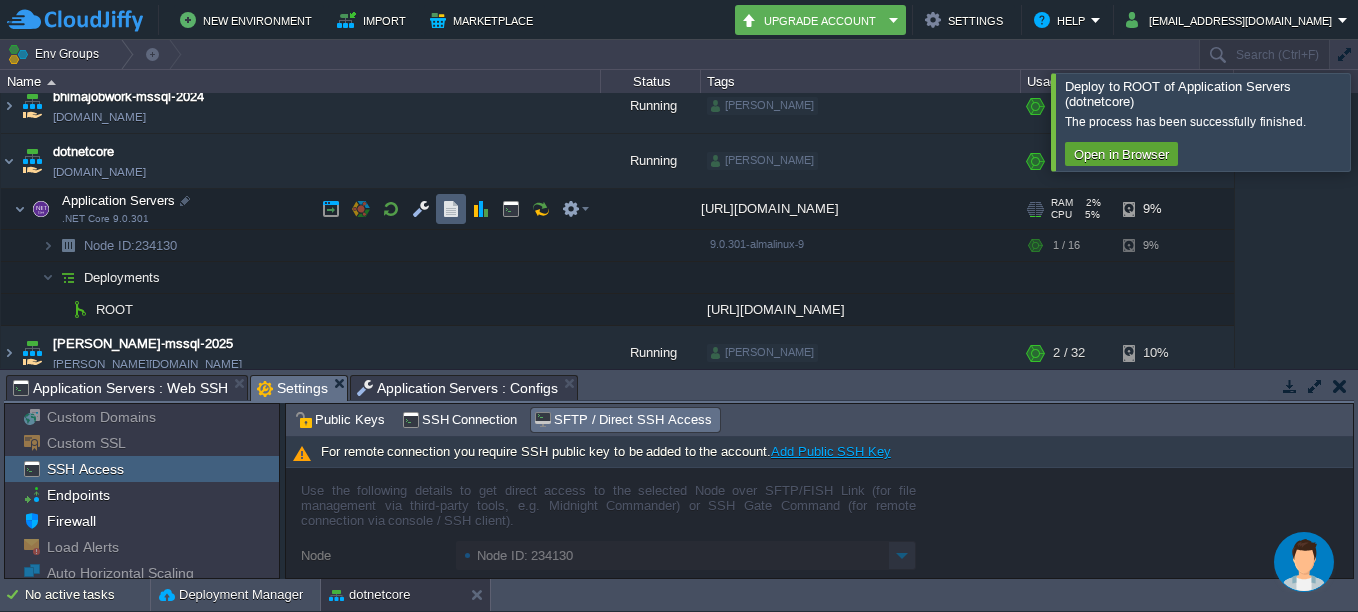 click at bounding box center (481, 209) 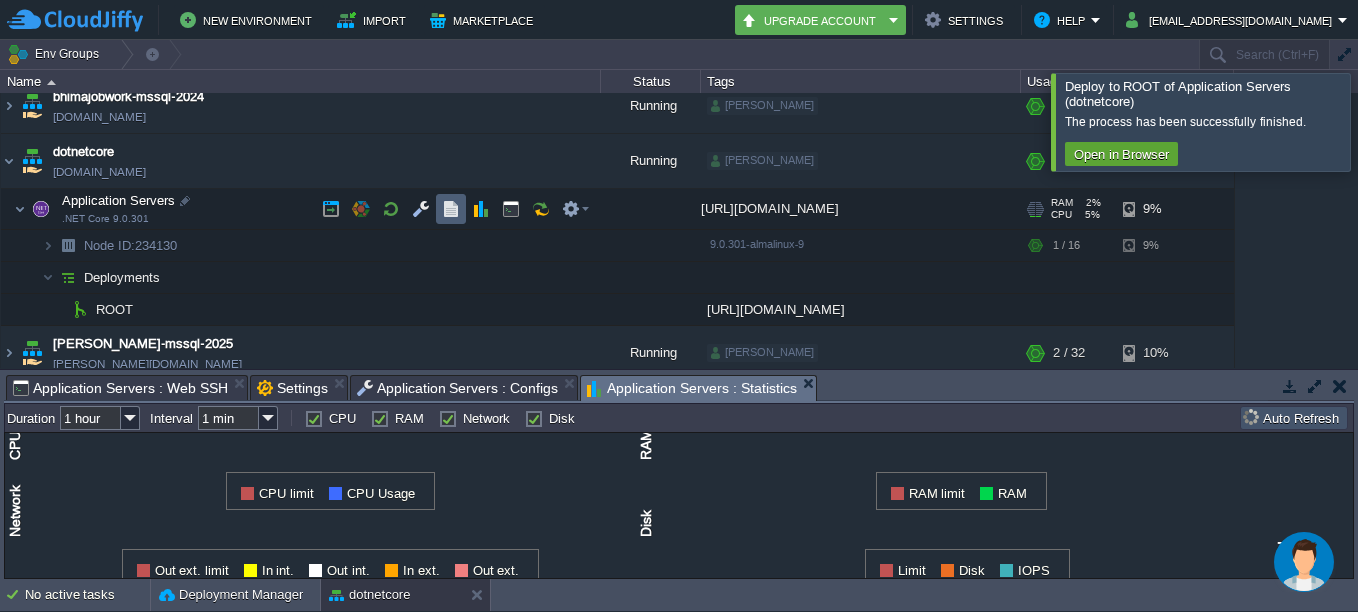 click at bounding box center [451, 209] 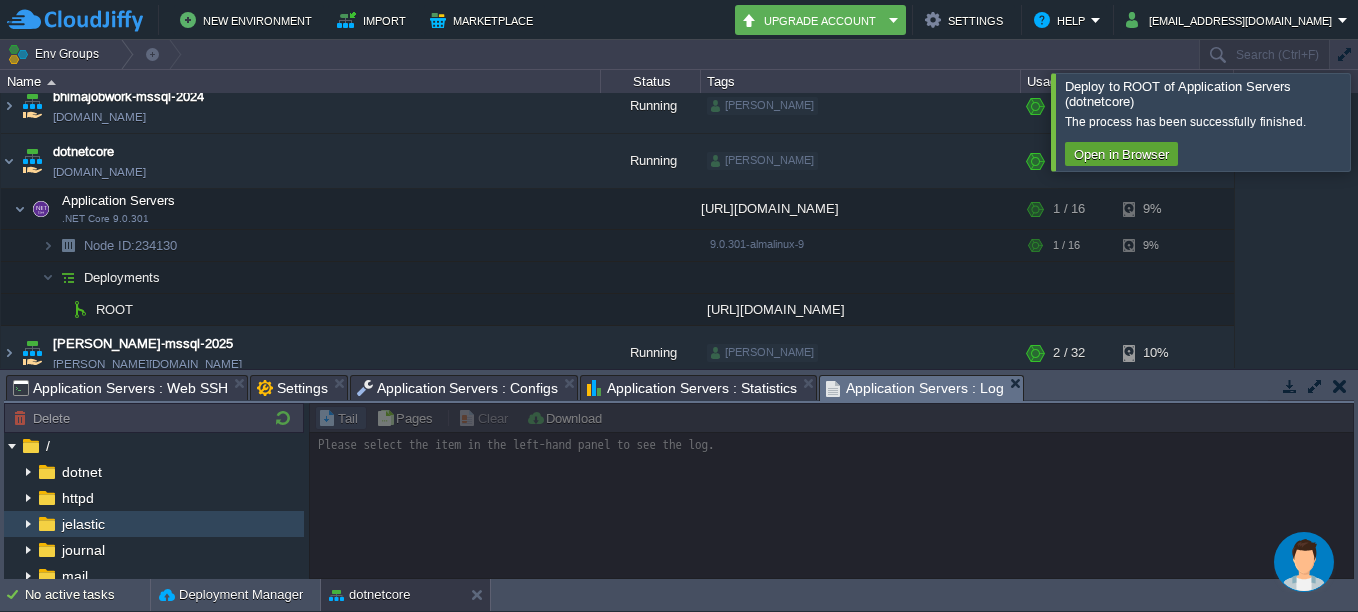 click on "jelastic" at bounding box center (154, 524) 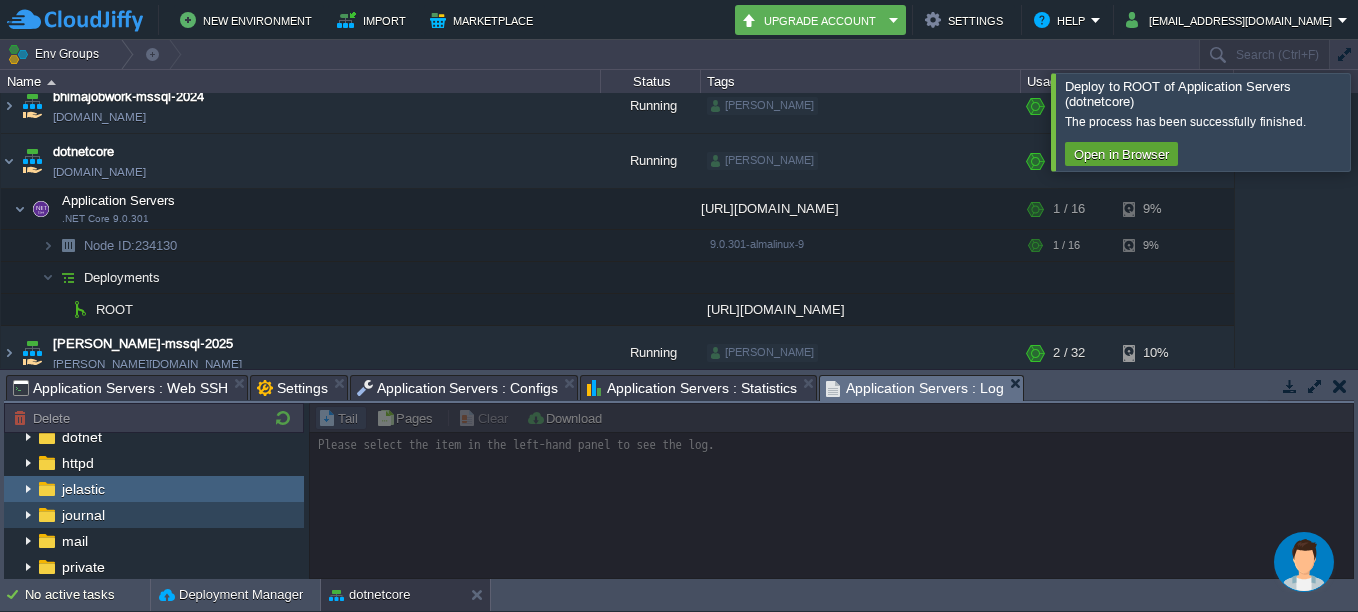 scroll, scrollTop: 0, scrollLeft: 0, axis: both 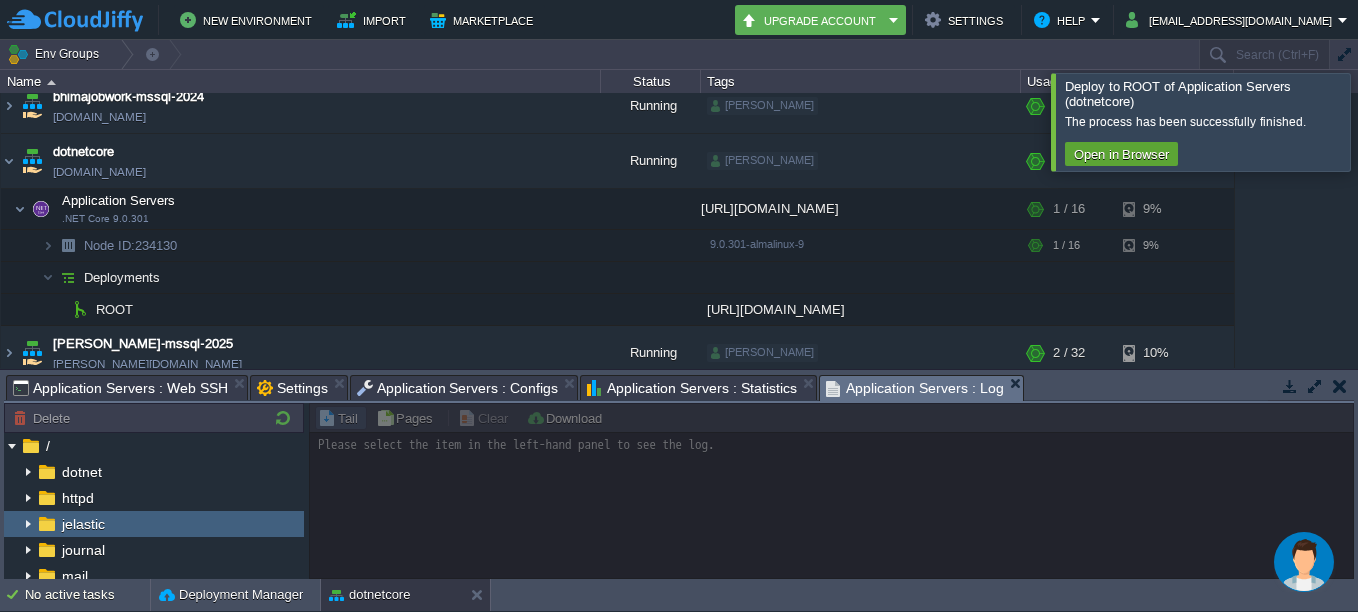 click on "jelastic" at bounding box center [83, 524] 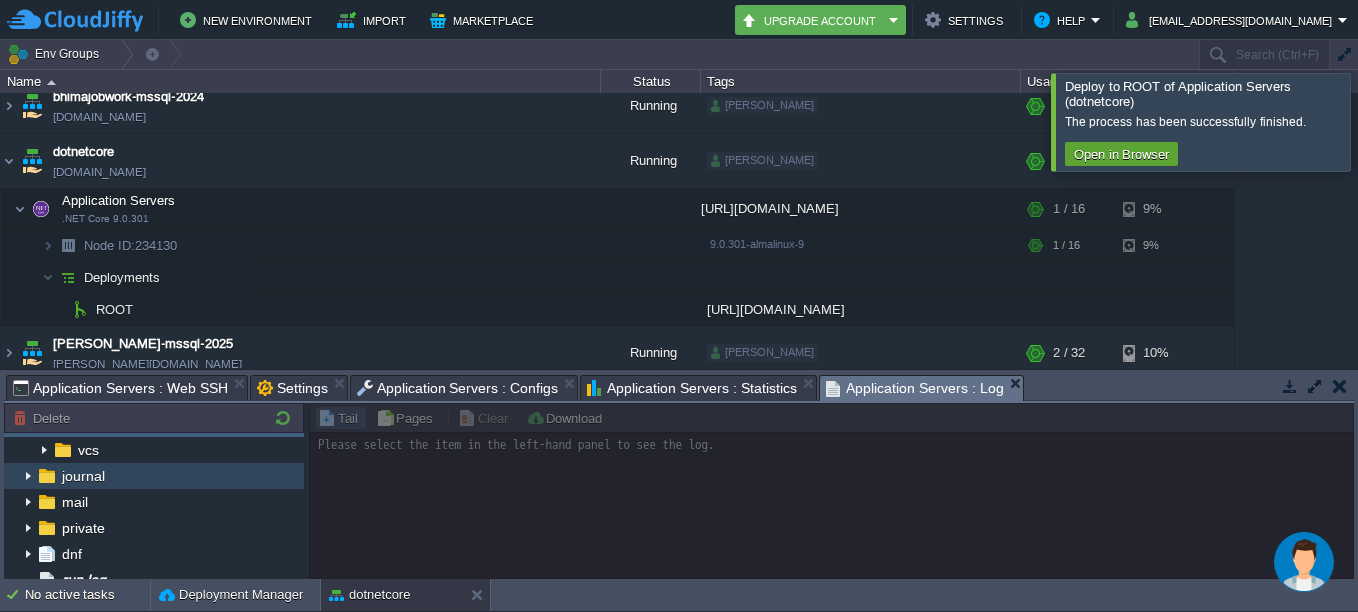 scroll, scrollTop: 0, scrollLeft: 0, axis: both 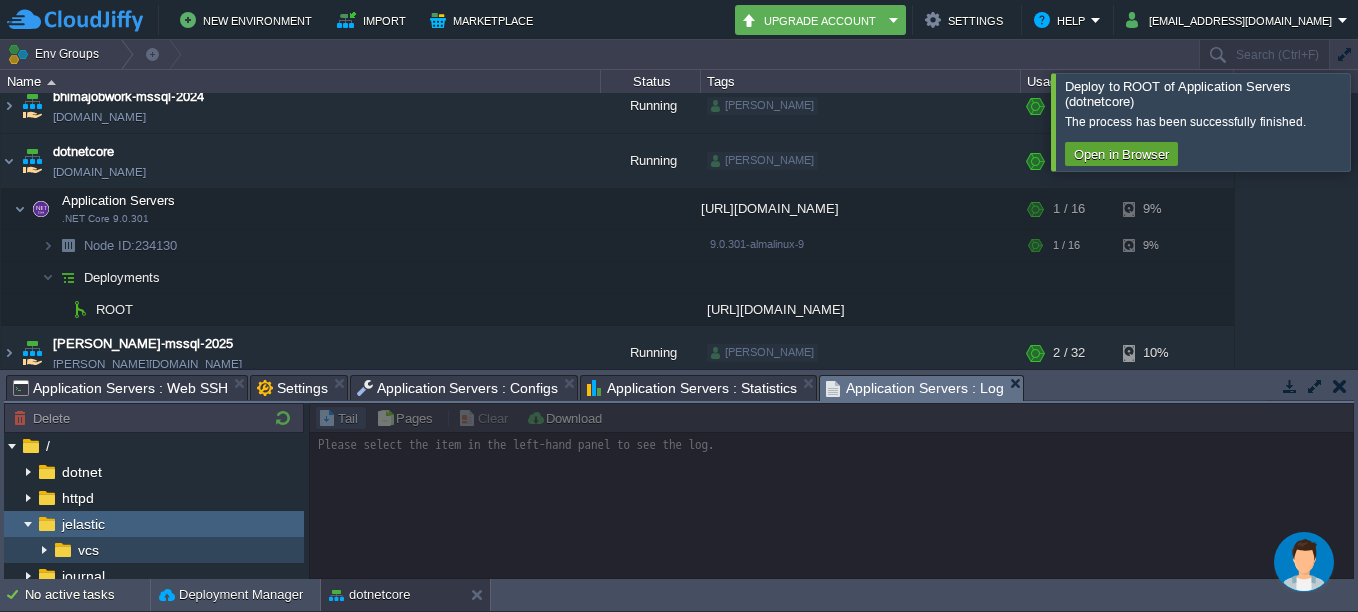 click on "vcs" at bounding box center (154, 550) 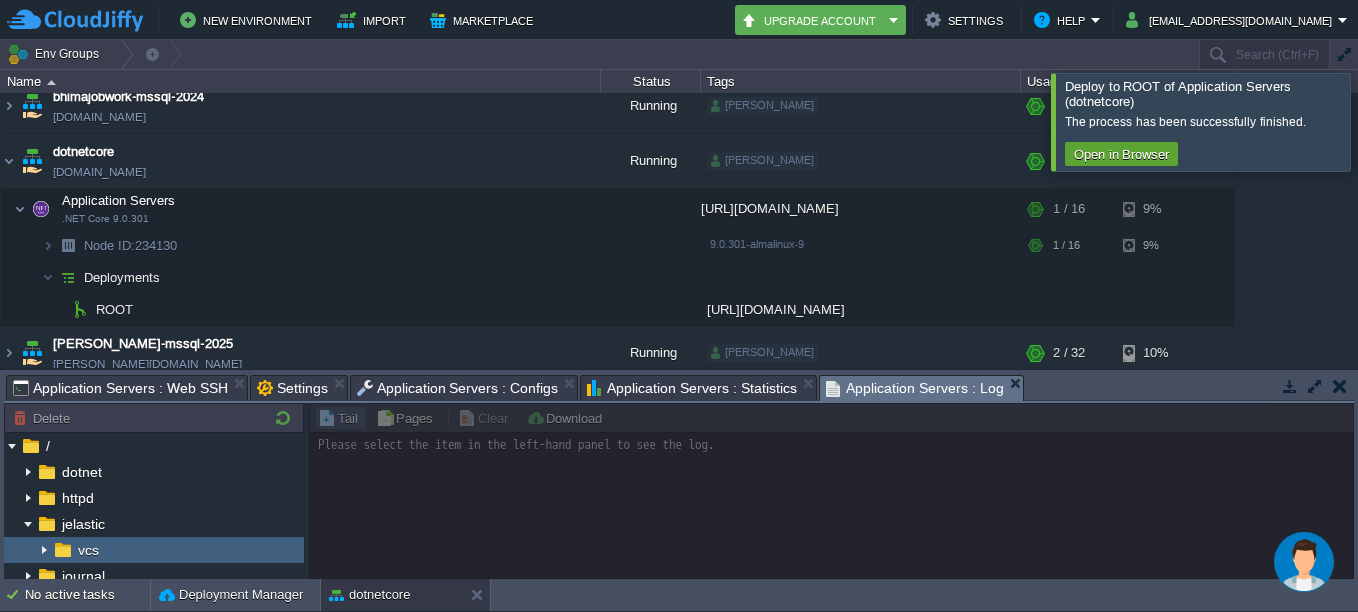click on "vcs" at bounding box center [154, 550] 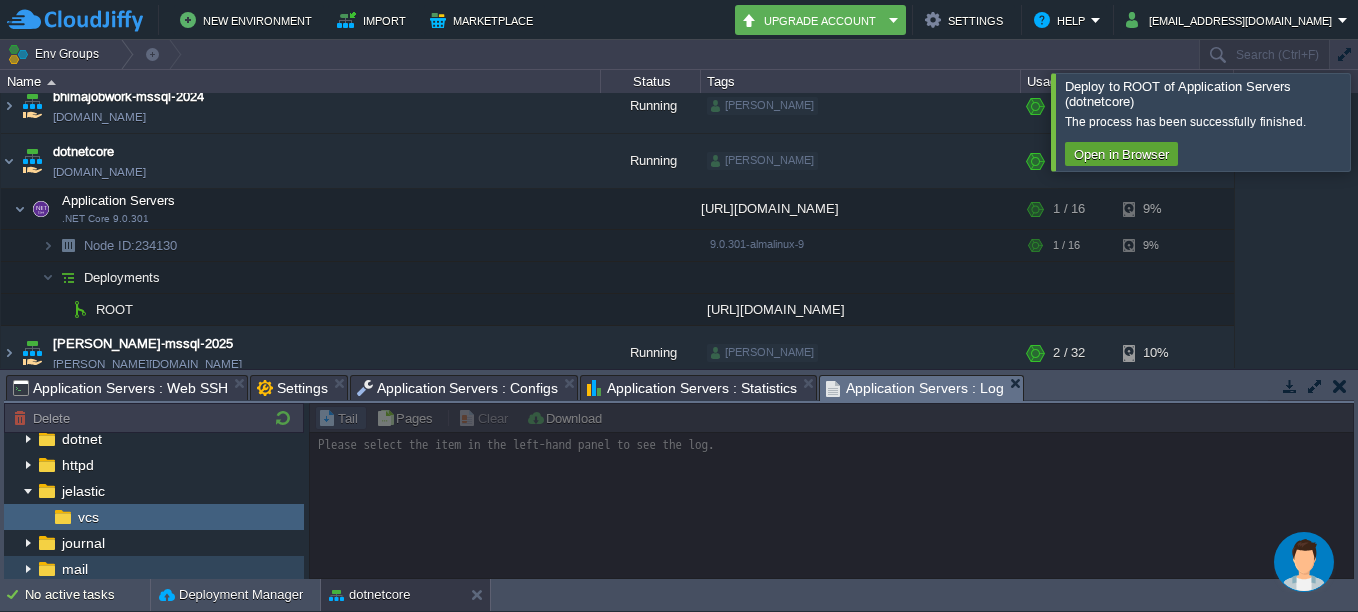scroll, scrollTop: 0, scrollLeft: 0, axis: both 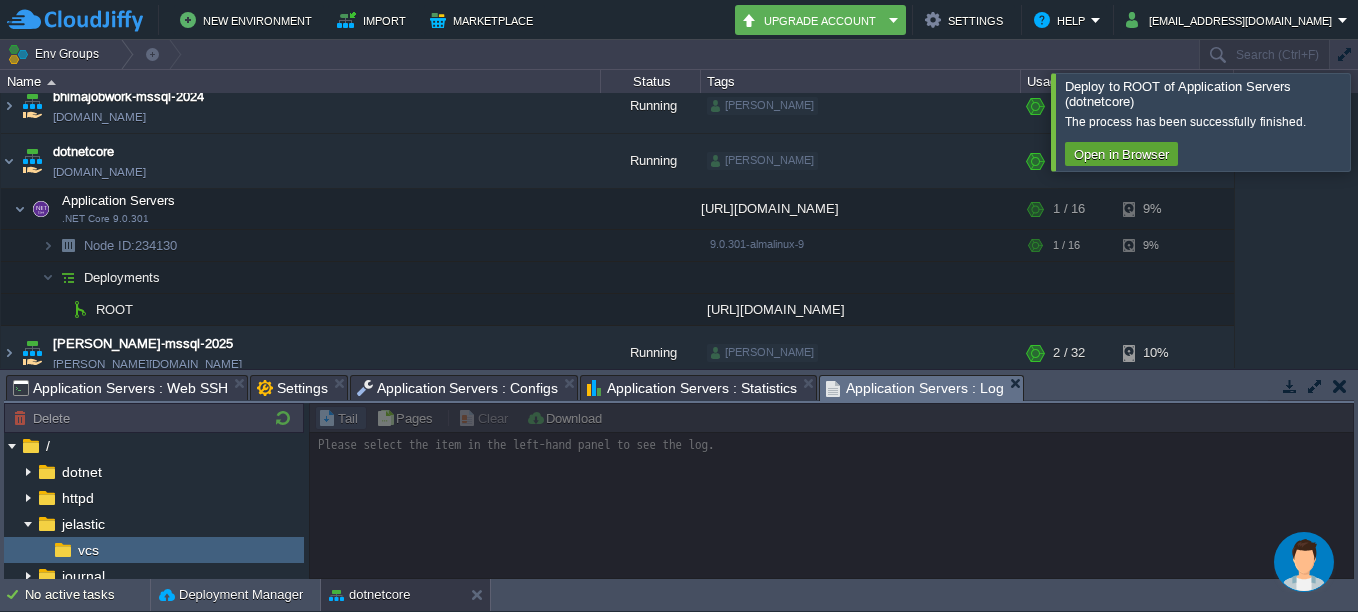 click on "Application Servers : Statistics" at bounding box center [692, 388] 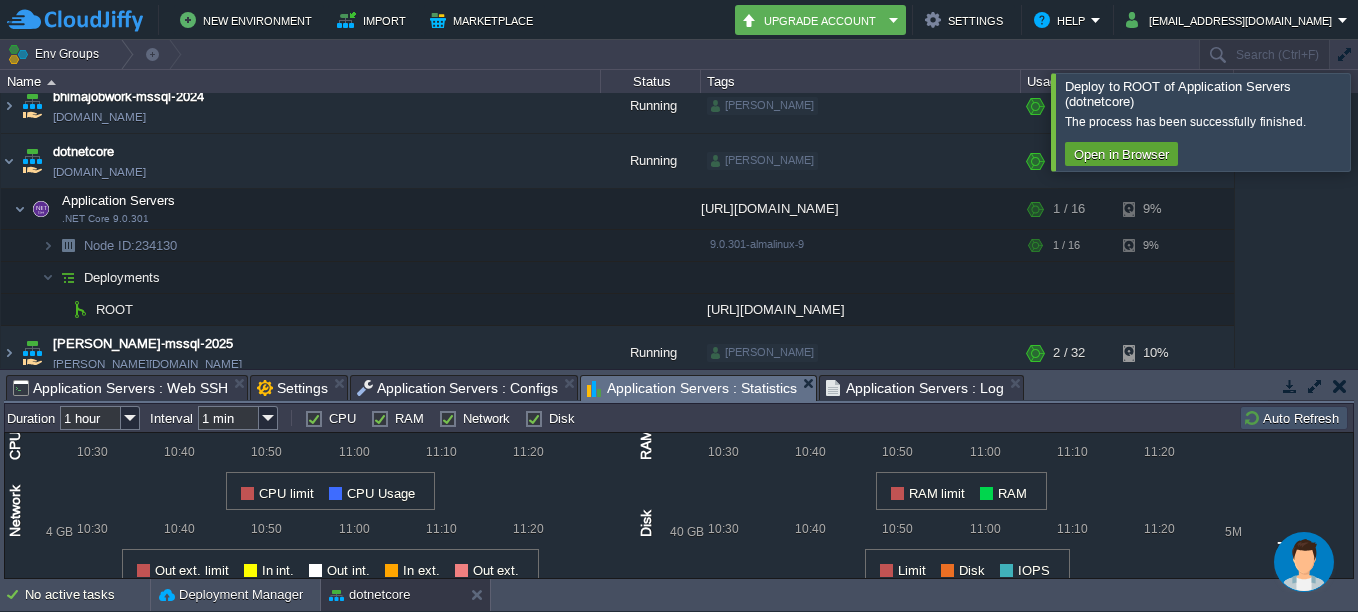 click on "Application Servers : Log" at bounding box center [915, 388] 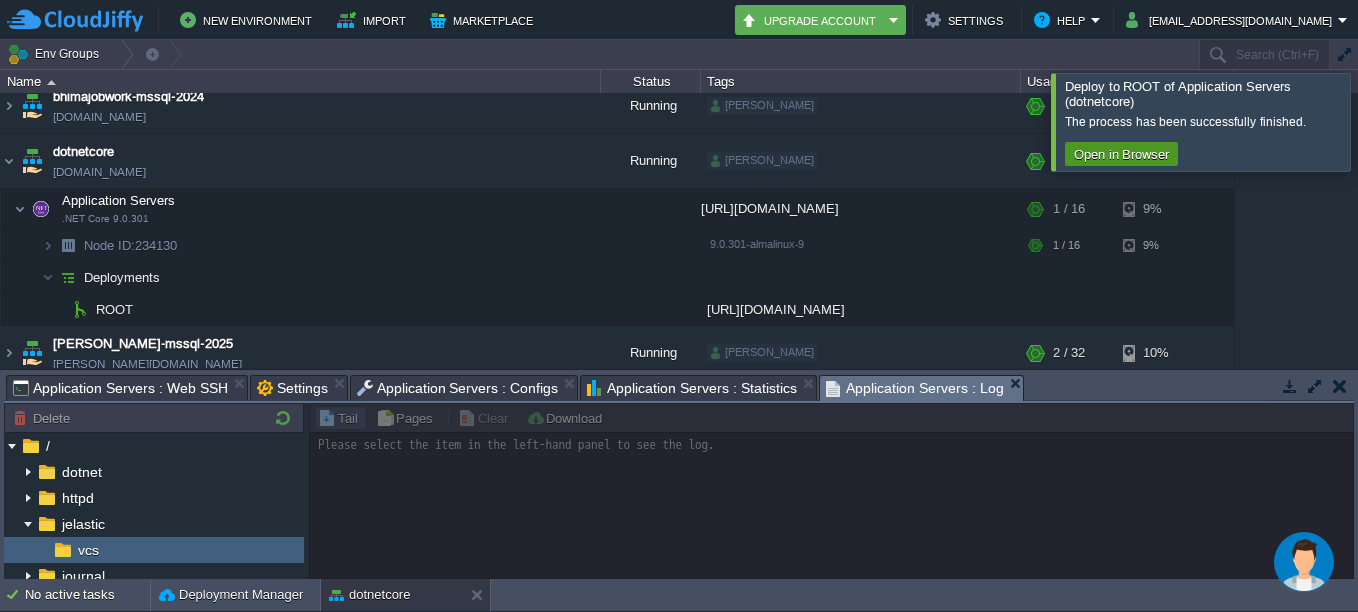 click on "Open in Browser" at bounding box center (1121, 154) 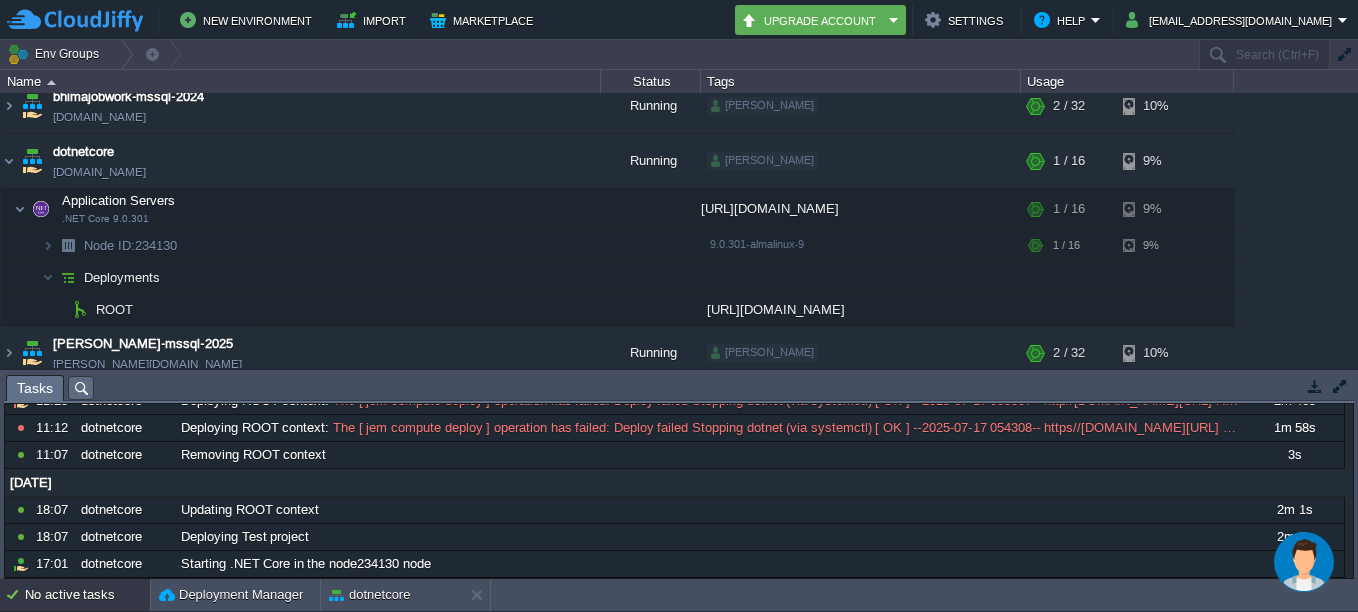 click on "Tasks" at bounding box center [35, 388] 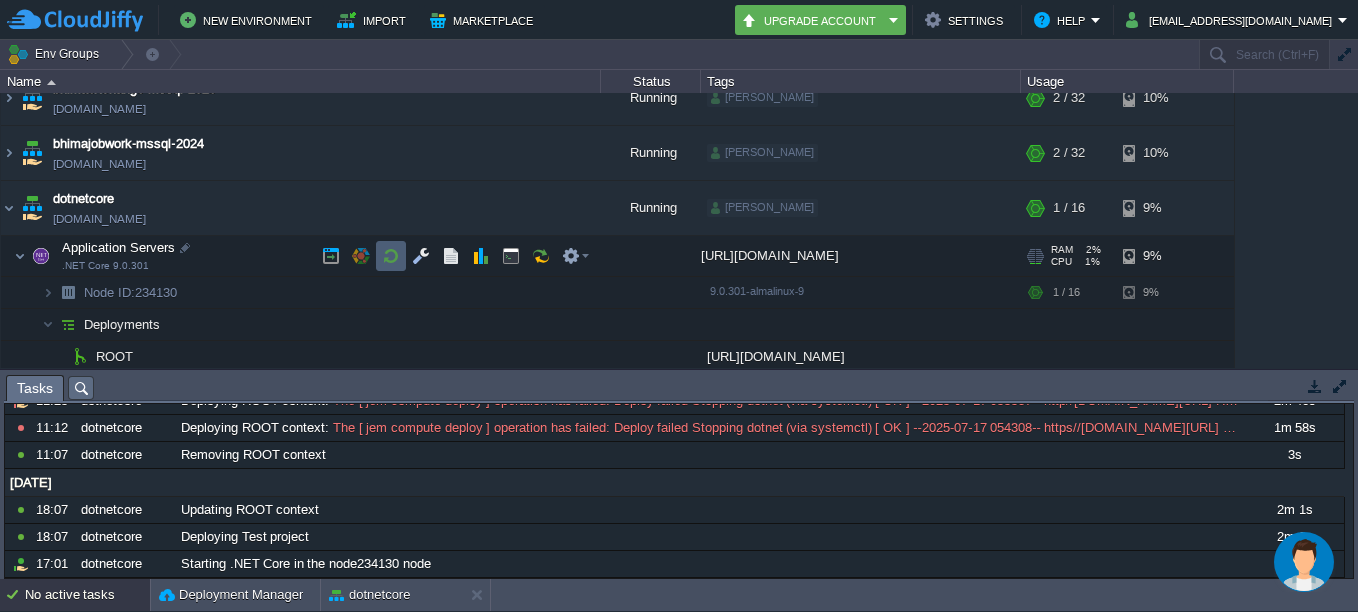 scroll, scrollTop: 0, scrollLeft: 0, axis: both 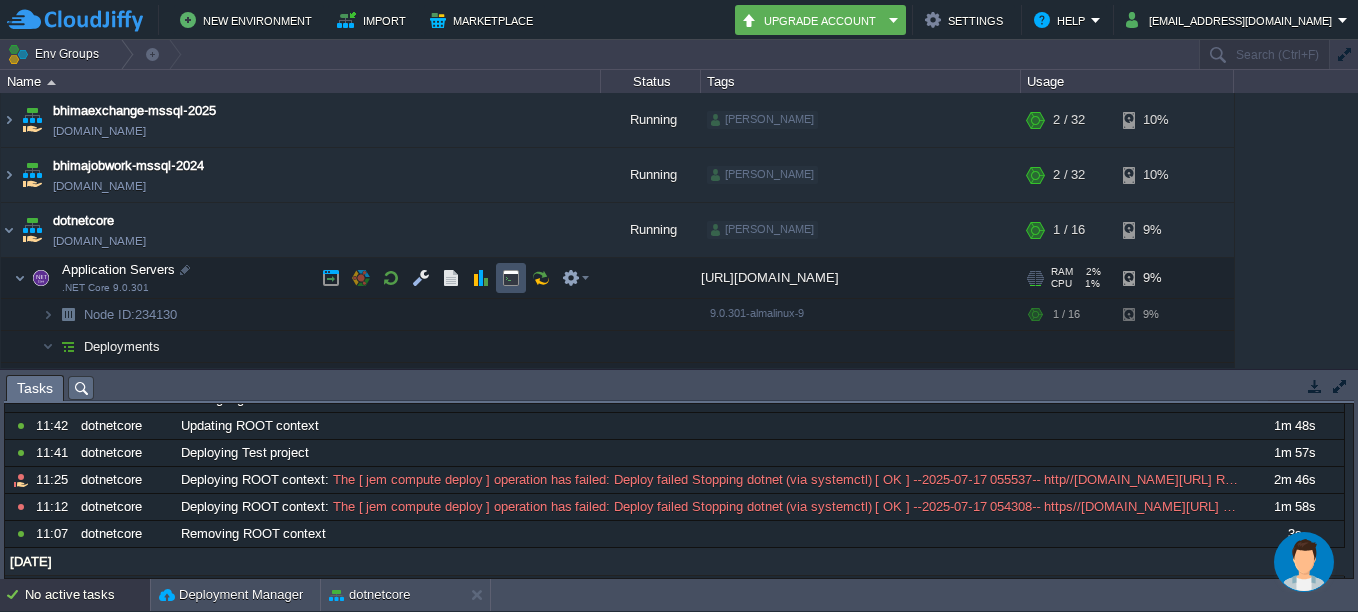 click at bounding box center [511, 278] 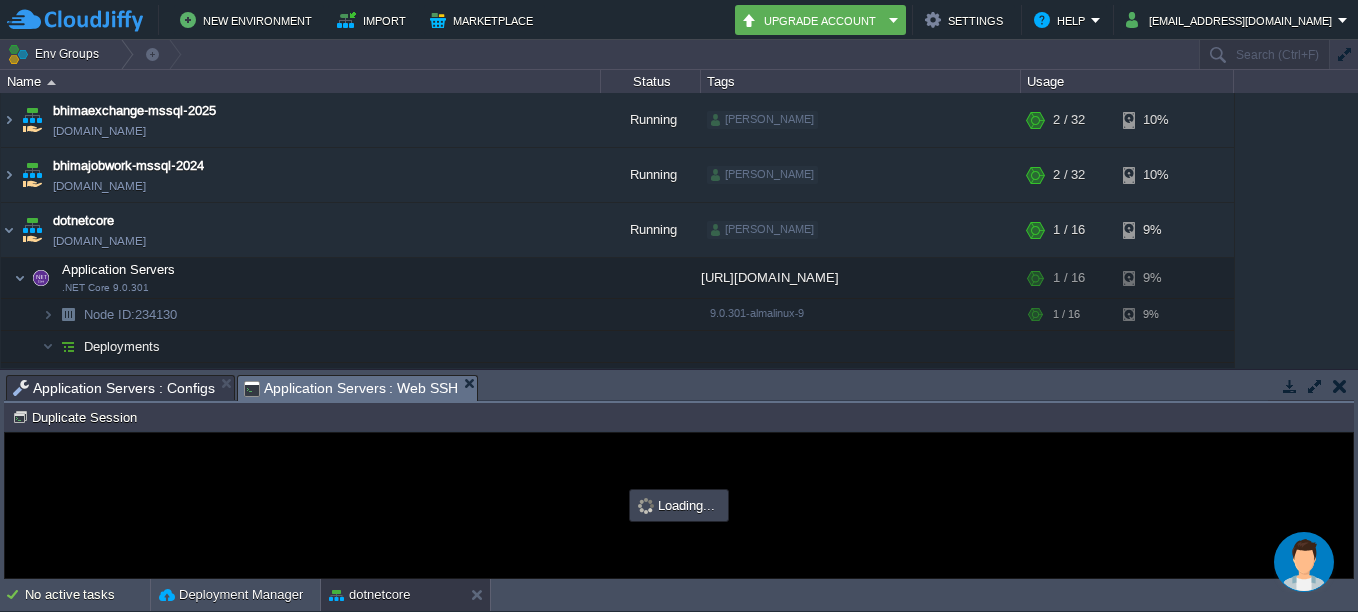scroll, scrollTop: 0, scrollLeft: 0, axis: both 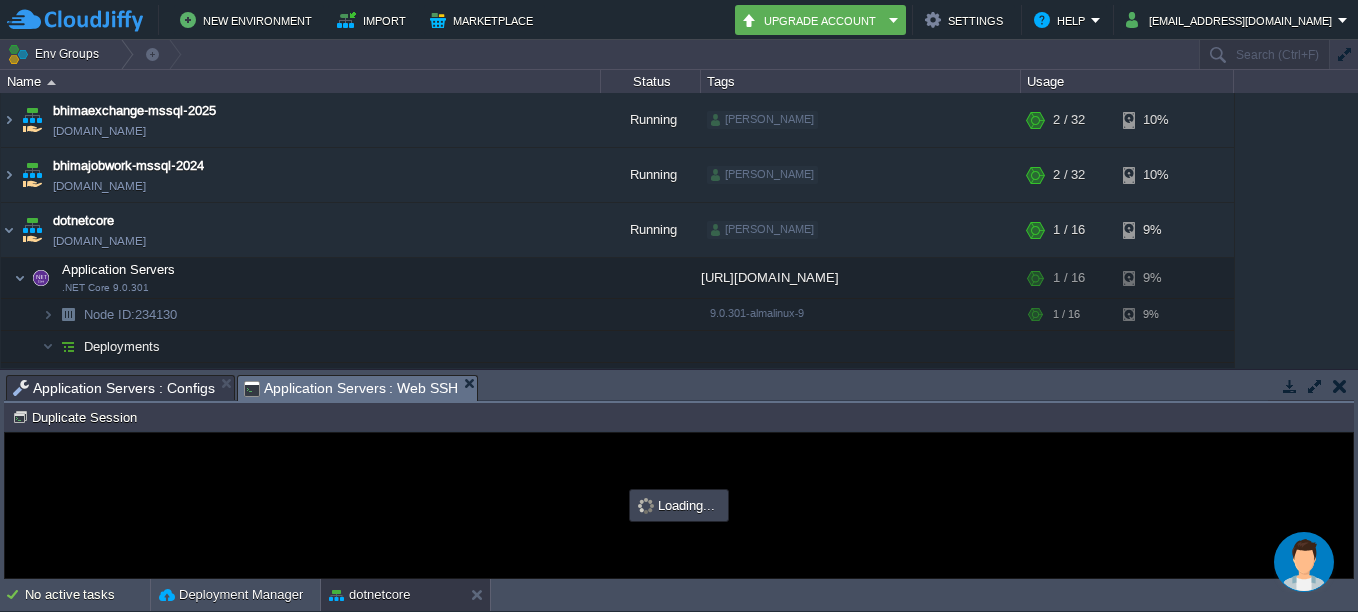 type on "#000000" 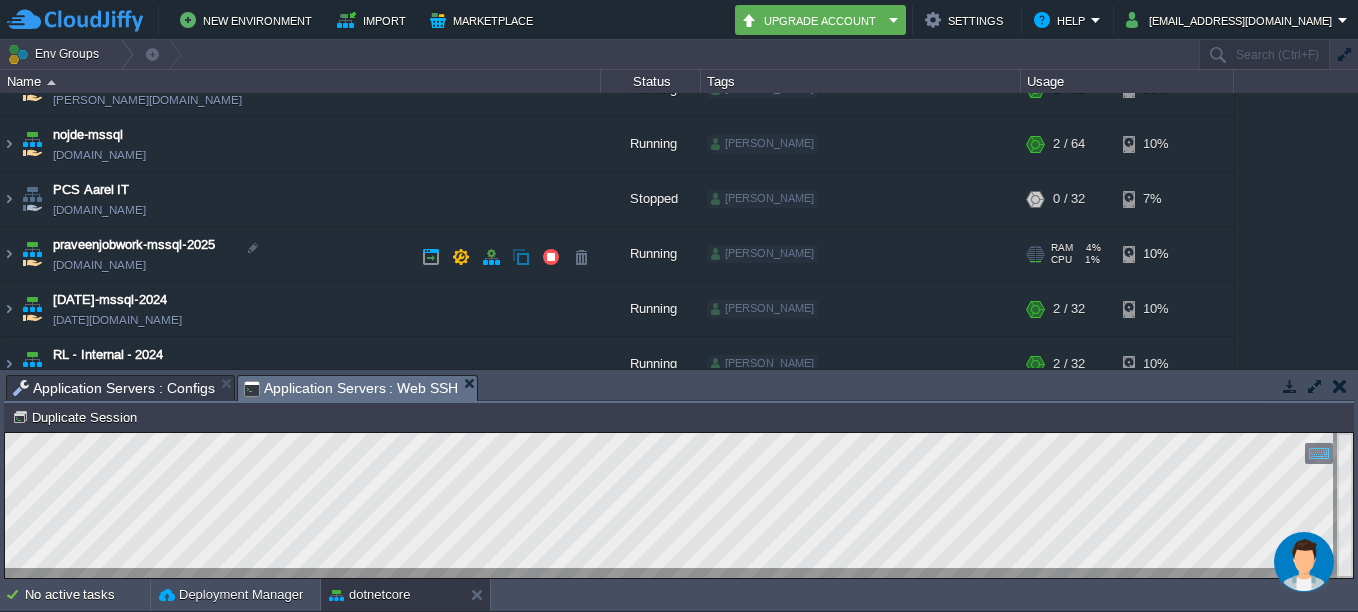scroll, scrollTop: 300, scrollLeft: 0, axis: vertical 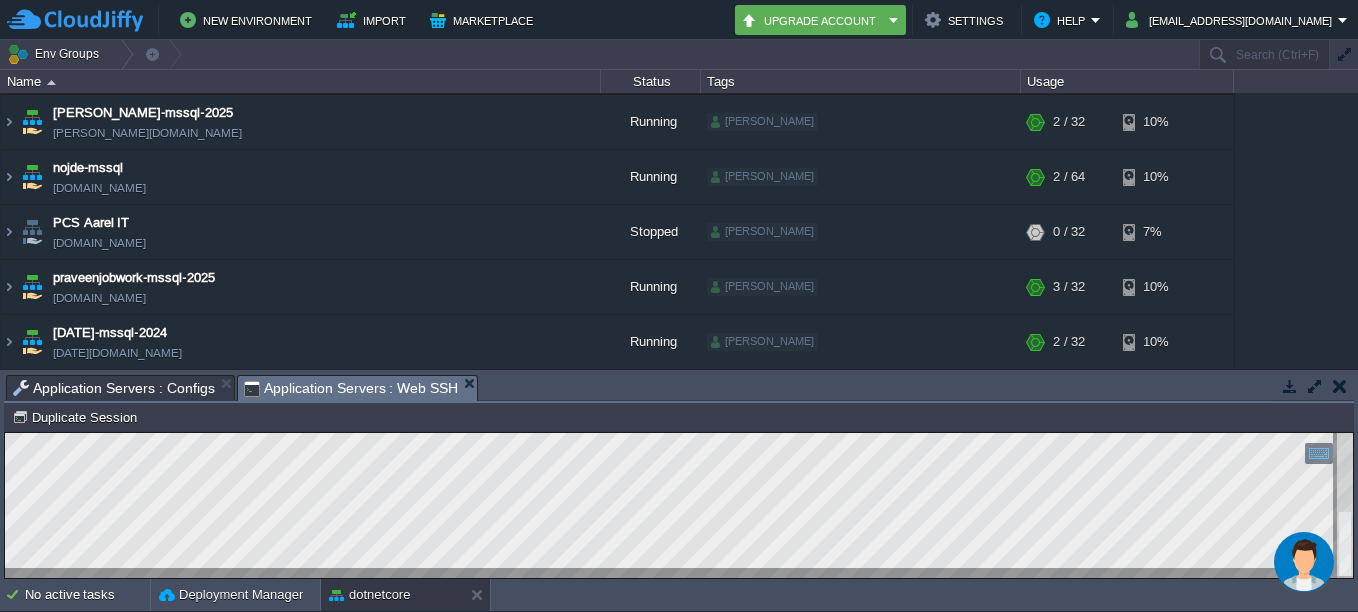 click on "Copy:                  Ctrl + Shift + C                                          Paste:                  Ctrl + V                                         Settings:                  Ctrl + Shift + Alt
0" at bounding box center (679, 433) 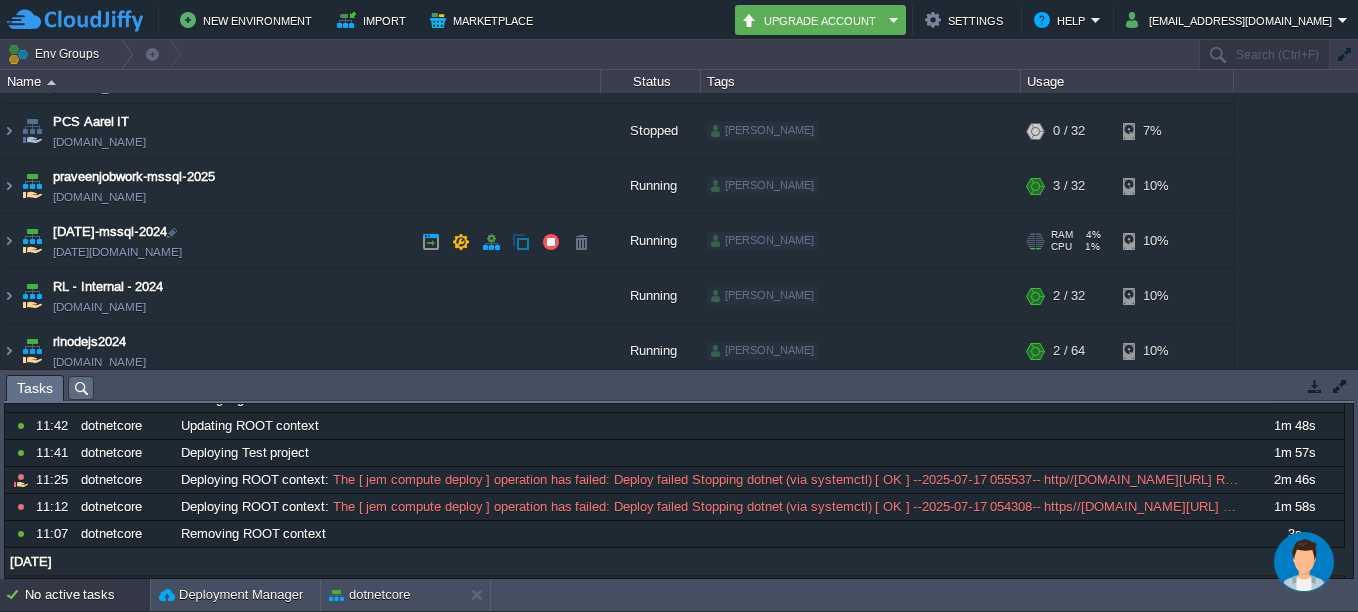 scroll, scrollTop: 122, scrollLeft: 0, axis: vertical 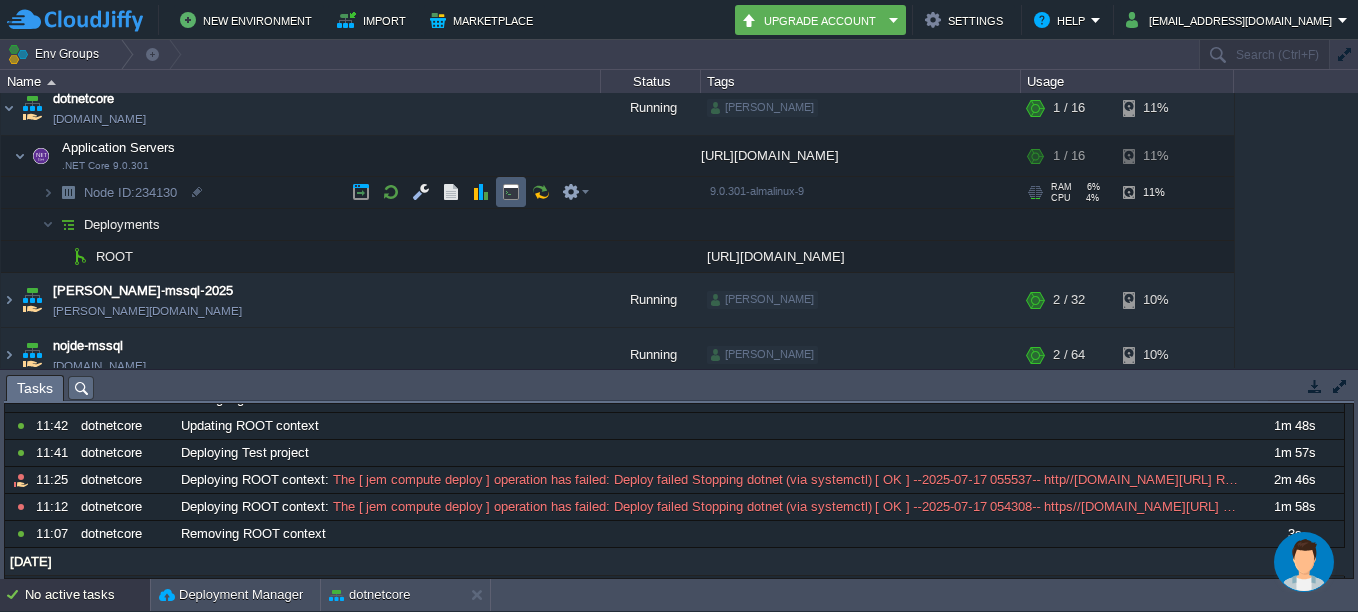 click at bounding box center [511, 192] 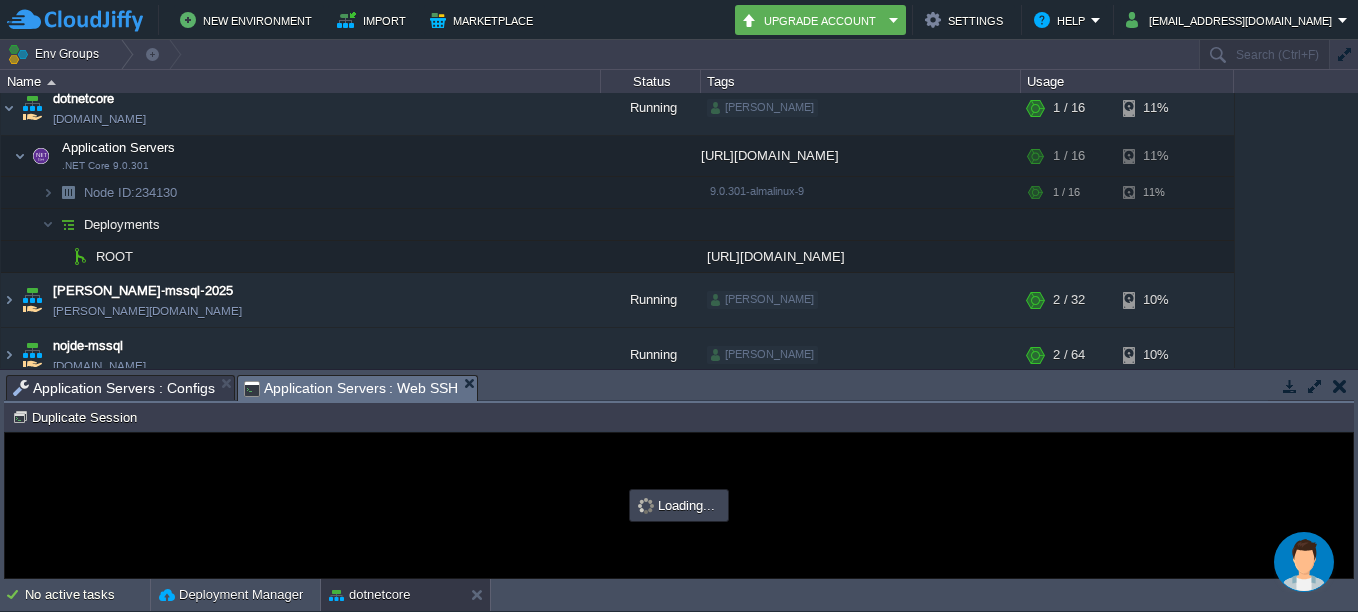 scroll, scrollTop: 0, scrollLeft: 0, axis: both 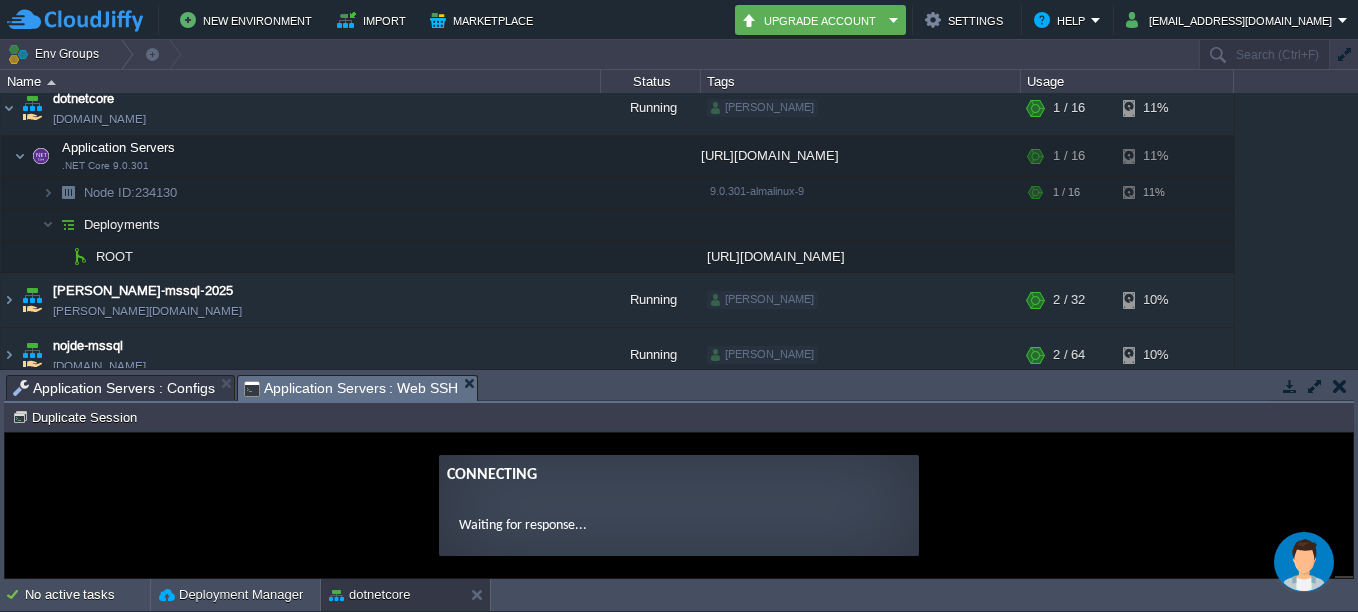 type on "#000000" 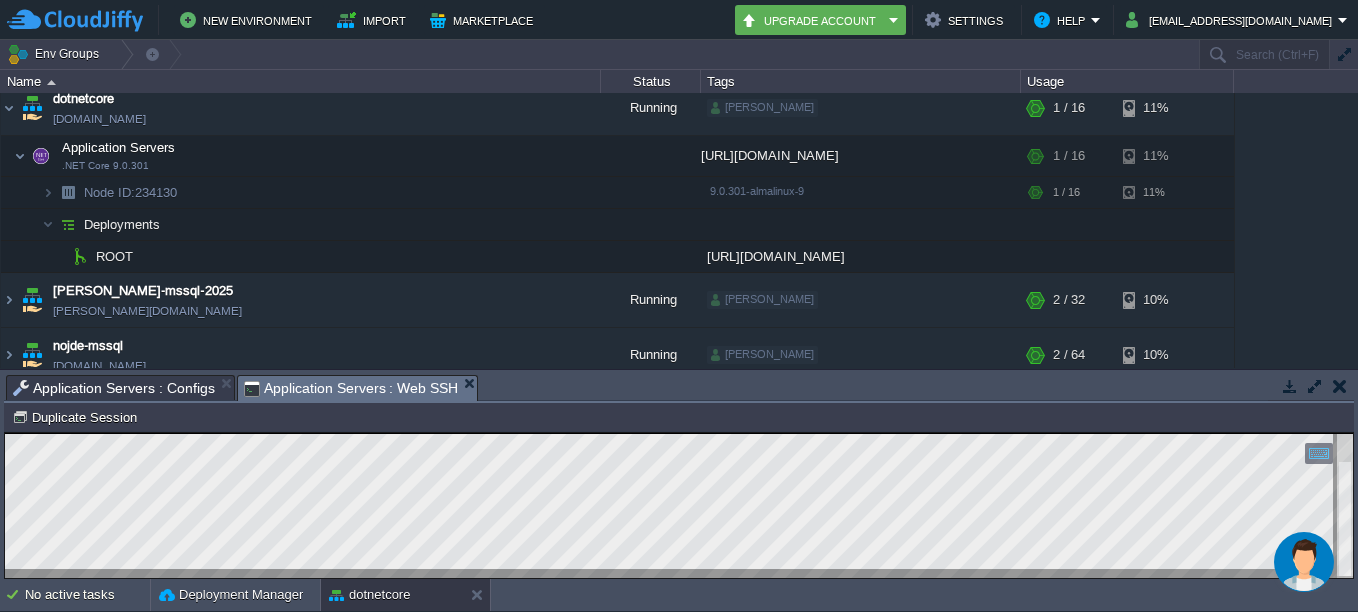 click at bounding box center [1304, 562] 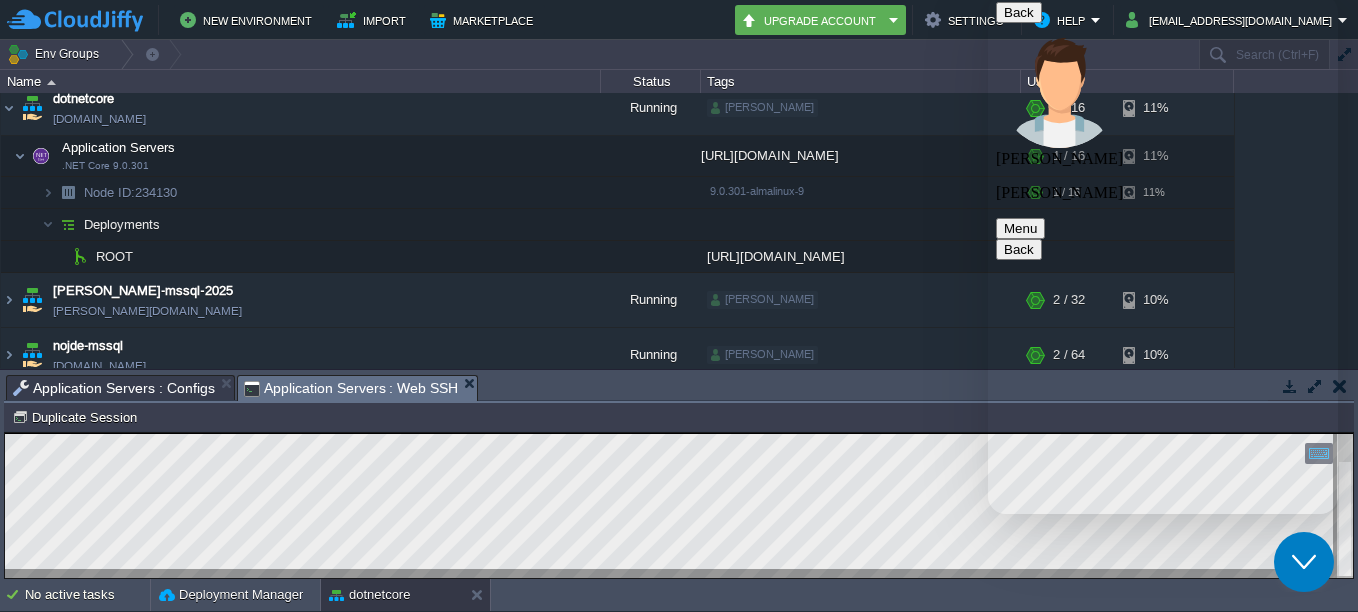 click at bounding box center (988, -6) 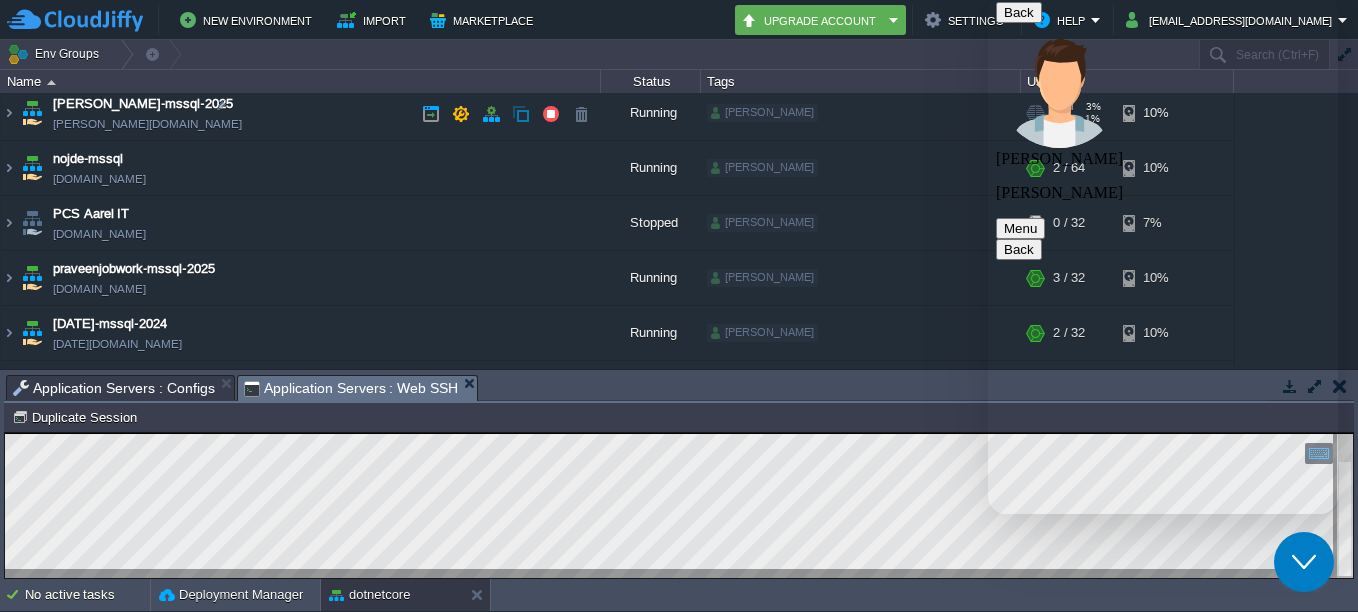 scroll, scrollTop: 522, scrollLeft: 0, axis: vertical 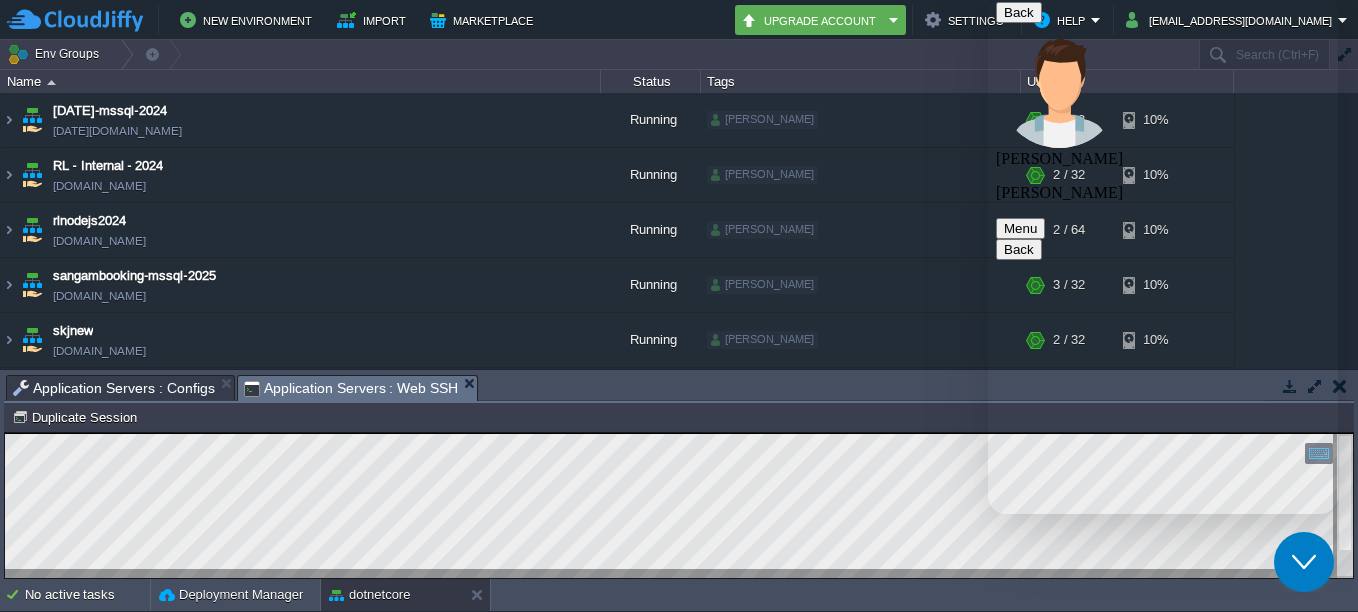 click at bounding box center [988, -6] 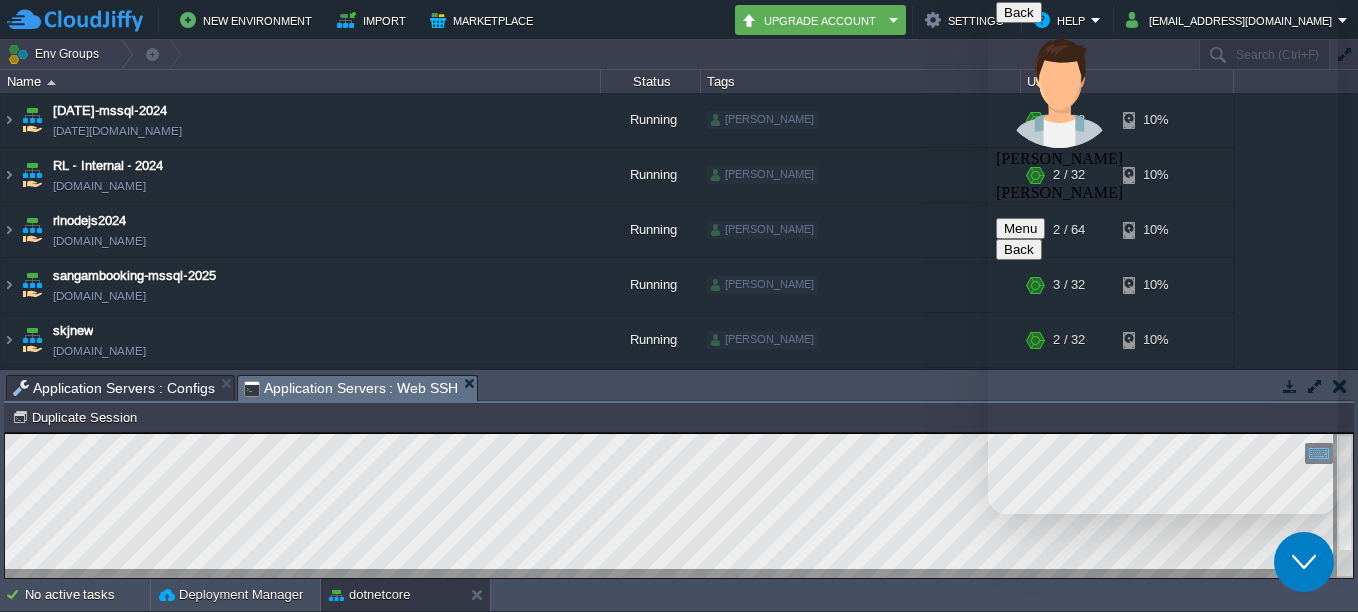 click on "Env Groups" at bounding box center [598, 54] 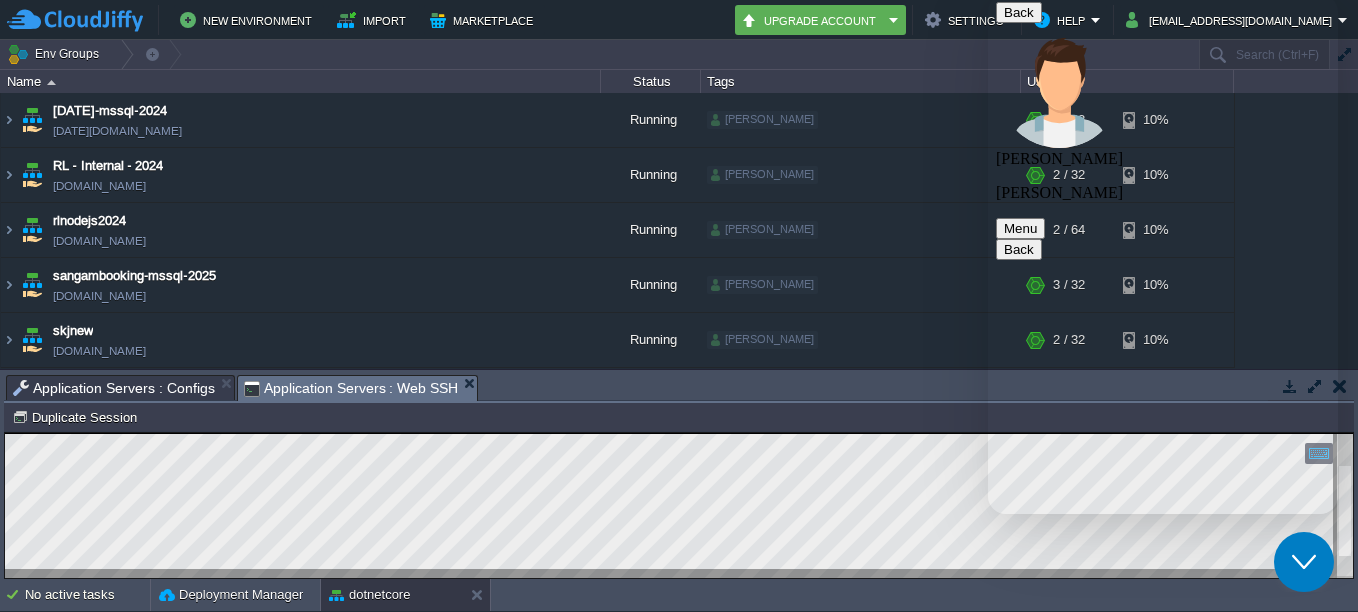 scroll, scrollTop: 2614, scrollLeft: 0, axis: vertical 